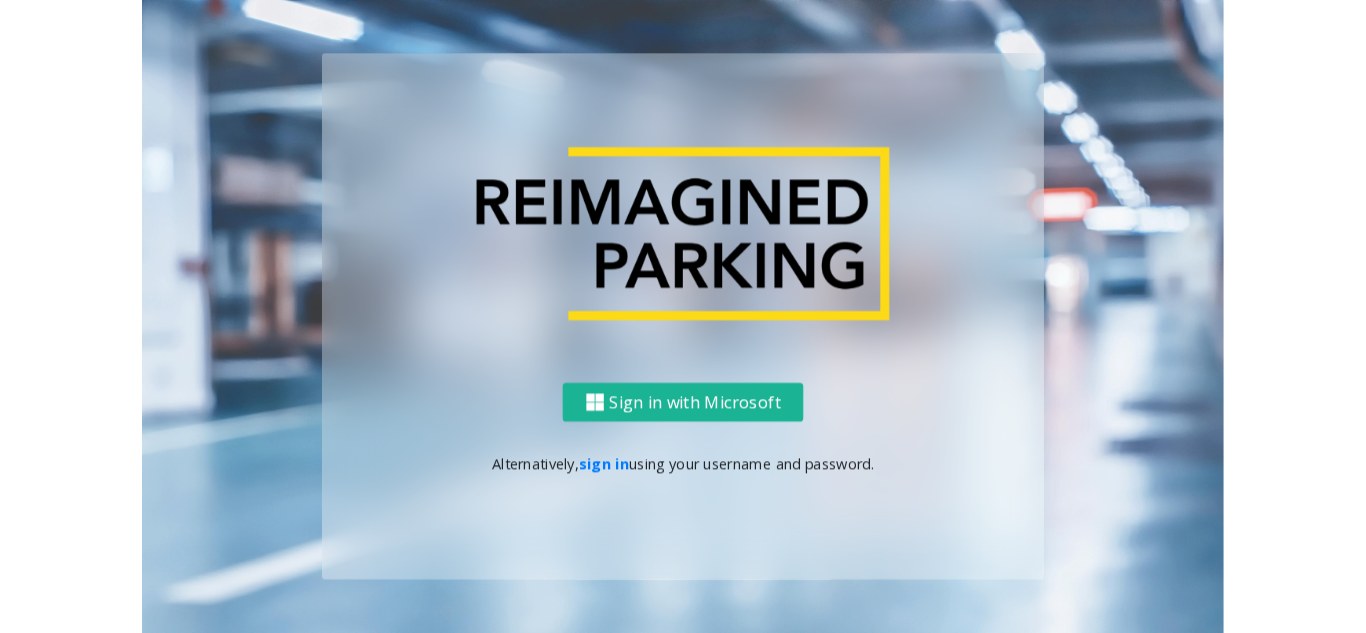 scroll, scrollTop: 0, scrollLeft: 0, axis: both 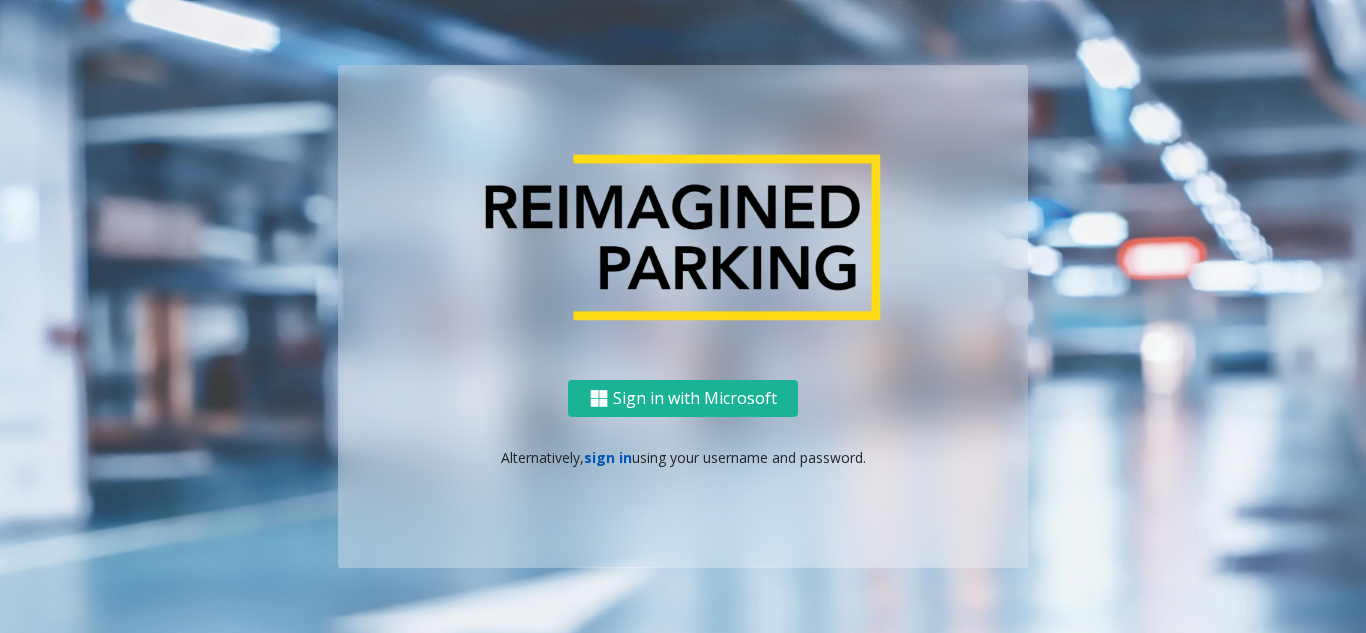 click on "sign in" 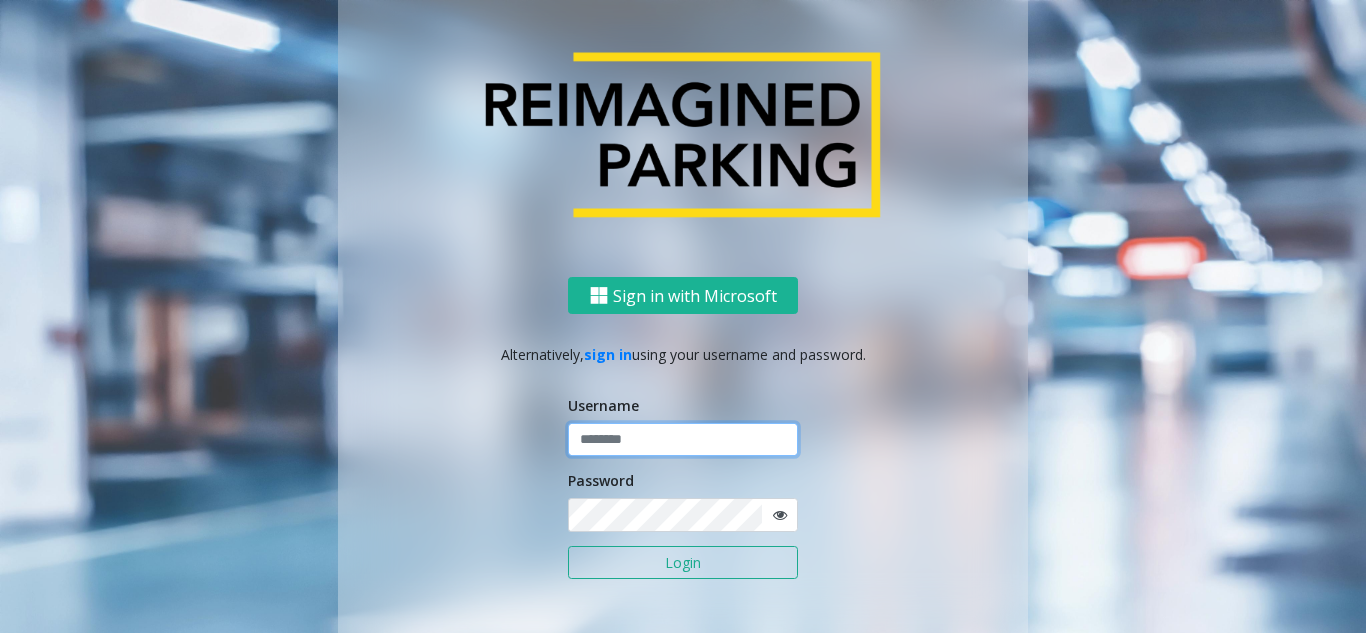 click 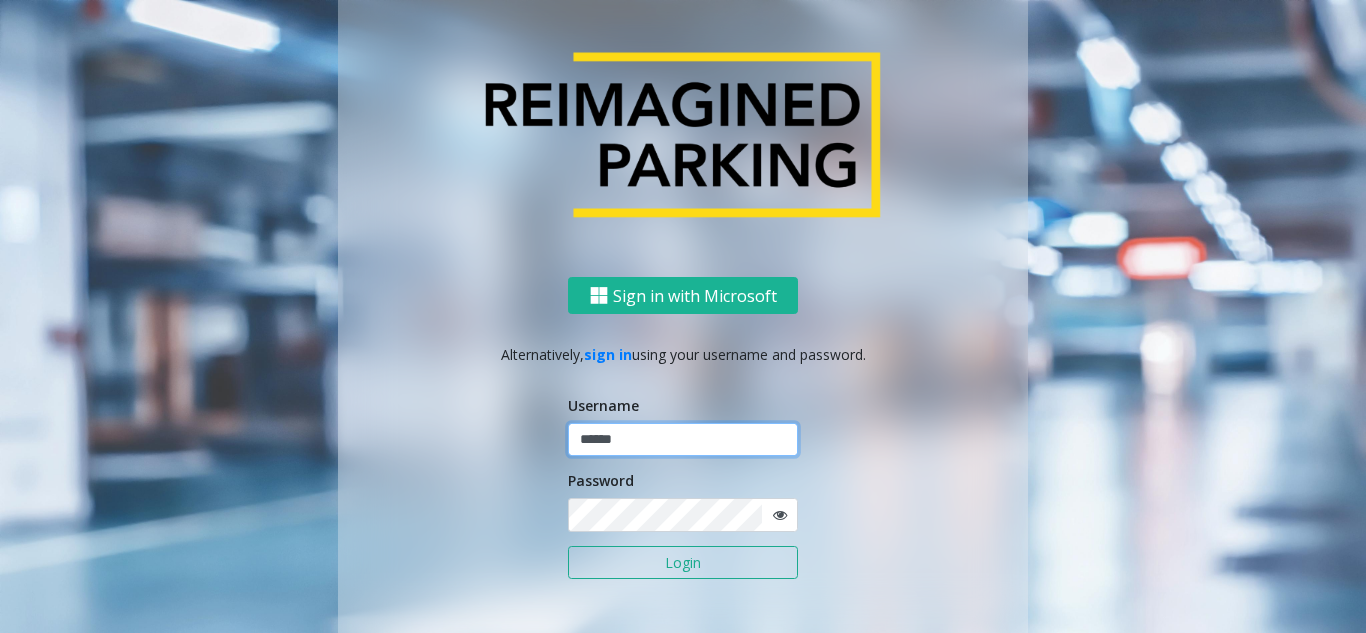 type on "******" 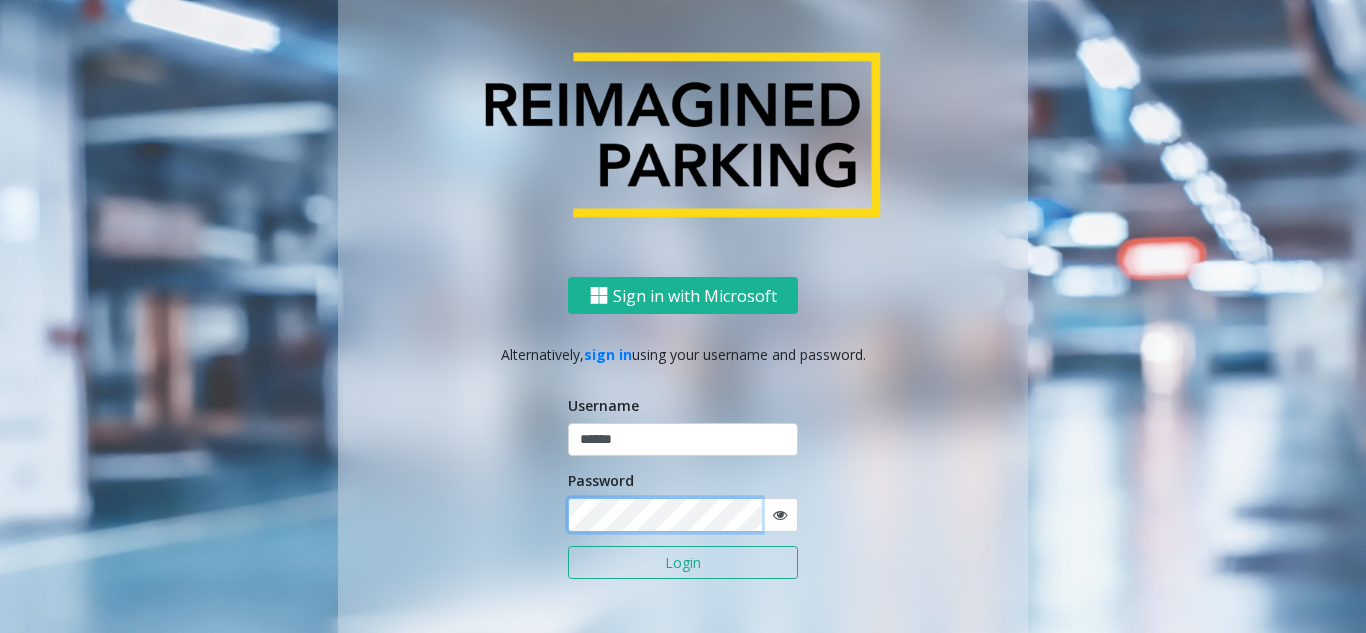 click on "Login" 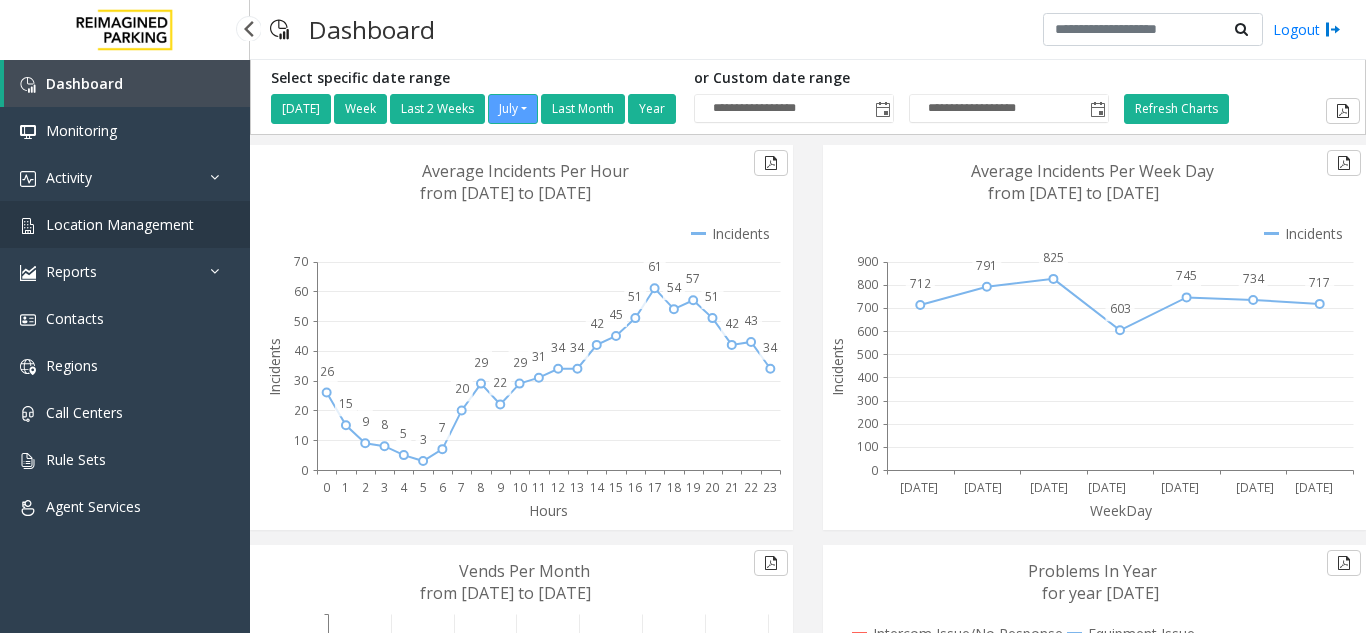 click on "Location Management" at bounding box center (125, 224) 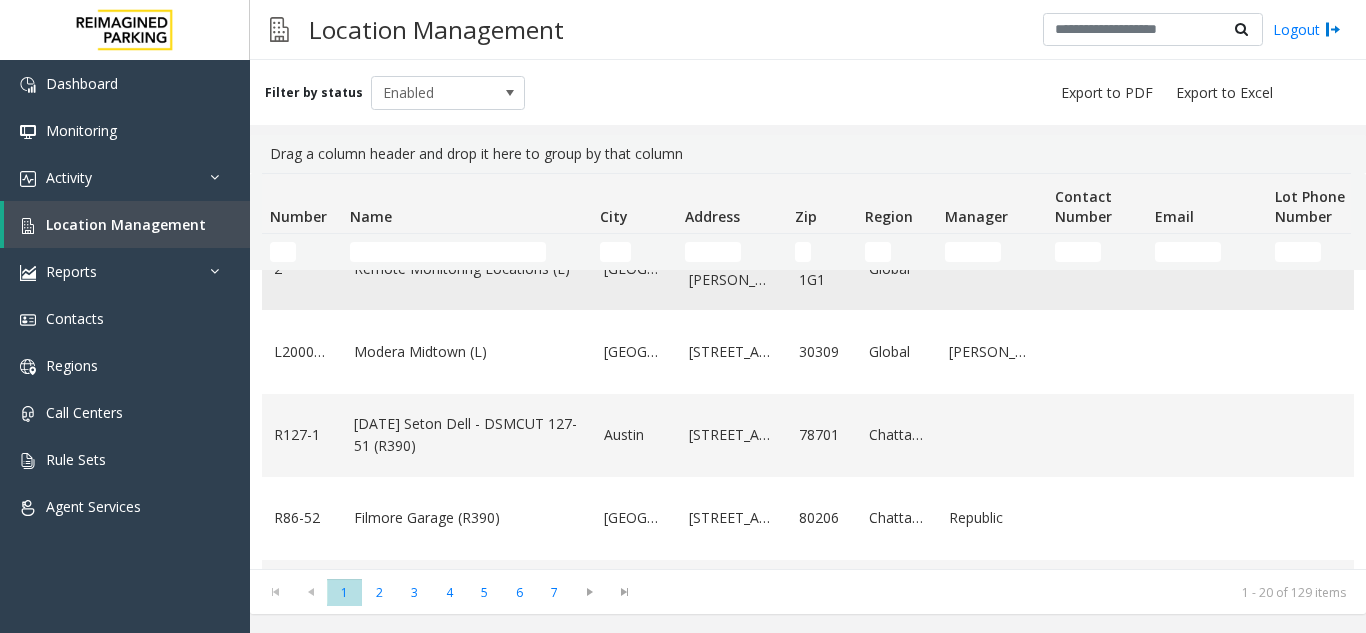 scroll, scrollTop: 0, scrollLeft: 0, axis: both 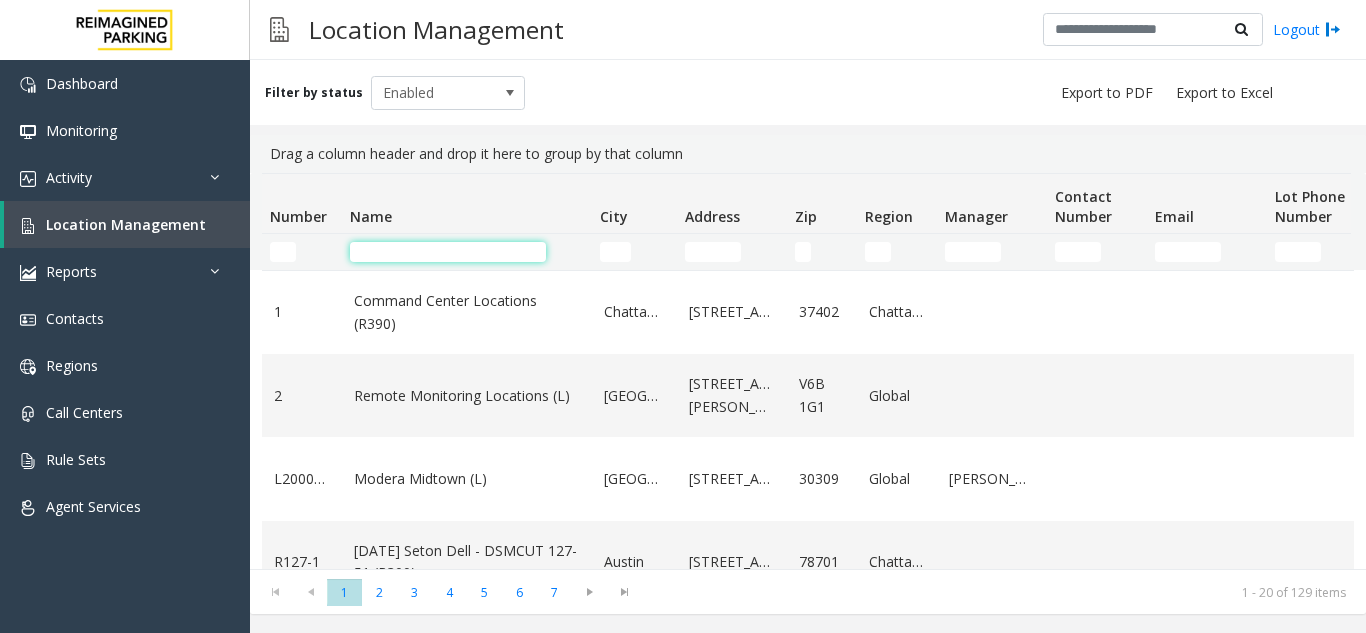 click 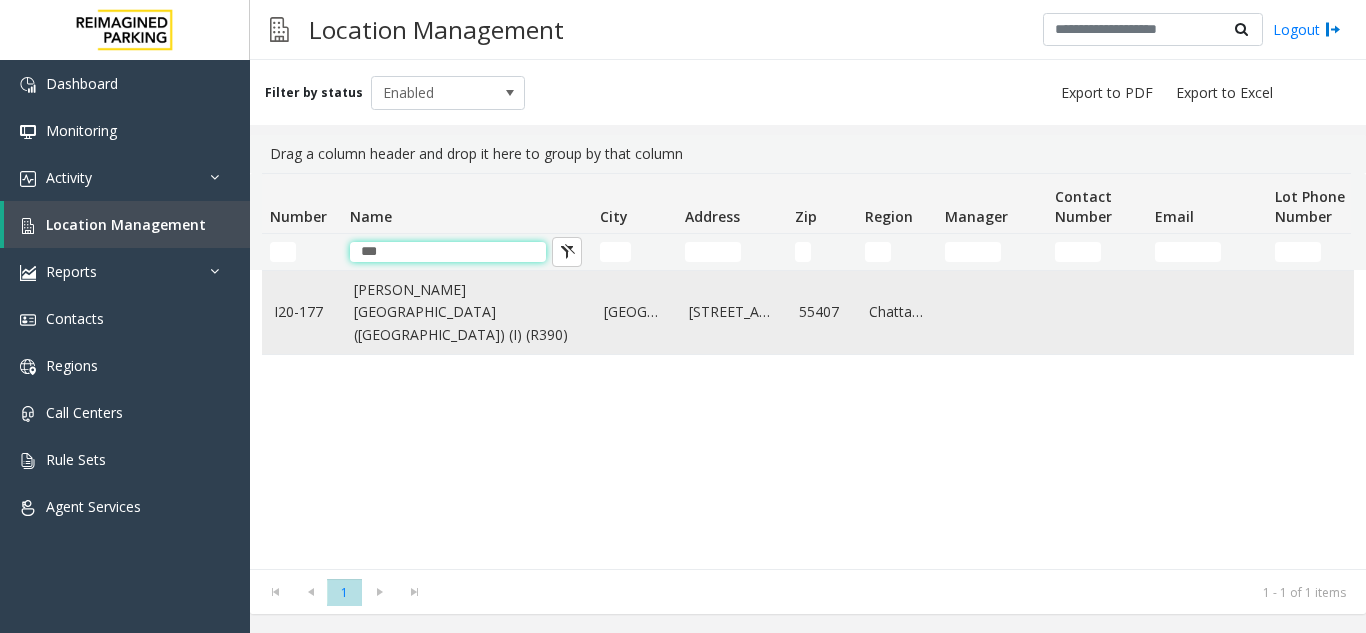 type on "***" 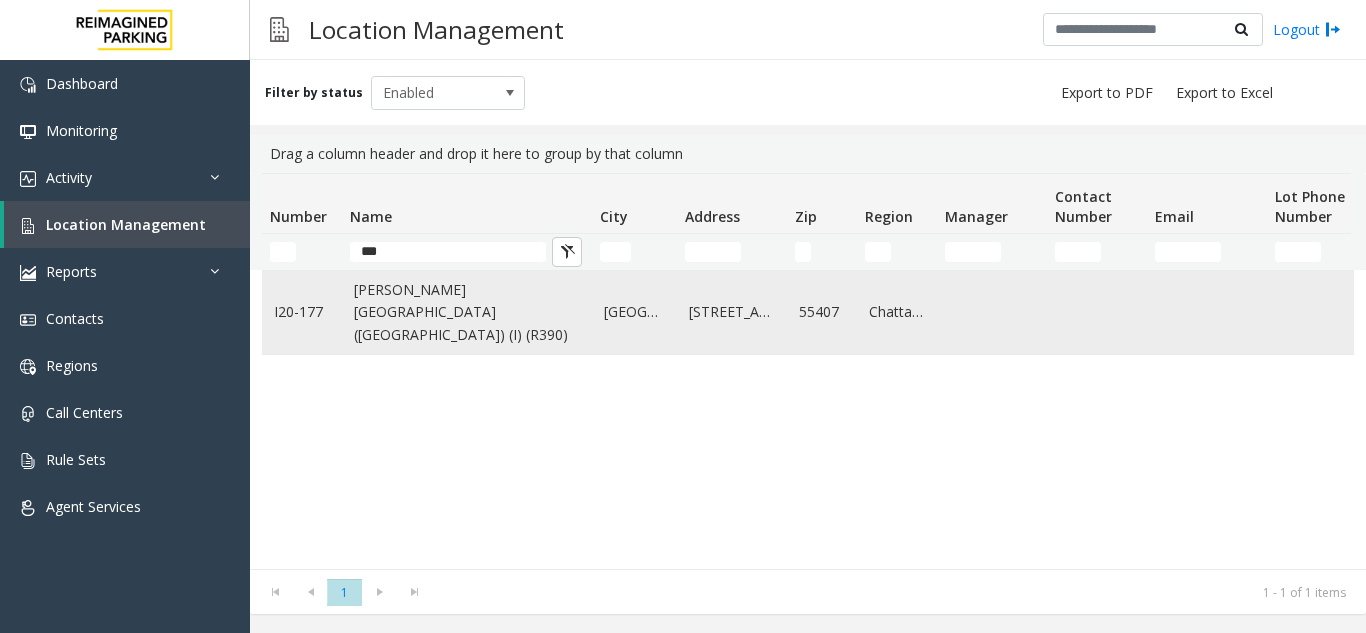 click on "[PERSON_NAME][GEOGRAPHIC_DATA] ([GEOGRAPHIC_DATA]) (I) (R390)" 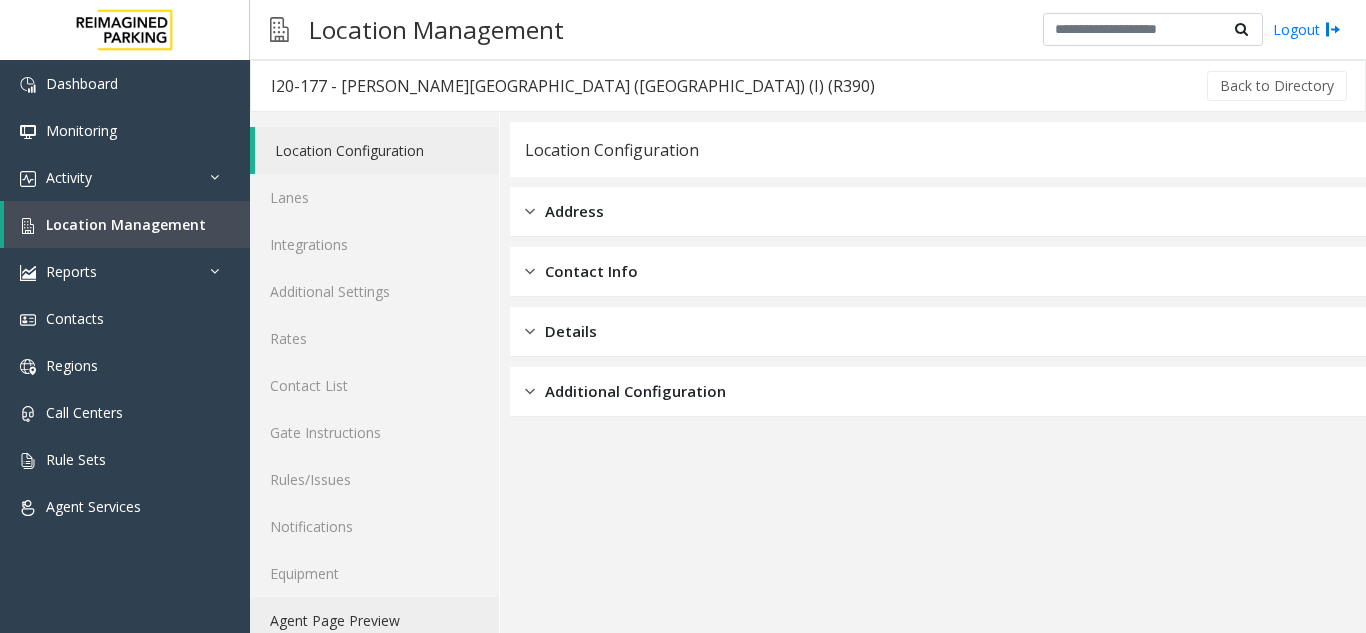 click on "Agent Page Preview" 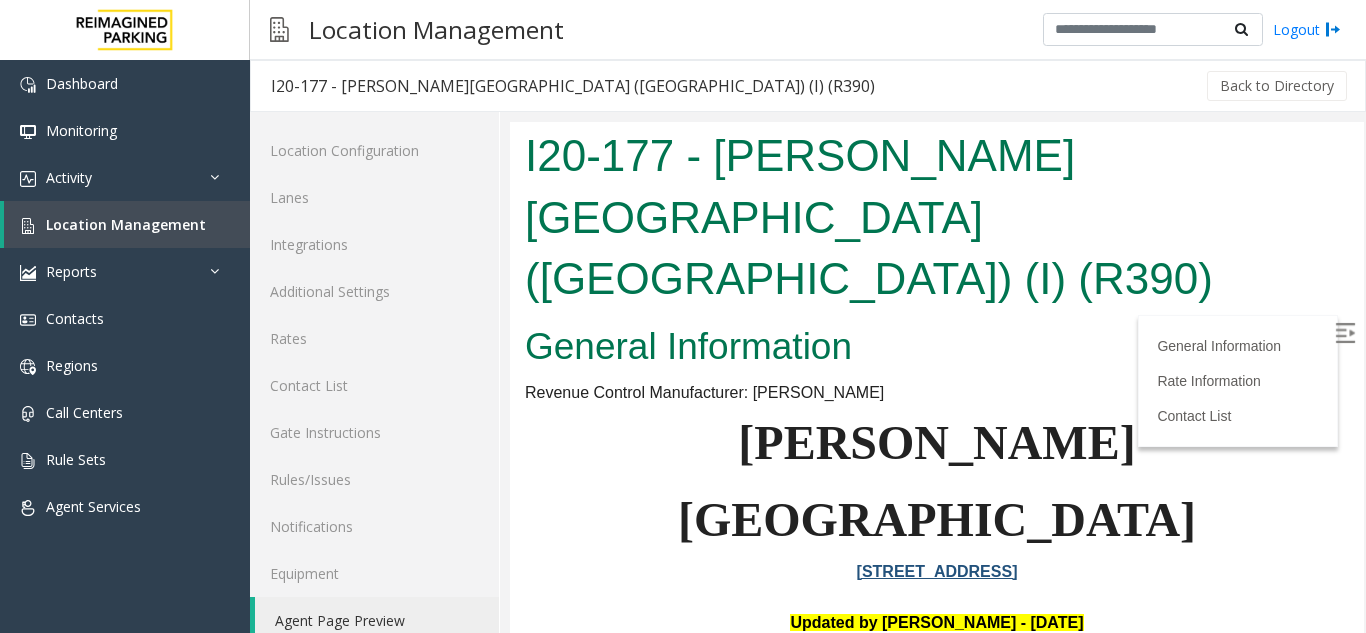 scroll, scrollTop: 0, scrollLeft: 0, axis: both 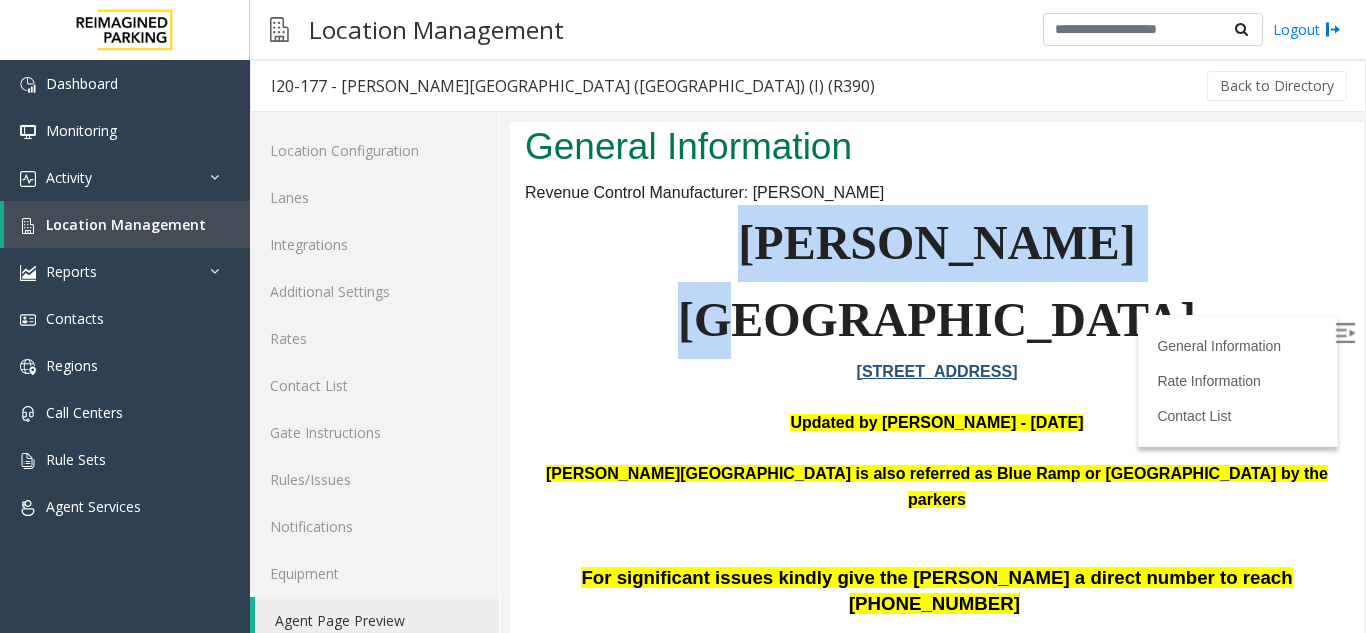 drag, startPoint x: 757, startPoint y: 173, endPoint x: 1085, endPoint y: 200, distance: 329.1094 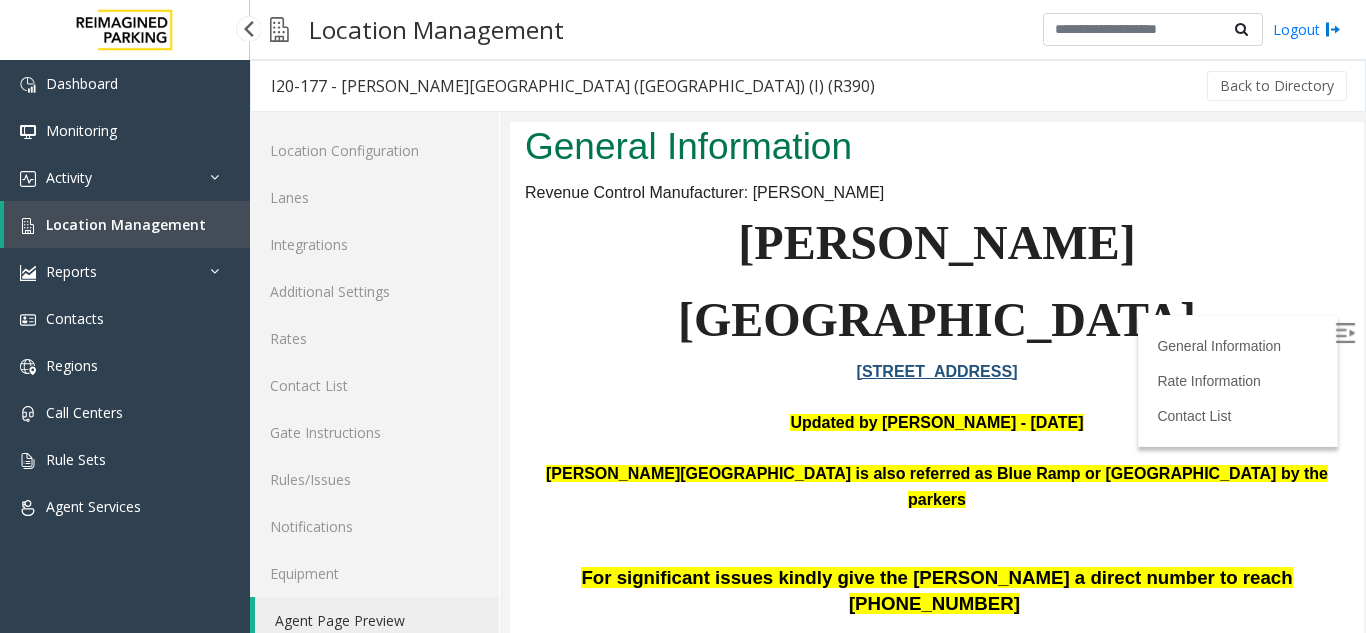 click on "Location Management" at bounding box center (127, 224) 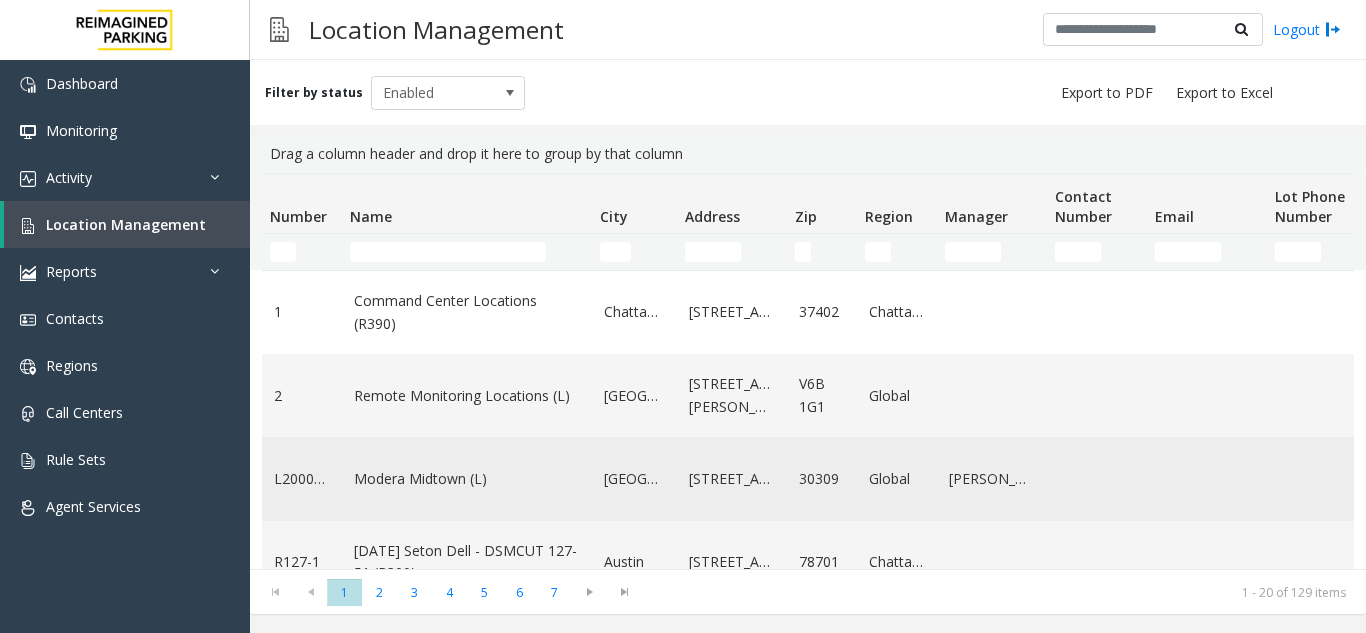 click on "Modera Midtown	(L)" 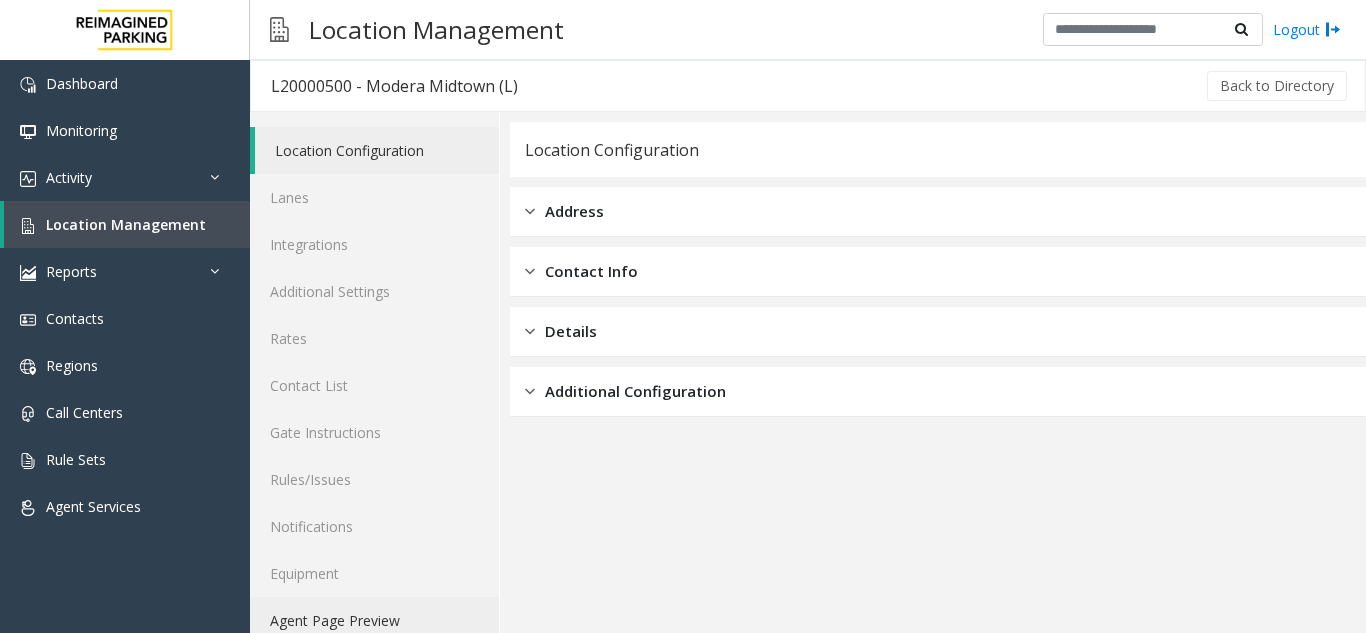 click on "Agent Page Preview" 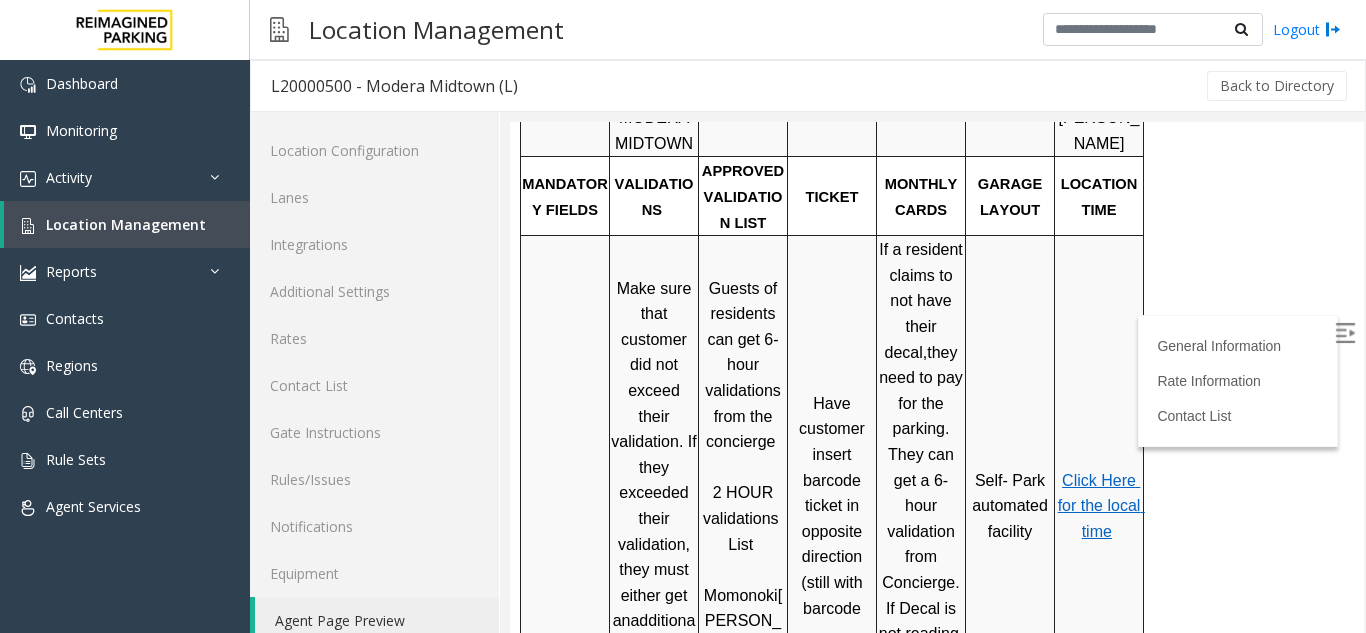 scroll, scrollTop: 800, scrollLeft: 0, axis: vertical 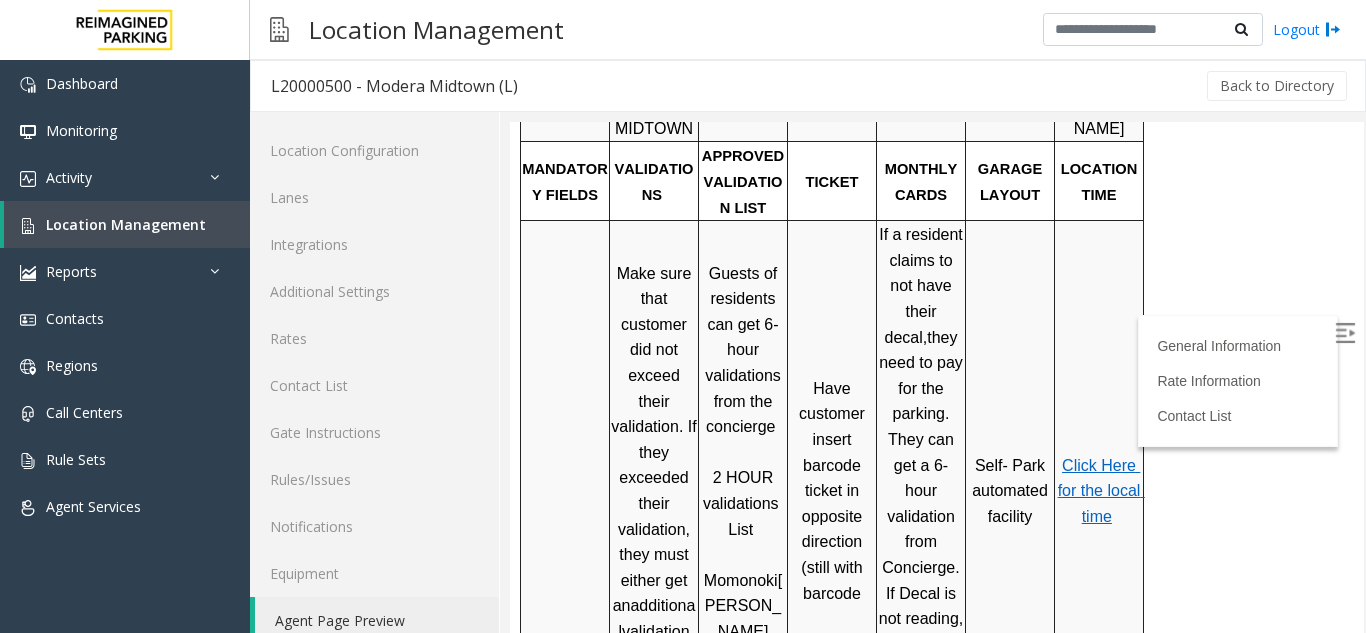 click on "Click Here for the local time" at bounding box center (1101, 491) 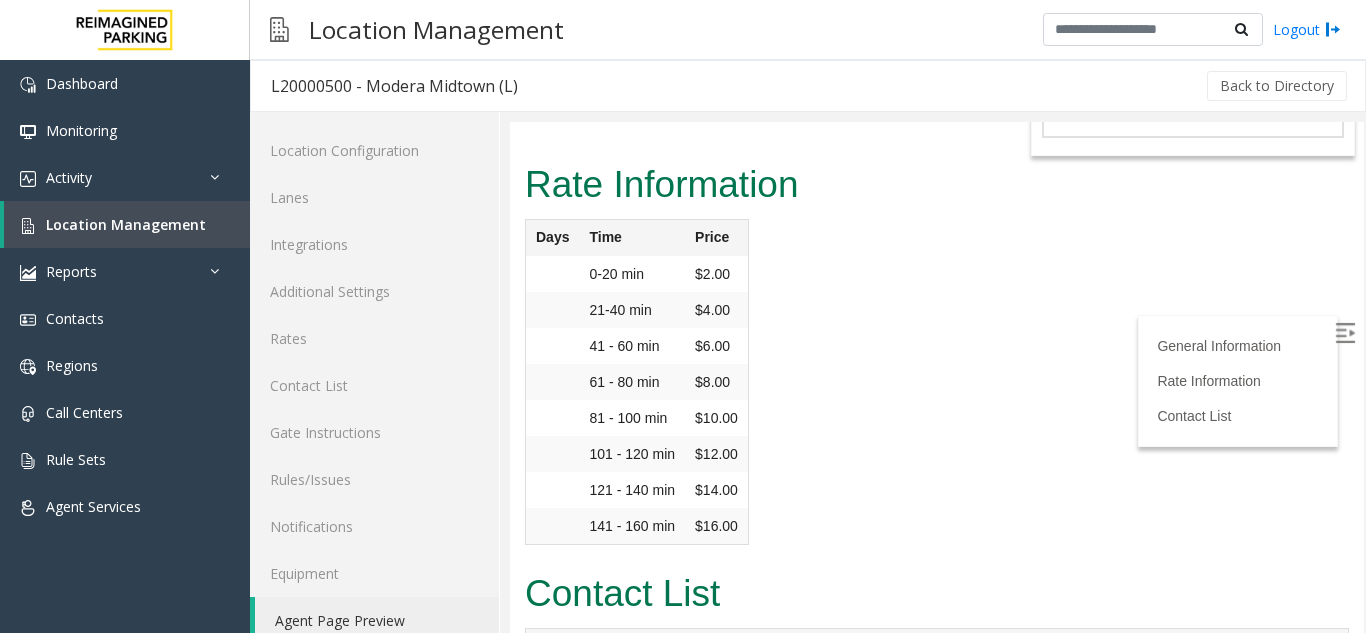 scroll, scrollTop: 2348, scrollLeft: 0, axis: vertical 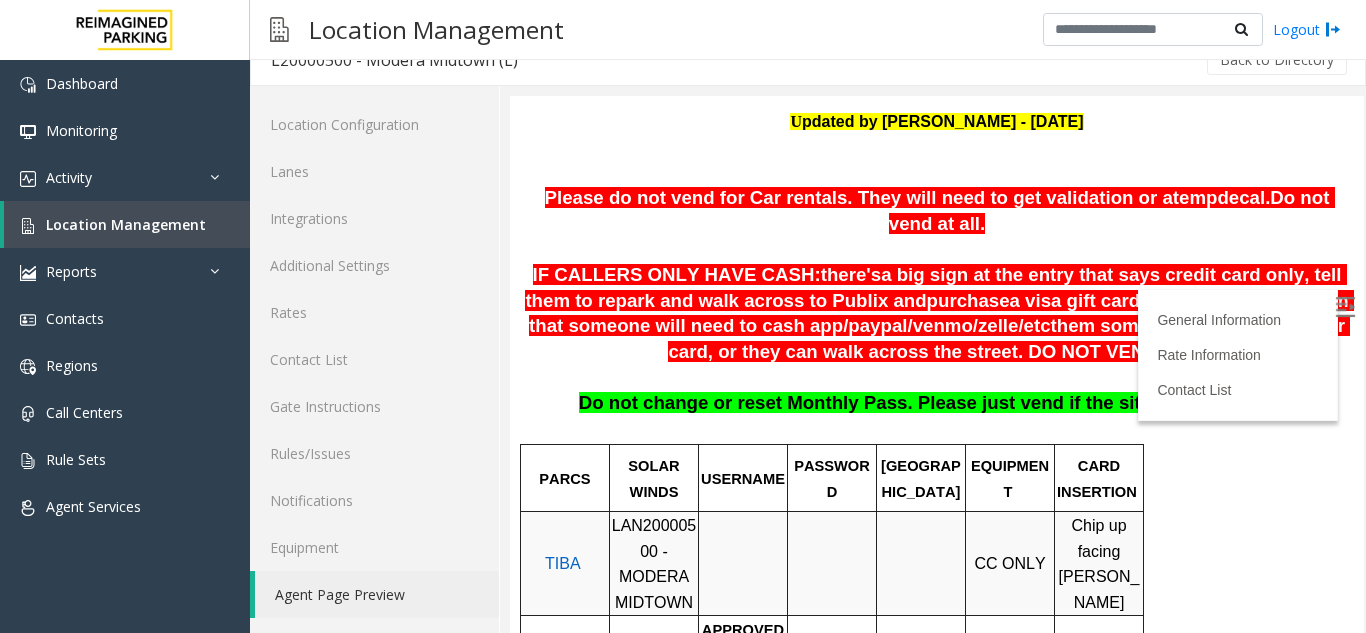 click on "PARCS SOLAR WINDS USERNAME PASSWORD PARIS EQUIPMENT   CARD INSERTION   TIBA   LAN20000500 - MODERA MIDTOWN             CC ONLY Chip up facing [PERSON_NAME] MANDATORY FIELDS VALIDATIONS   APPROVED VALIDATION LIST TICKET MONTHLY CARDS GARAGE LAYOUT LOCATION TIME   Make sure that customer did not exceed their validation. If they exceeded their validation, they must either get an  additional  validation or pay the remaining fee. Guests of residents can get 6-hour validations from the concierge      2 HOUR validations    List     Momonoki  [PERSON_NAME] Guys EQ Athletics Have customer insert barcode ticket in opposite direction (still with barcode If a resident claims to not have their decal ,  they need to pay for the parking. They can get a 6-hour validation from Concierge. If Decal is not reading, VERIFY IN TIBA that the pass is not blocked or expired Self- Park automated facility Click Here for the local time   APPROVED VENDORS DO NOT VEND ENTRANCE/EXIT LANE INFO LOST TICKET RATE COMMON ISSUES" at bounding box center [934, 1033] 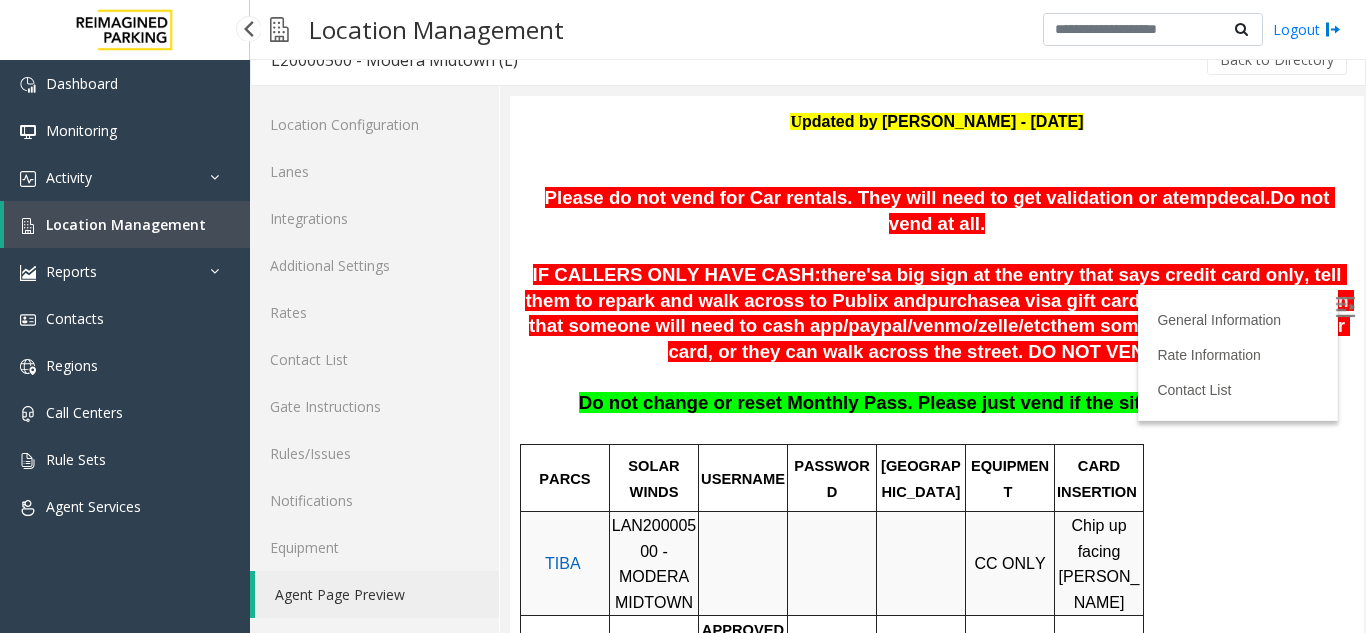 click on "Location Management" at bounding box center (126, 224) 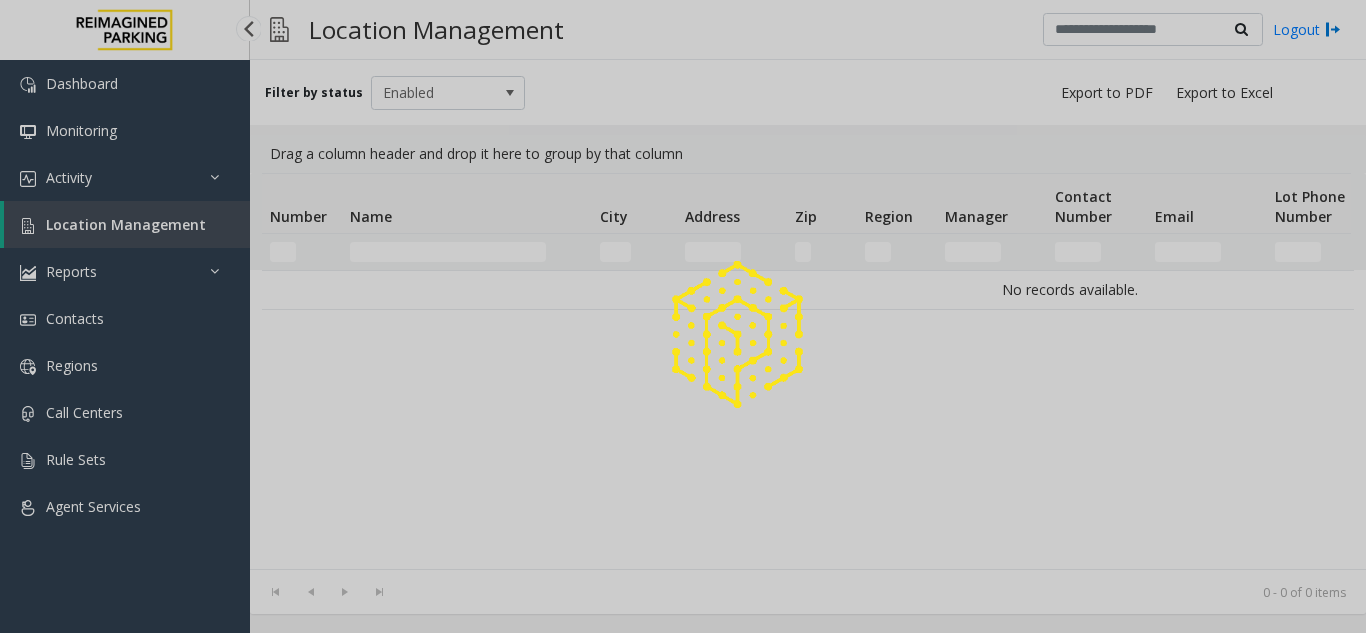 scroll, scrollTop: 0, scrollLeft: 0, axis: both 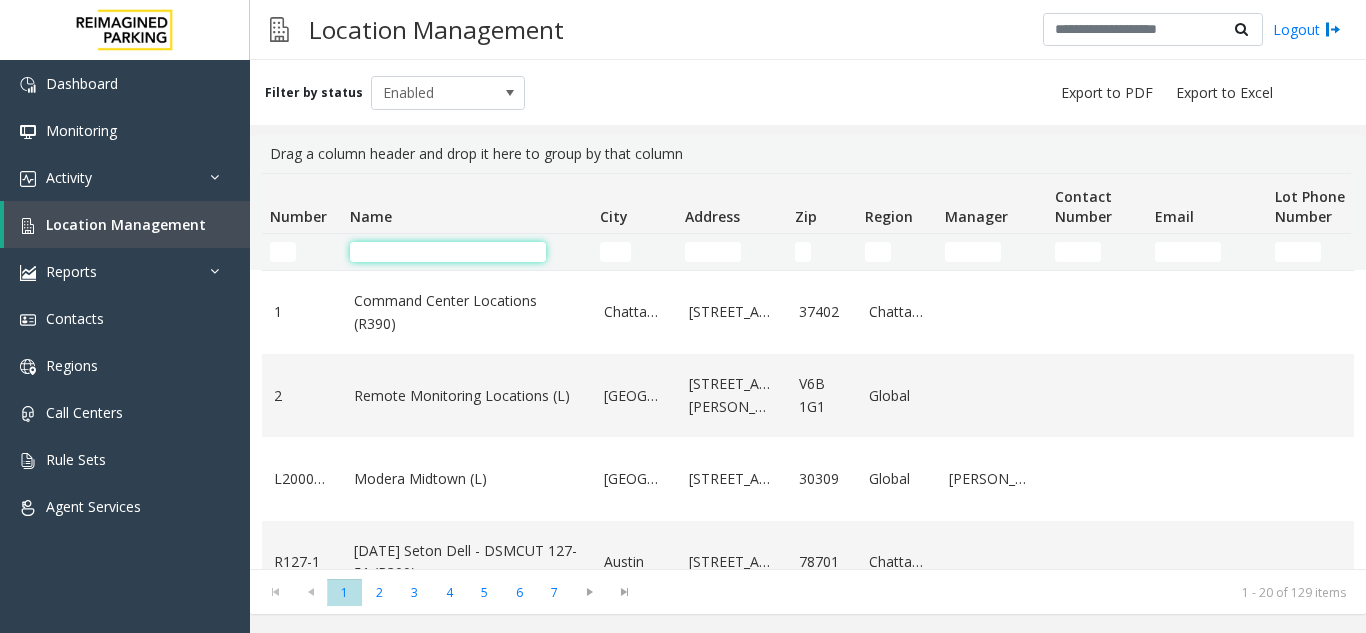 click 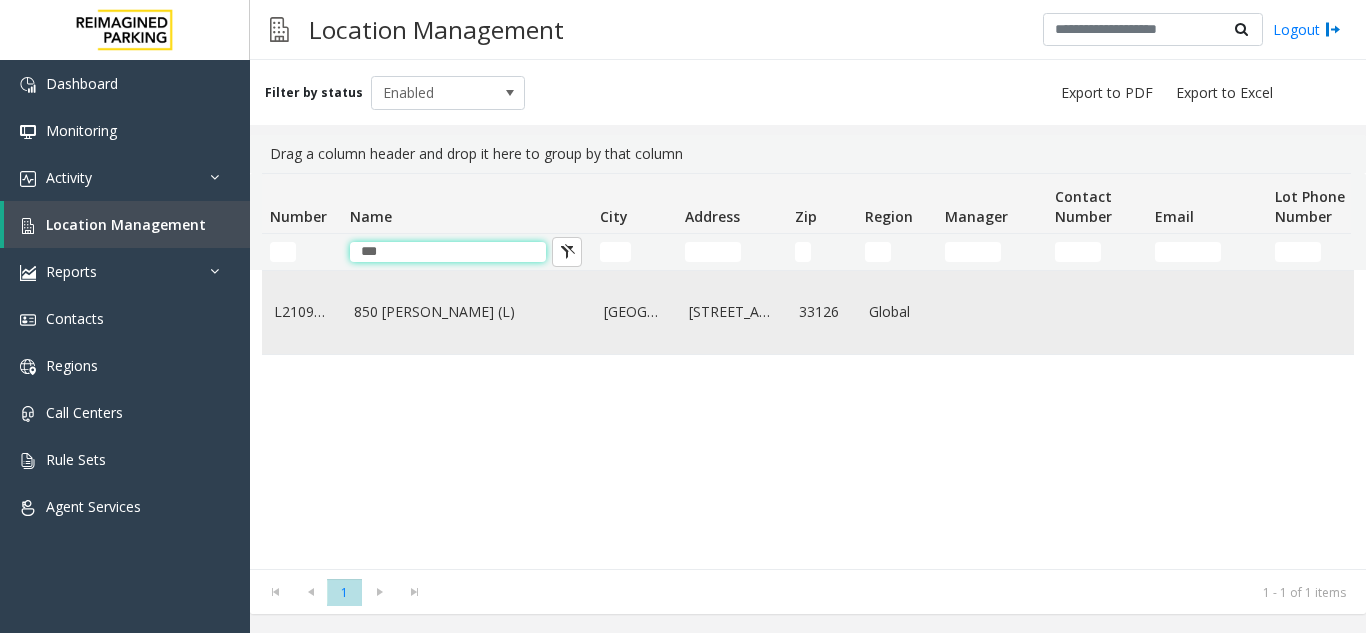 type on "***" 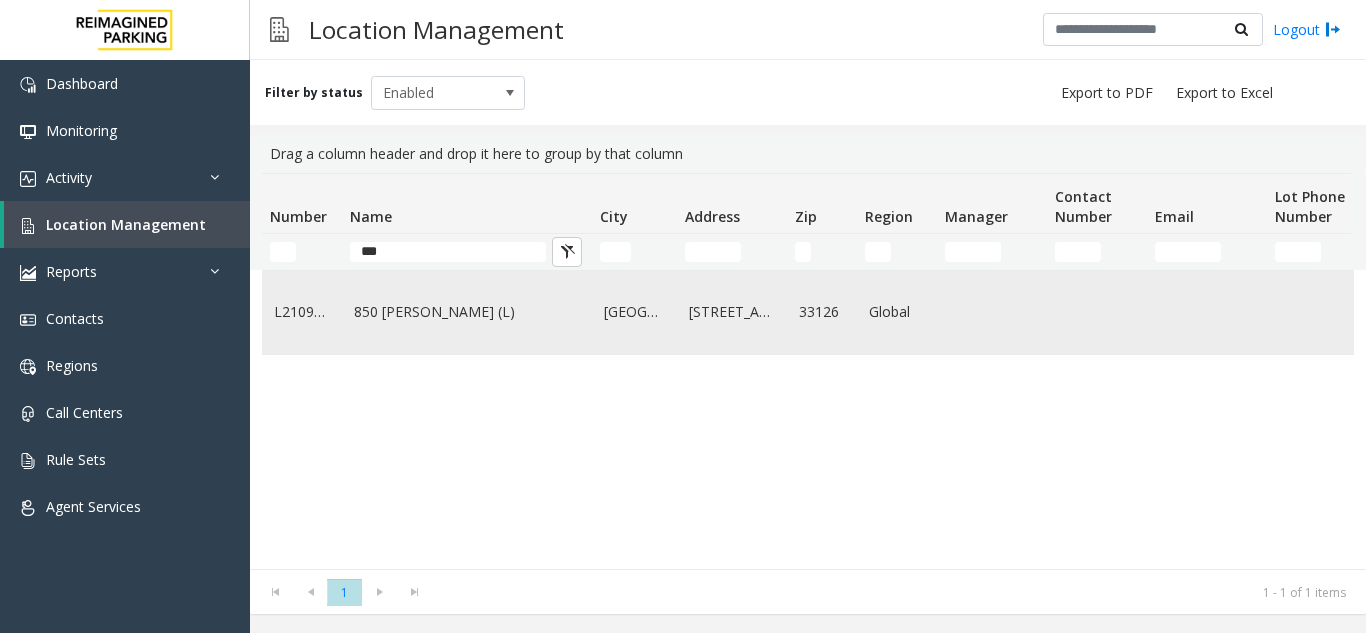click on "850 [PERSON_NAME] (L)" 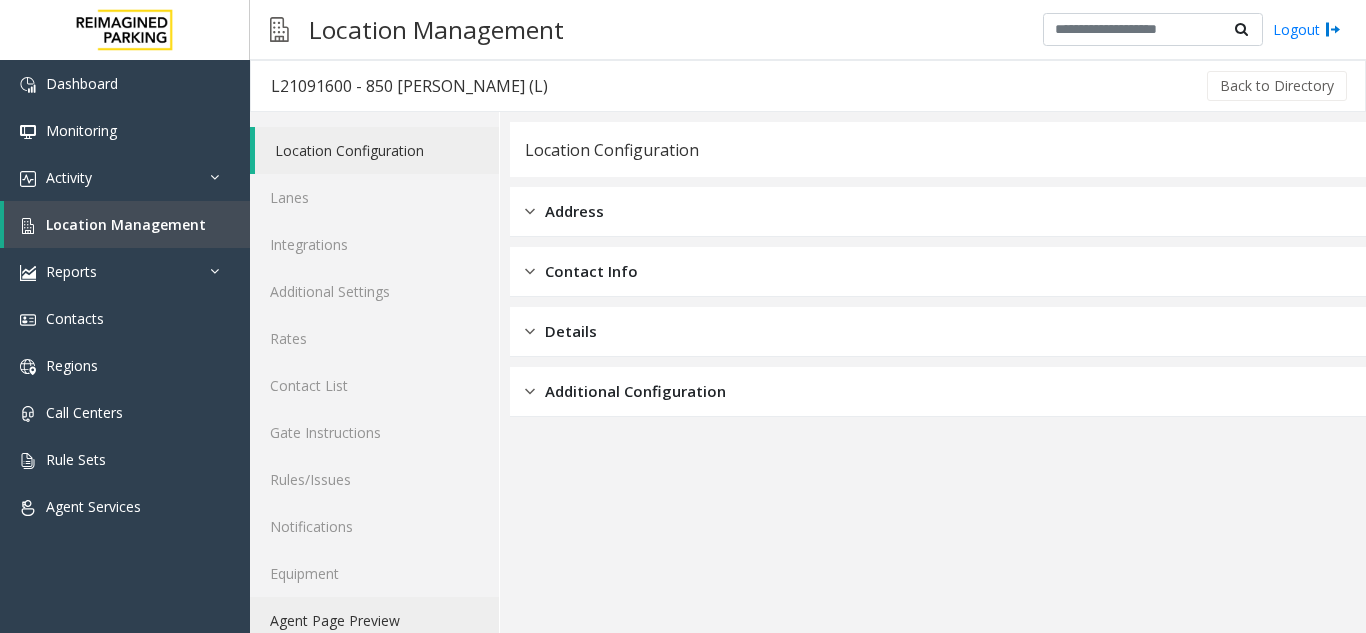 click on "Agent Page Preview" 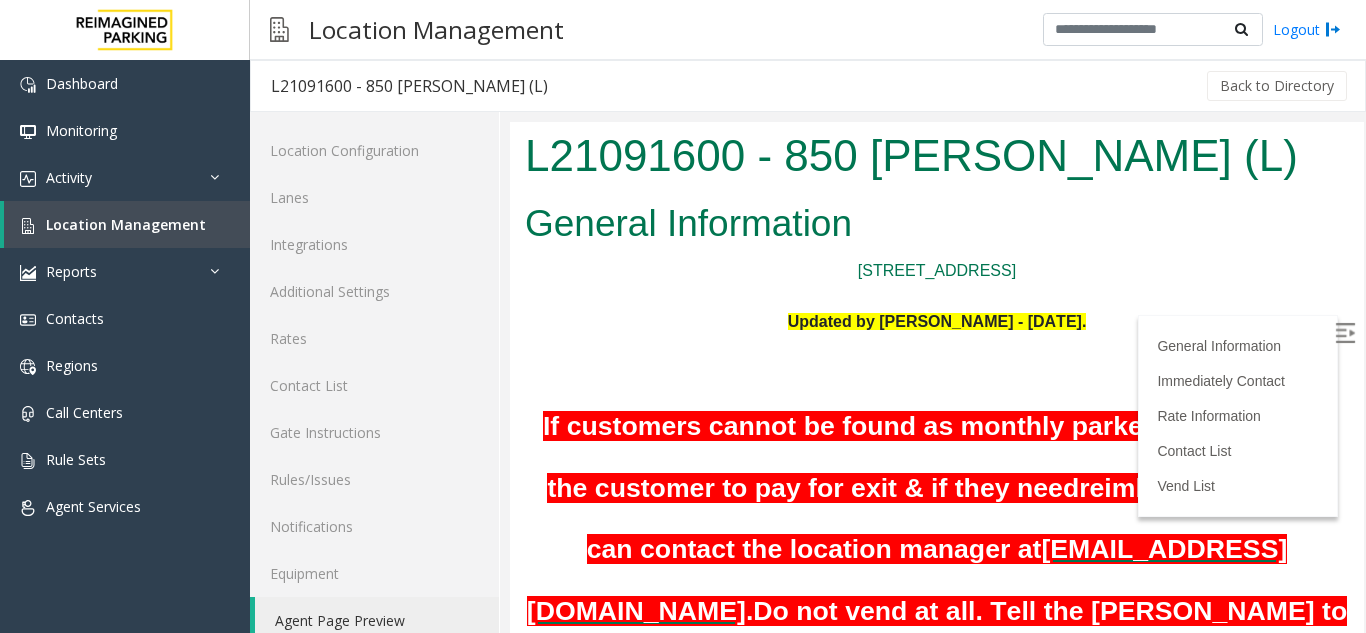 scroll, scrollTop: 0, scrollLeft: 0, axis: both 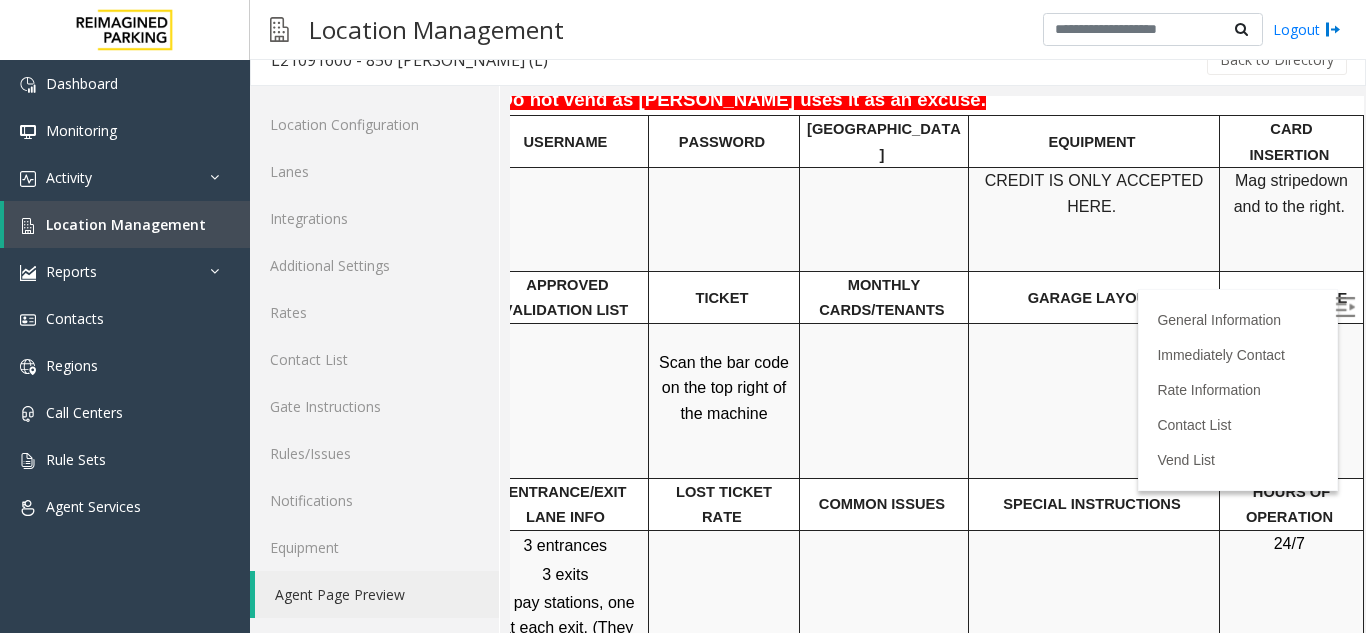 click on "Time" at bounding box center [1289, 390] 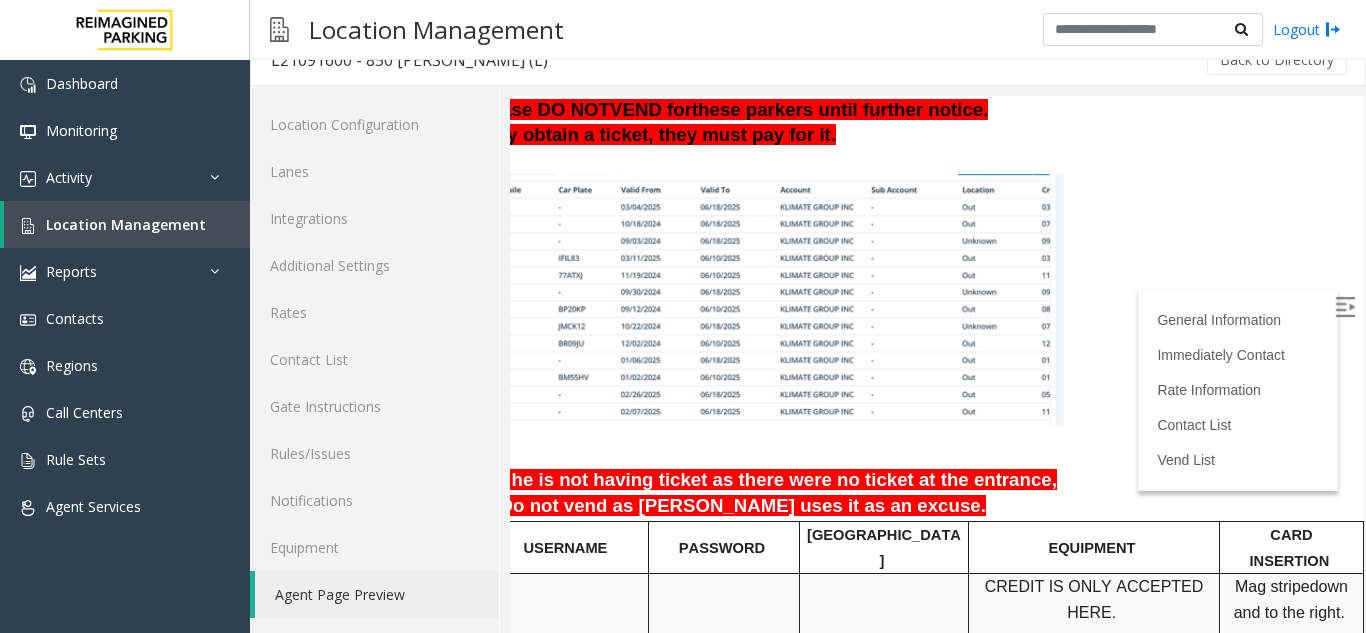 scroll, scrollTop: 1100, scrollLeft: 315, axis: both 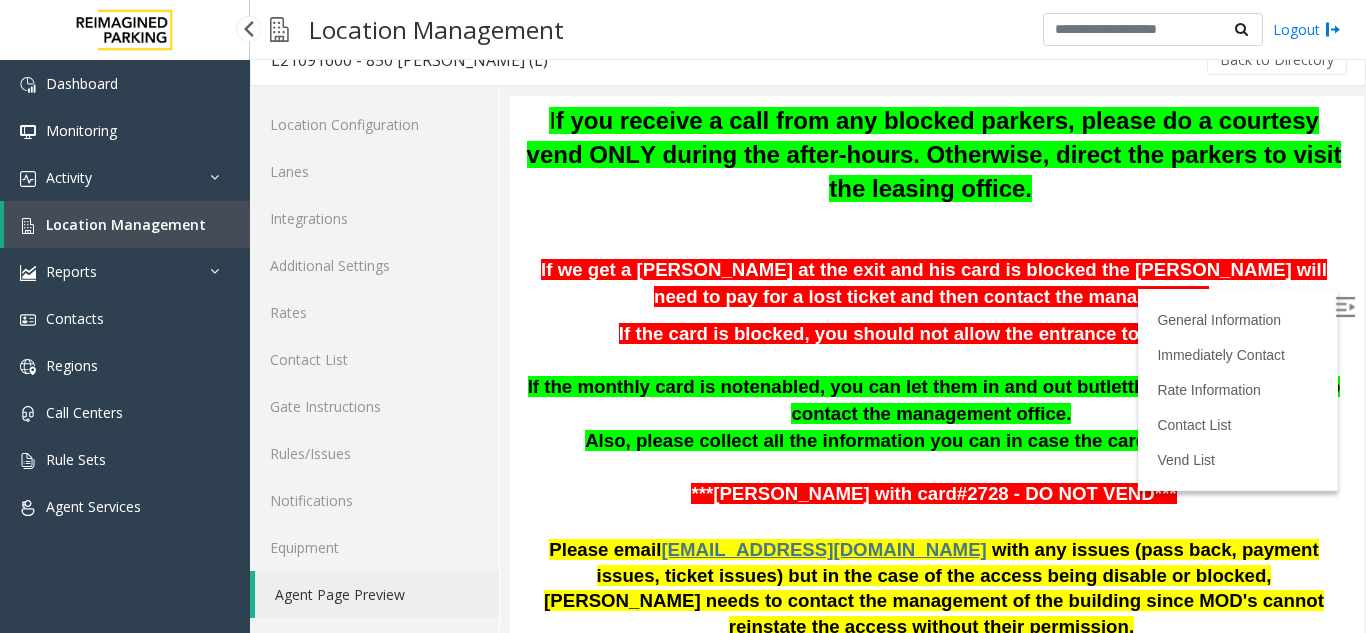 click on "Location Management" at bounding box center [126, 224] 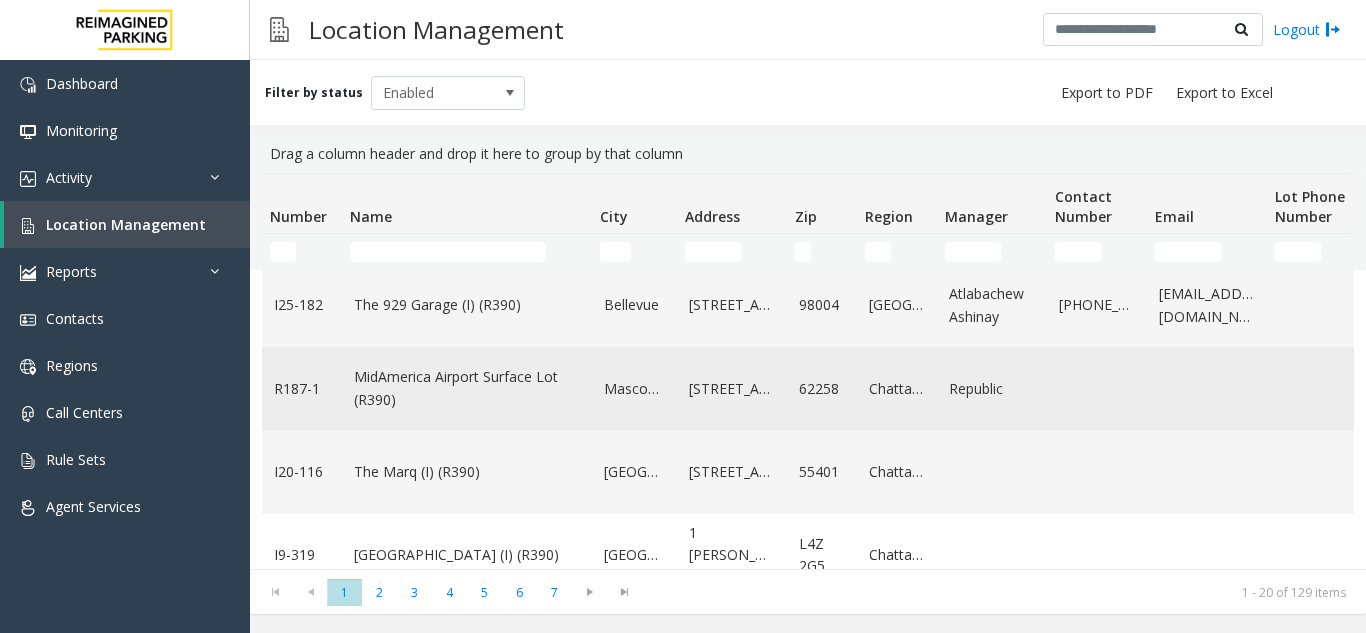 scroll, scrollTop: 800, scrollLeft: 0, axis: vertical 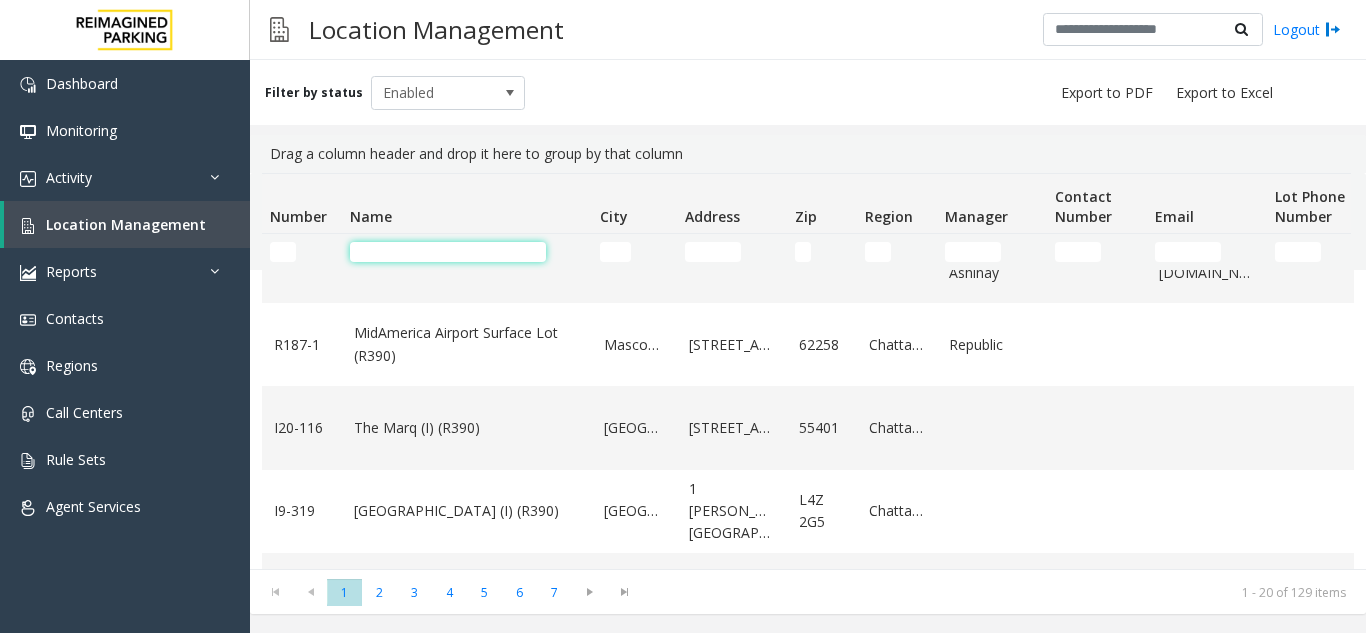 click 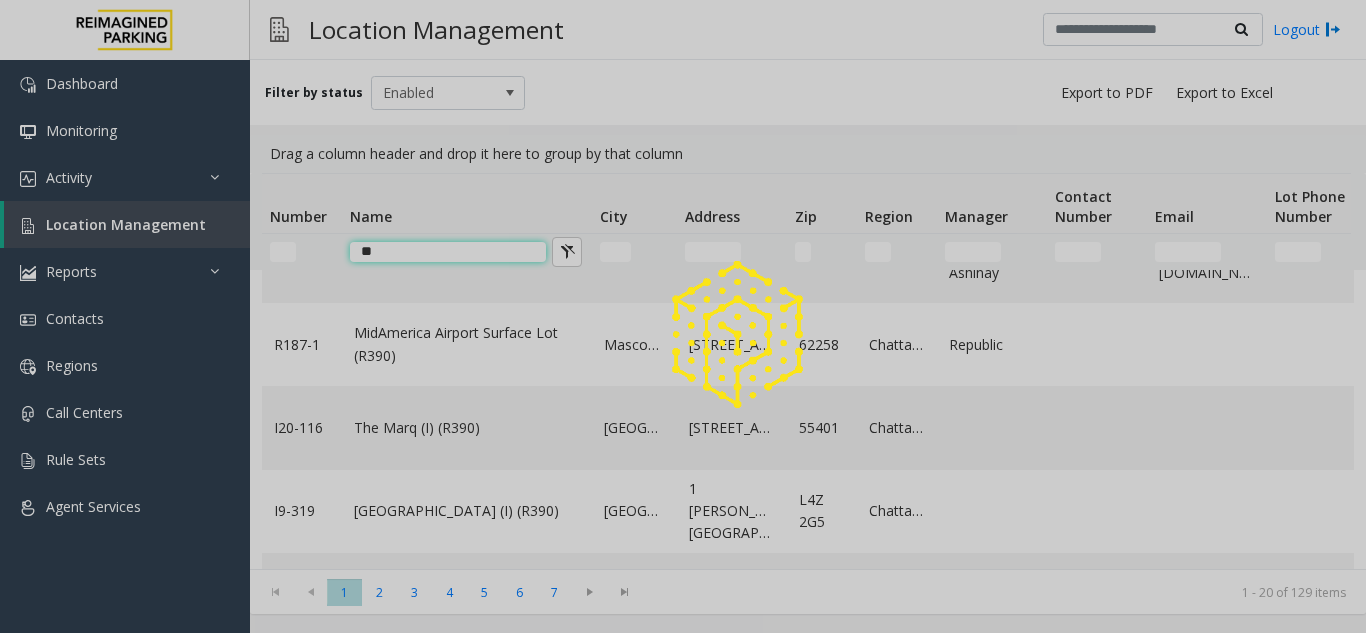 scroll, scrollTop: 0, scrollLeft: 0, axis: both 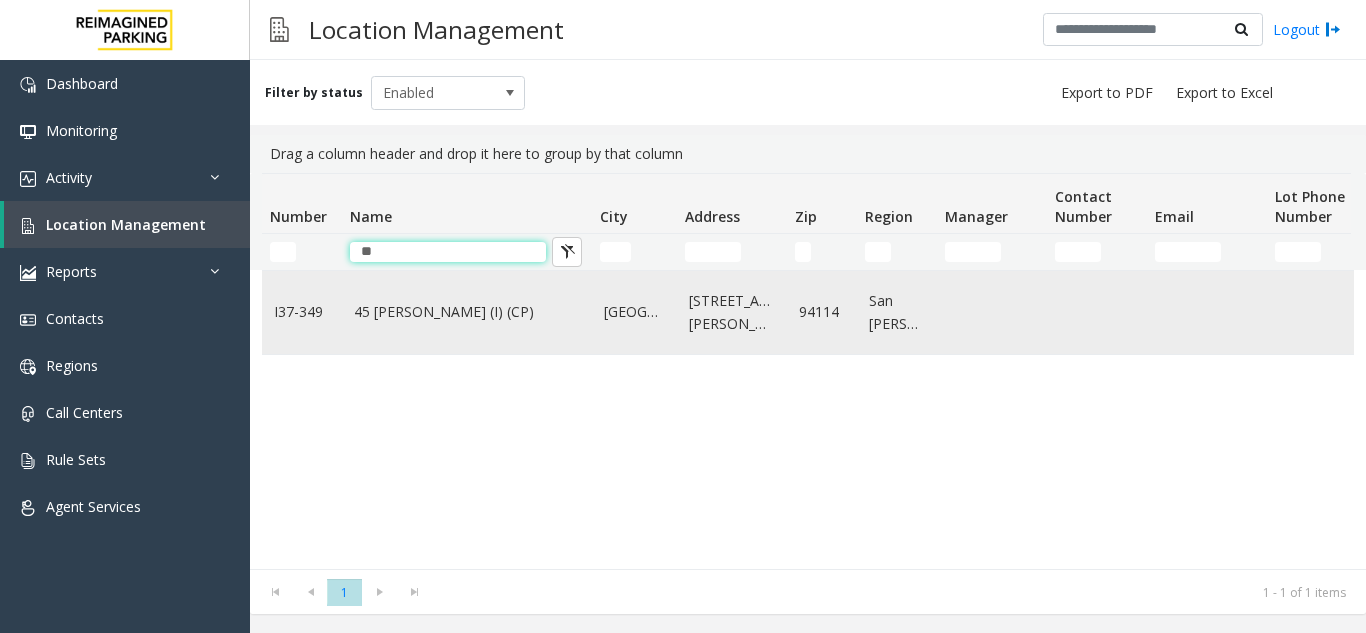 type on "**" 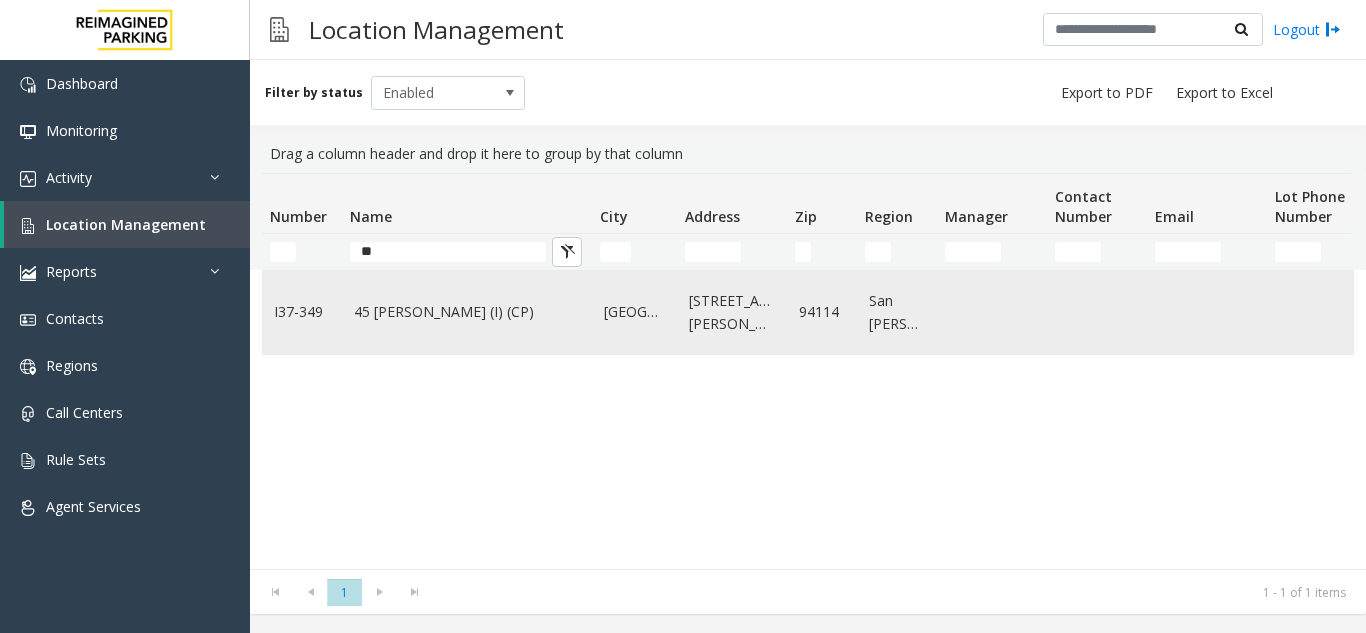 click on "45 [PERSON_NAME] (I) (CP)" 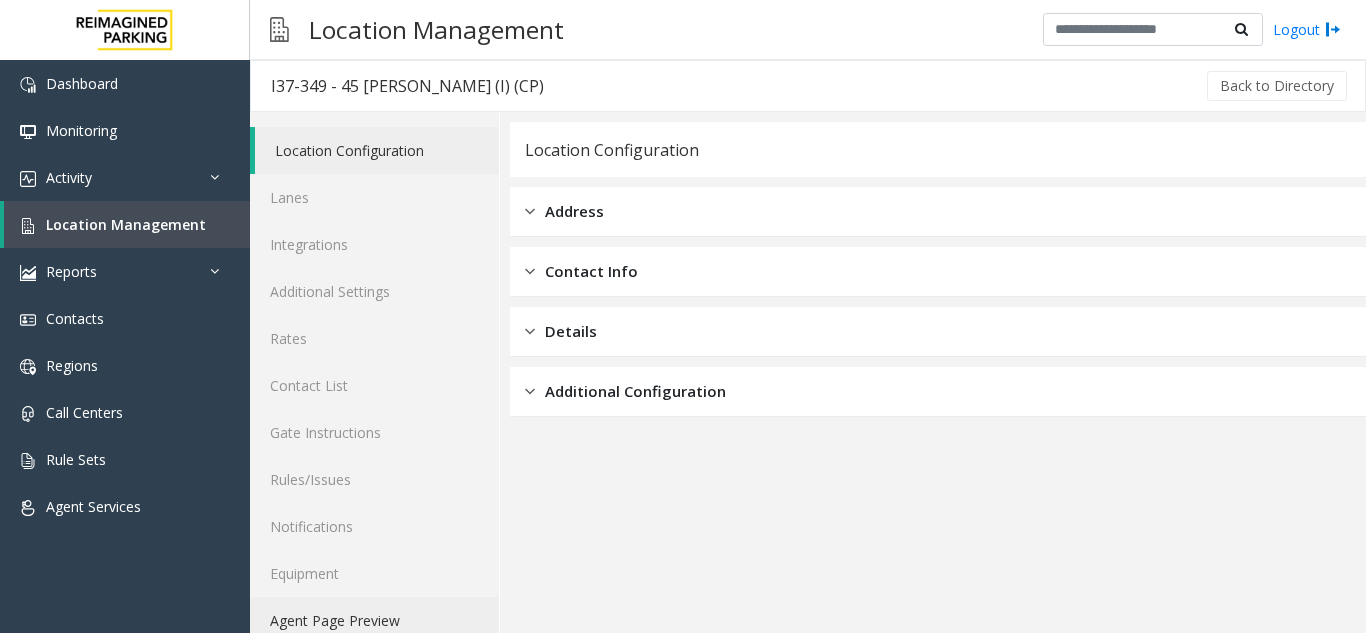 click on "Agent Page Preview" 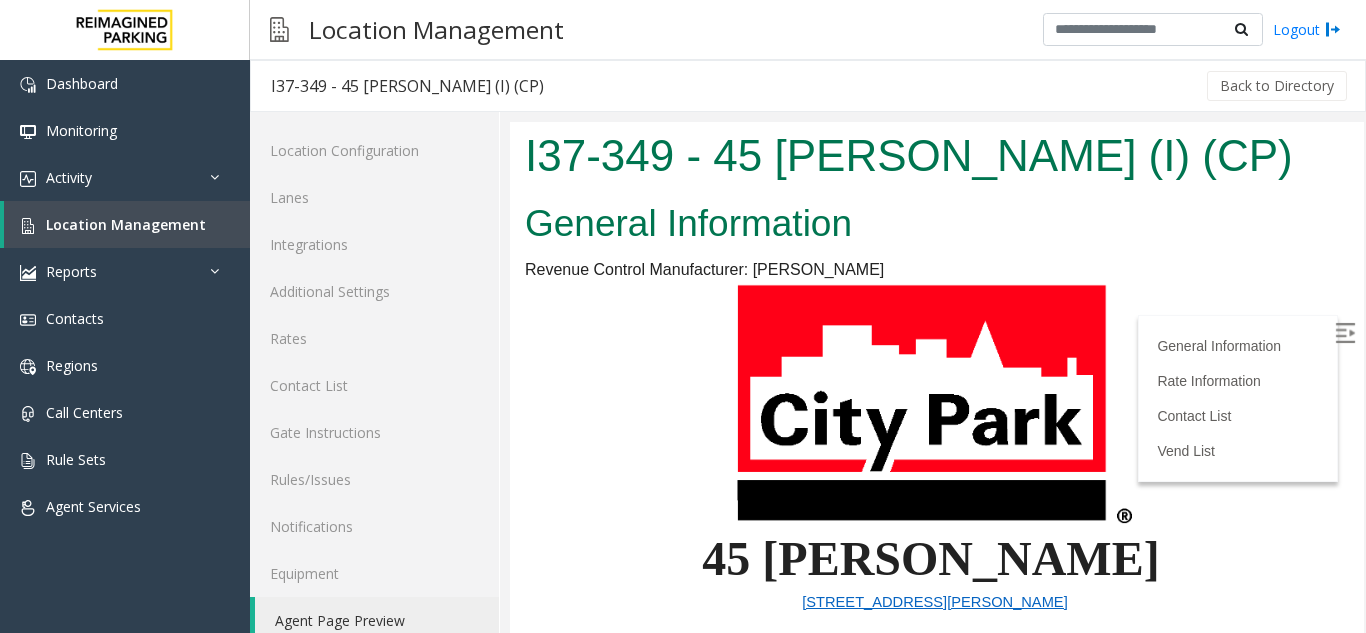 scroll, scrollTop: 0, scrollLeft: 0, axis: both 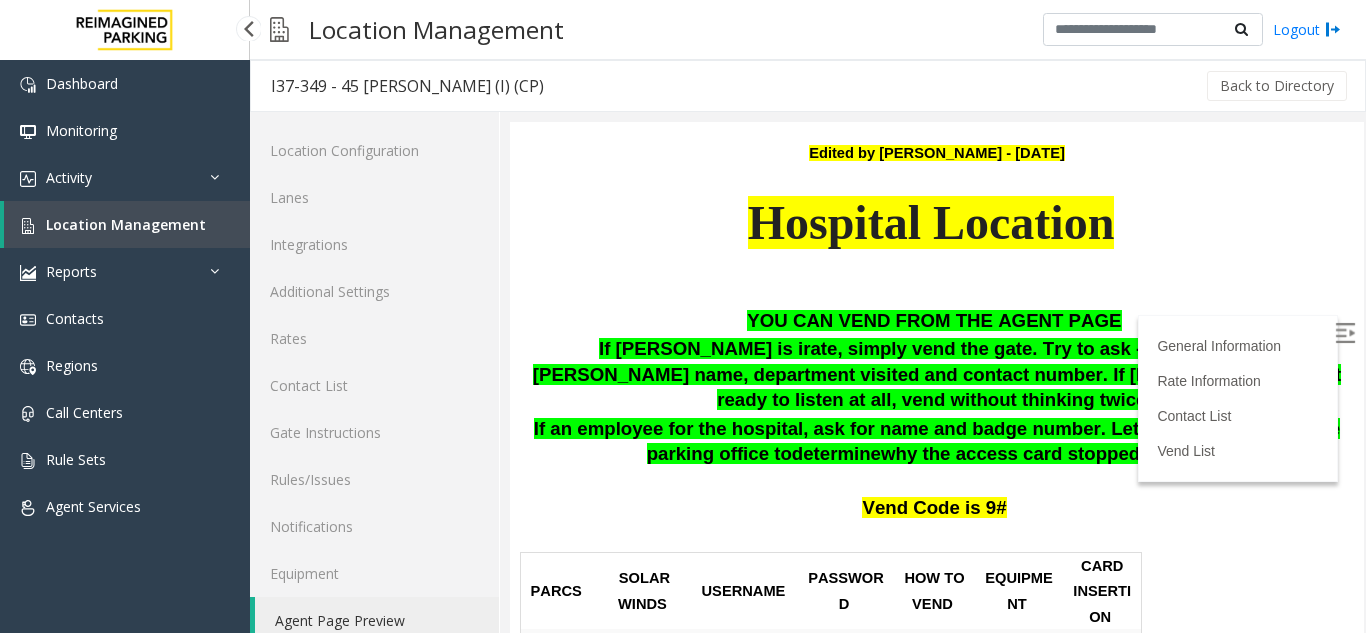 click on "Location Management" at bounding box center (126, 224) 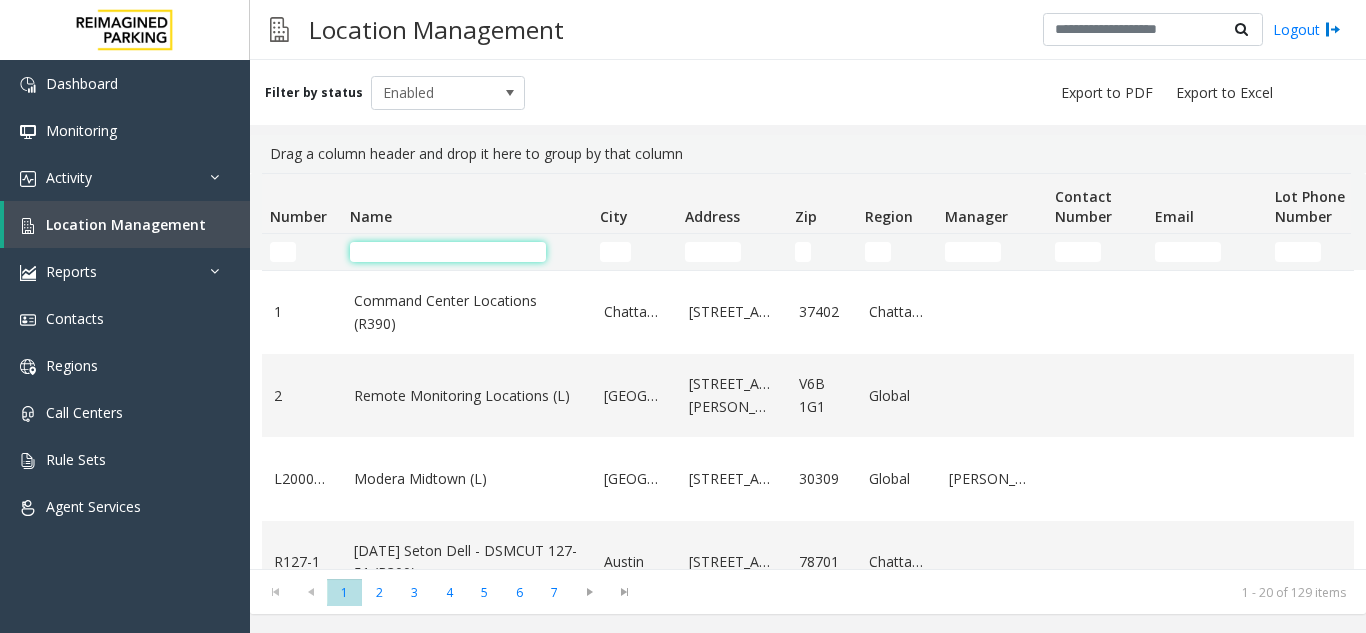 click 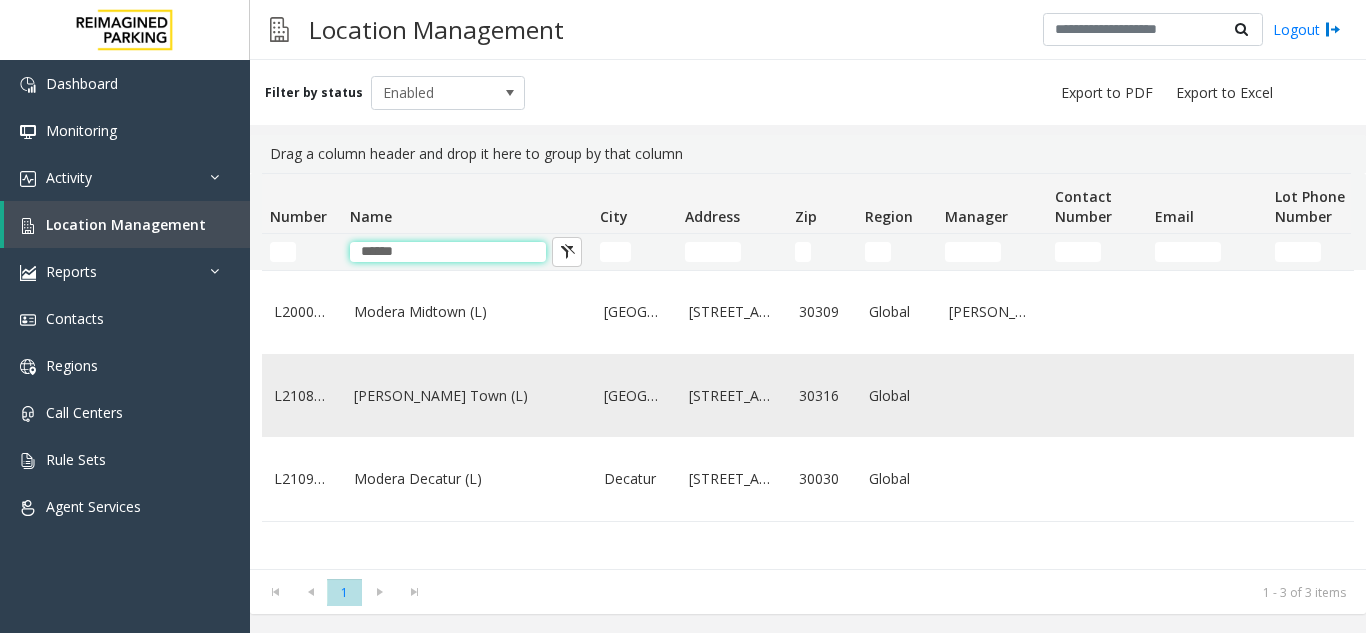 type on "******" 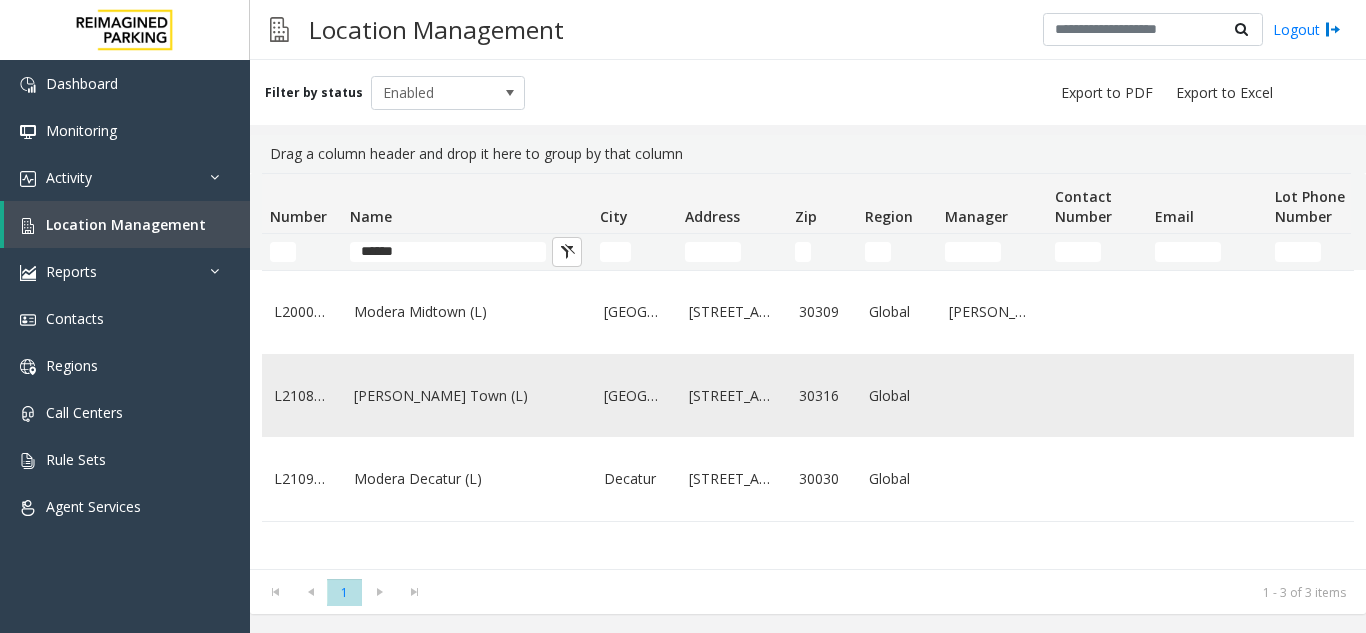 click on "[PERSON_NAME] Town (L)" 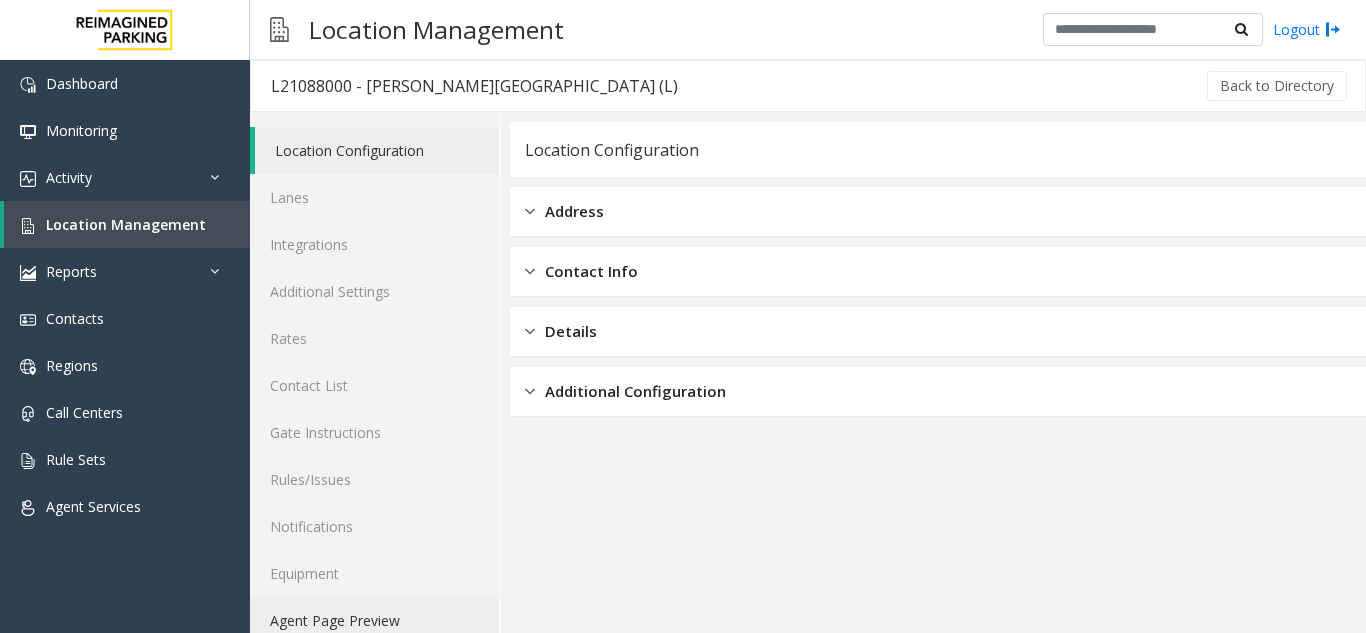 click on "Agent Page Preview" 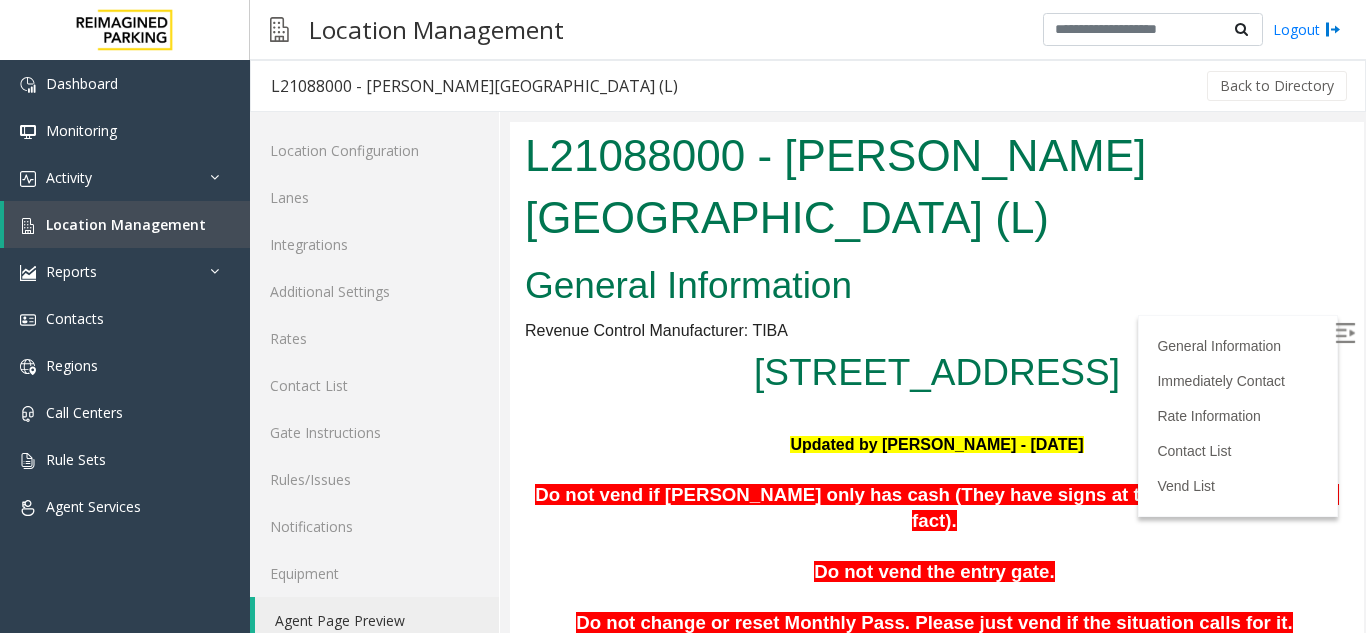 scroll, scrollTop: 0, scrollLeft: 0, axis: both 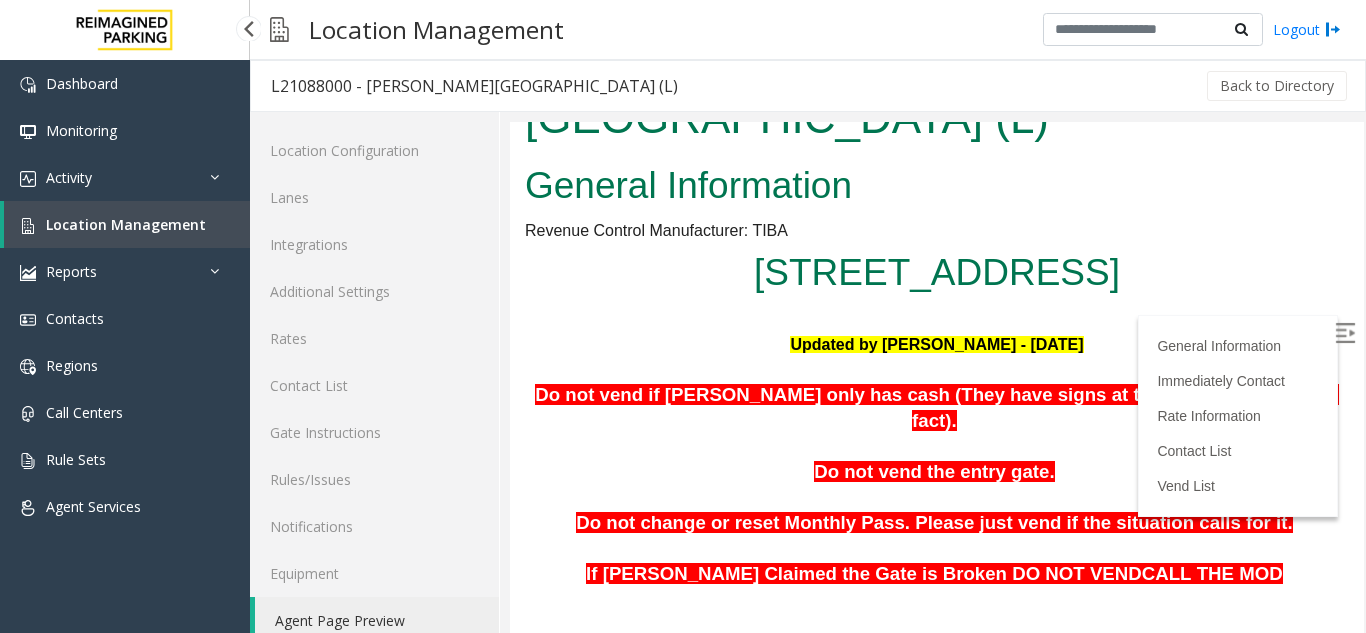click on "Location Management" at bounding box center [126, 224] 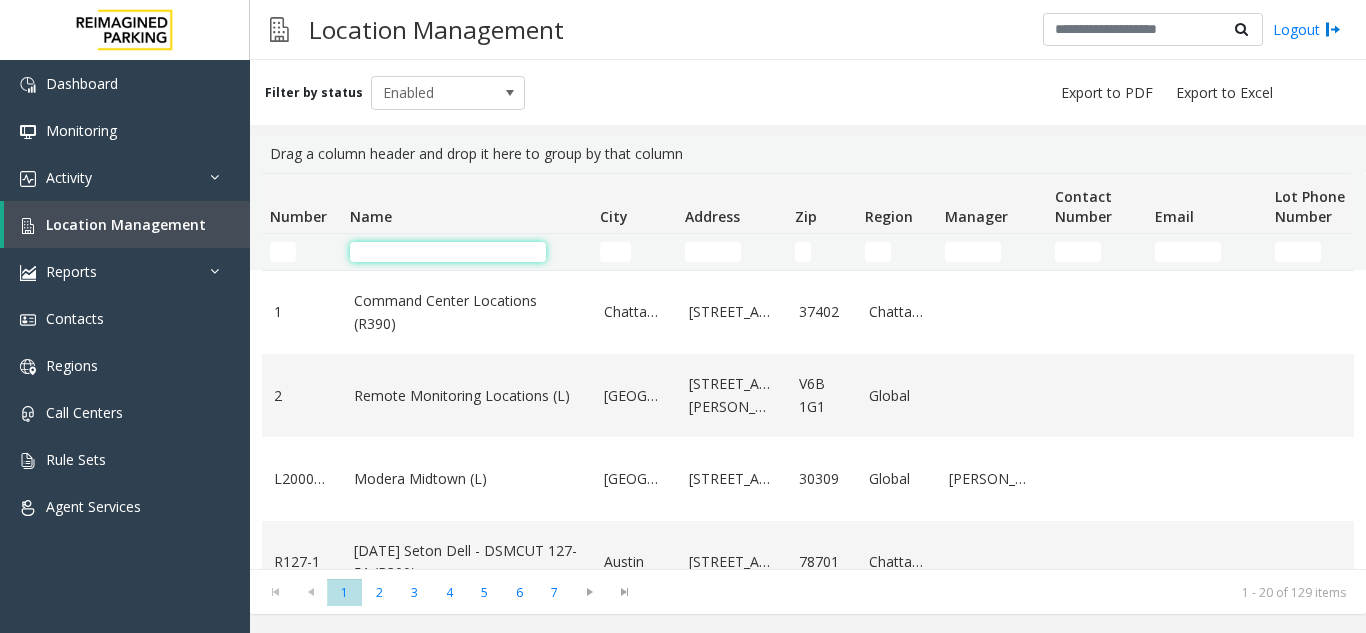 click 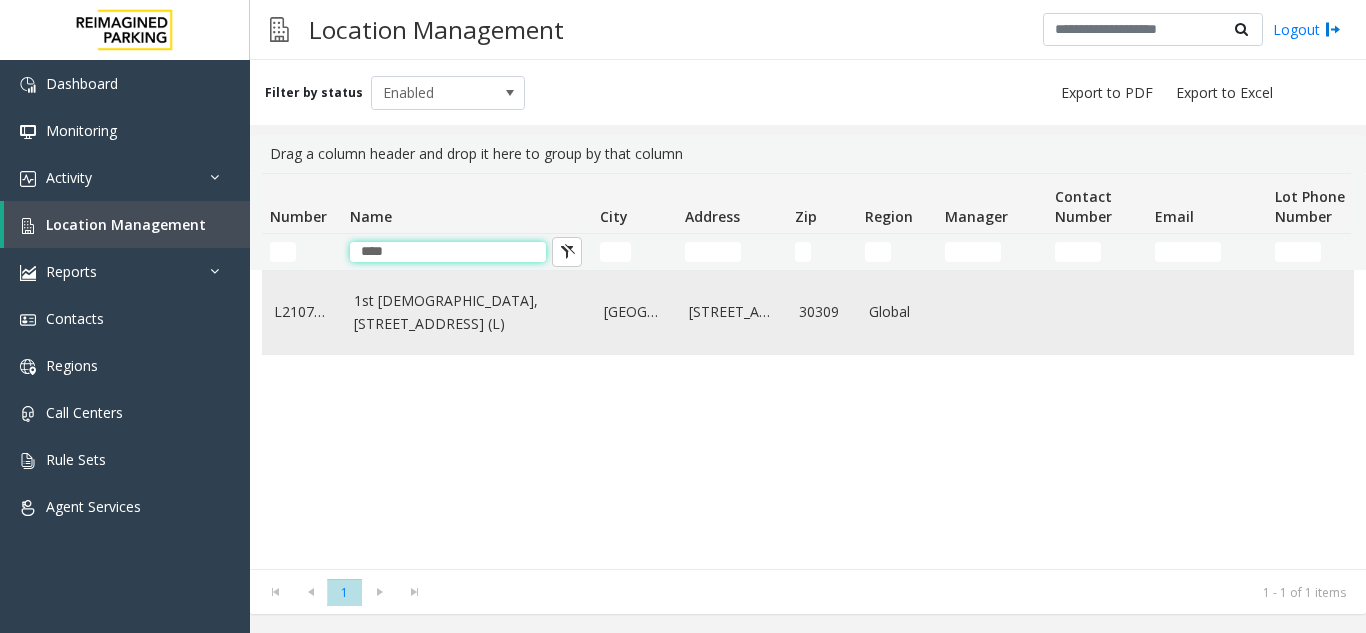 type on "****" 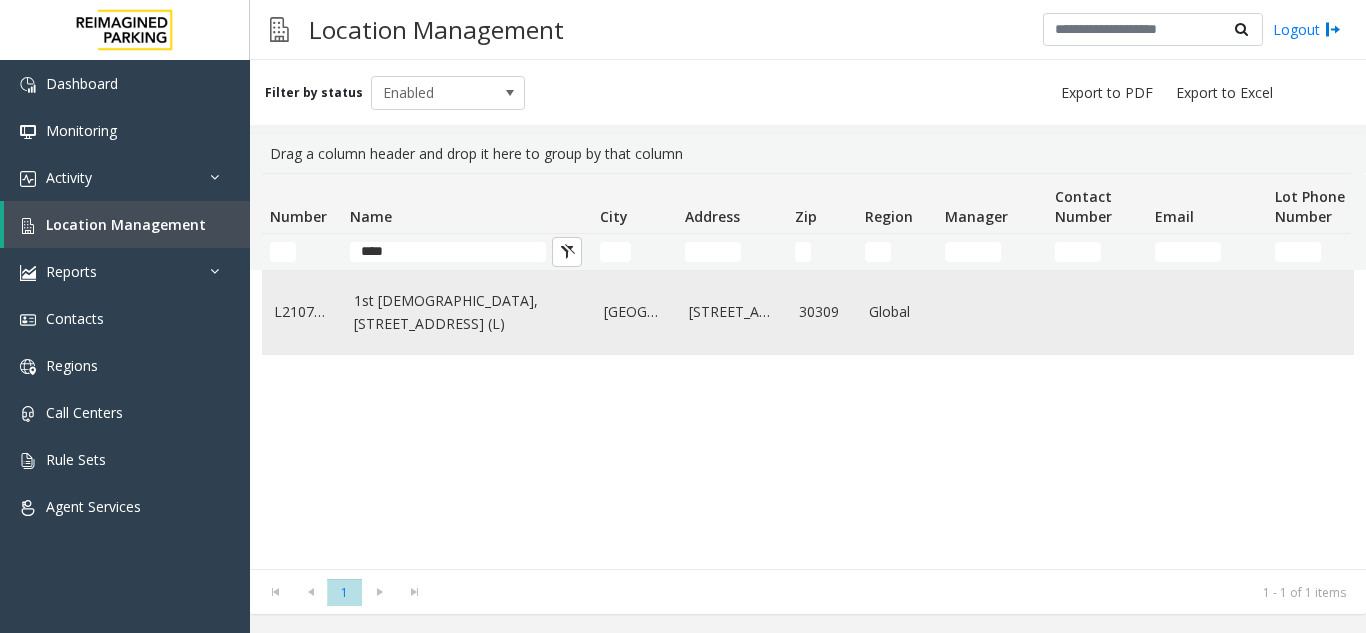 click on "1st [DEMOGRAPHIC_DATA], [STREET_ADDRESS] (L)" 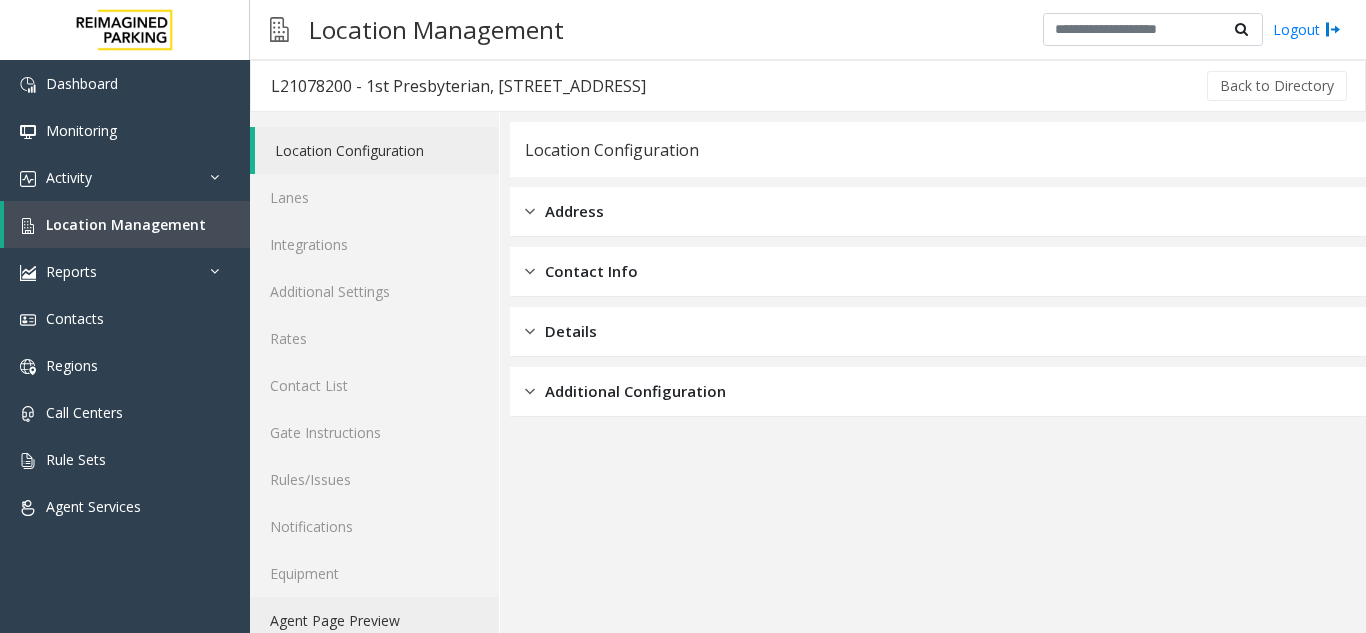 click on "Agent Page Preview" 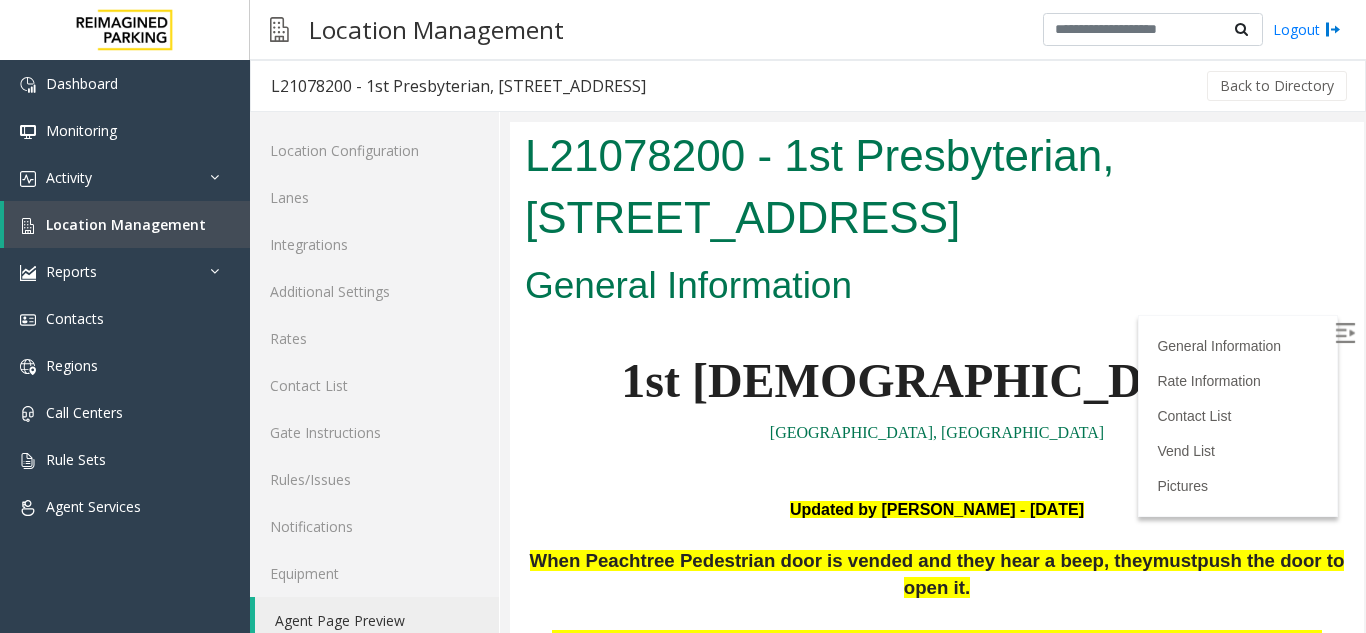scroll, scrollTop: 0, scrollLeft: 0, axis: both 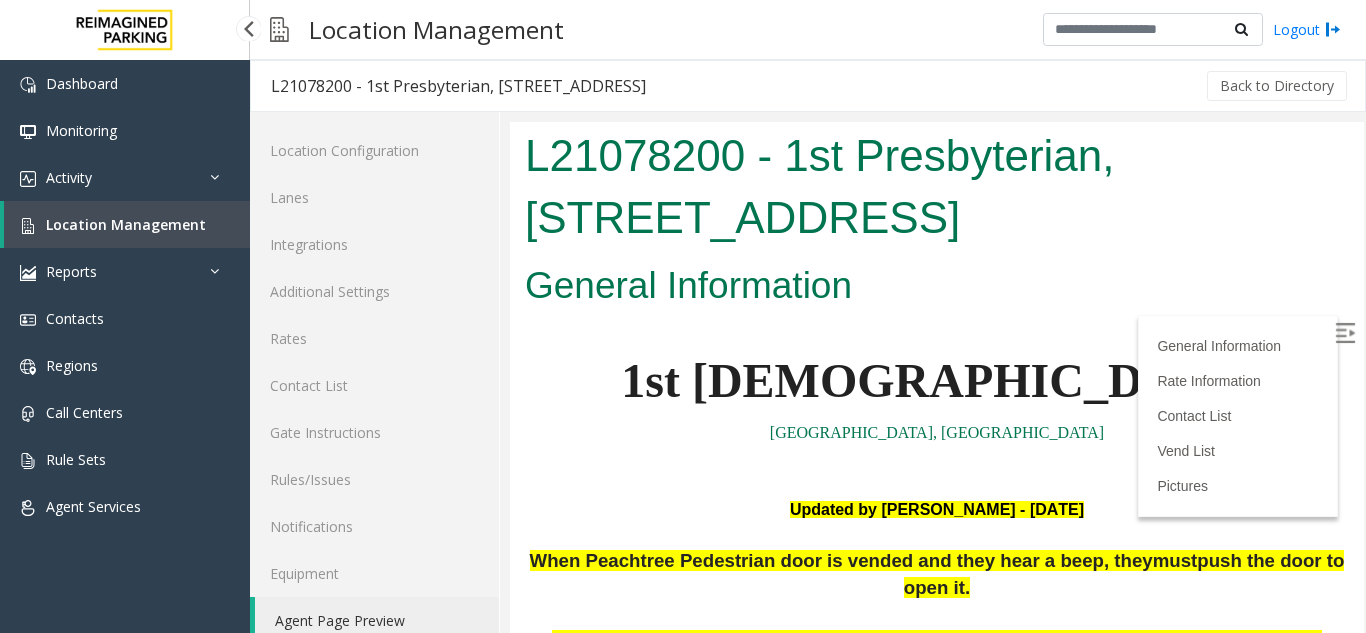 click on "Location Management" at bounding box center (126, 224) 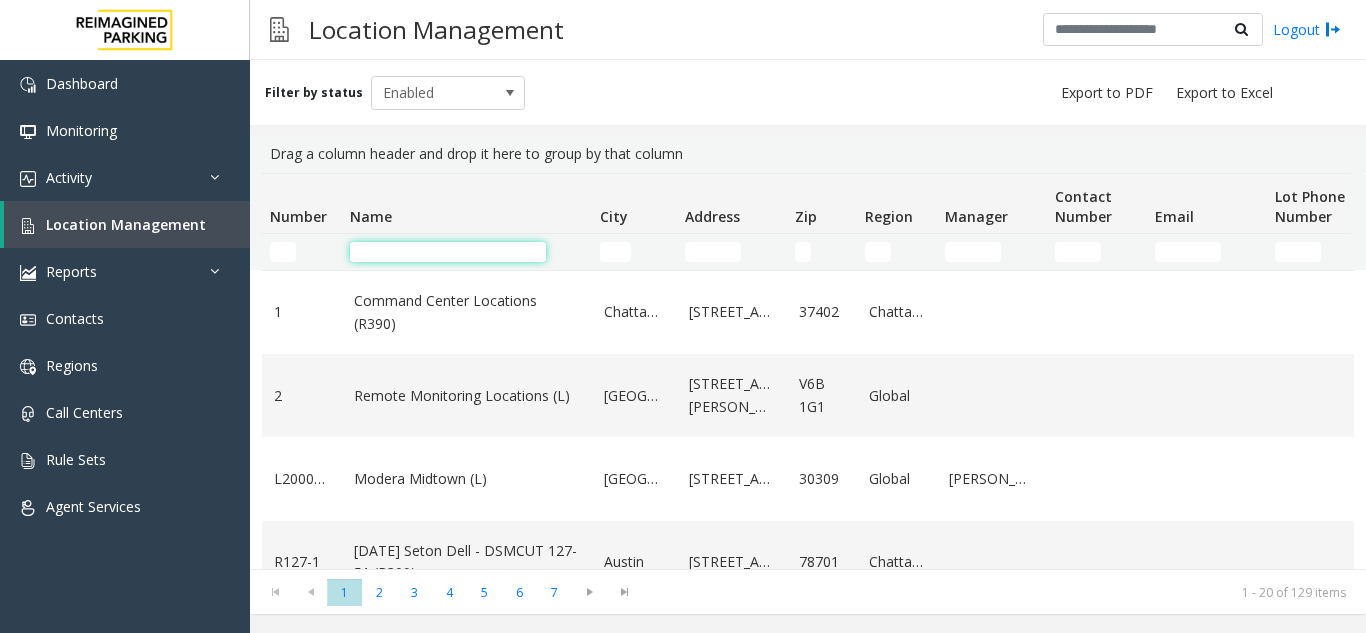 click 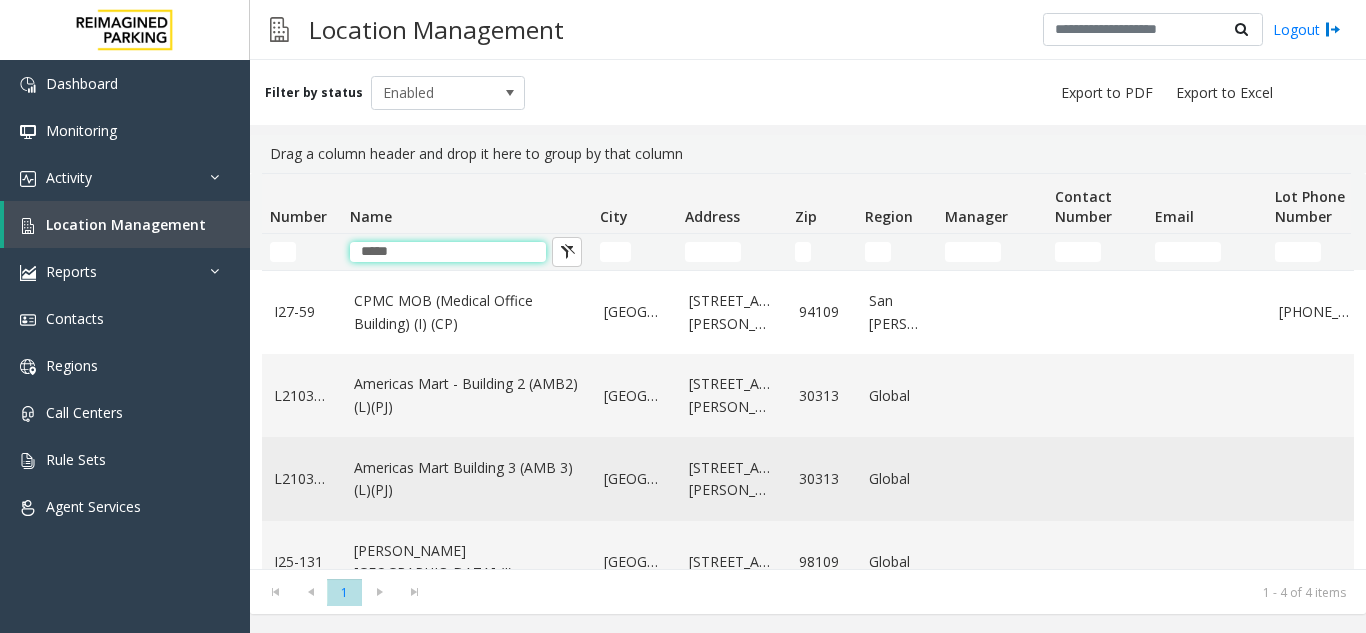 type on "*****" 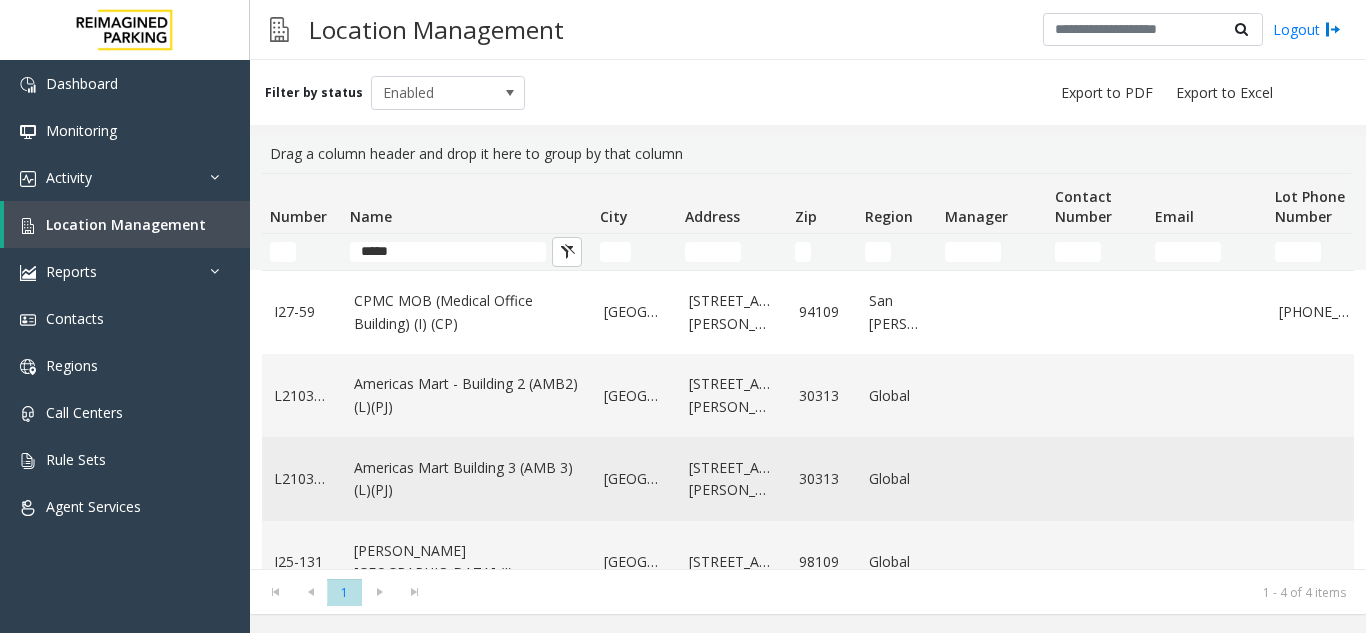 click on "Americas Mart Building  3 (AMB 3) (L)(PJ)" 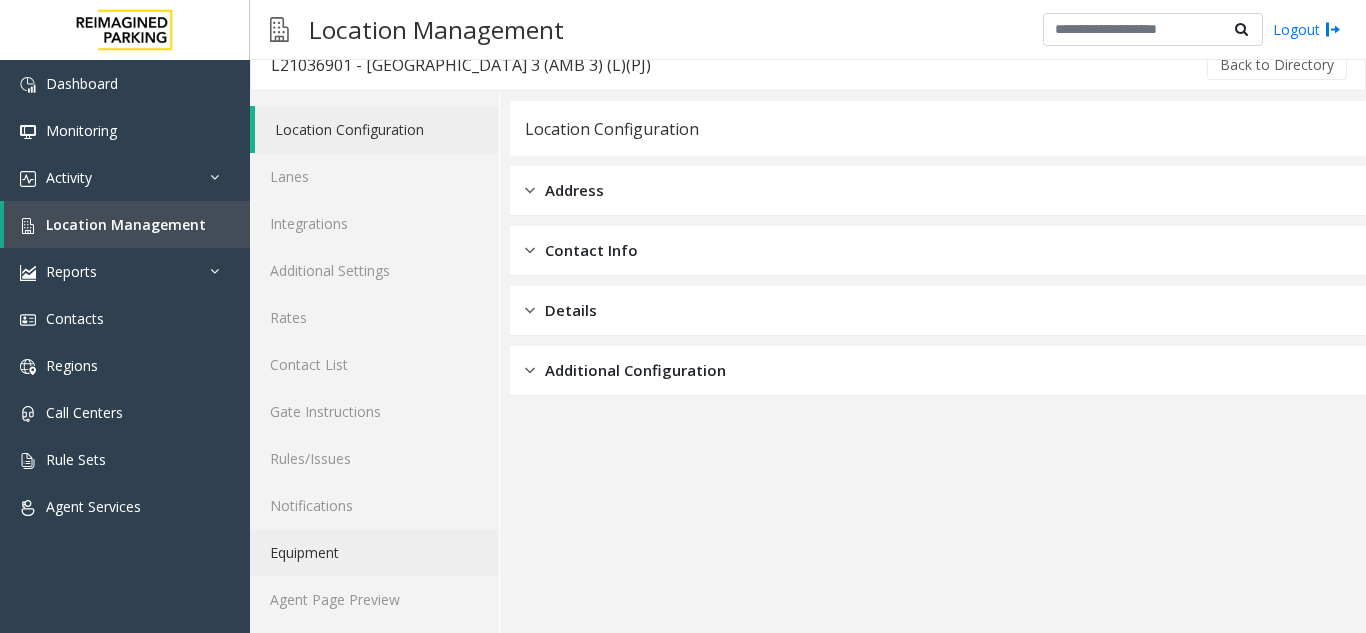 scroll, scrollTop: 26, scrollLeft: 0, axis: vertical 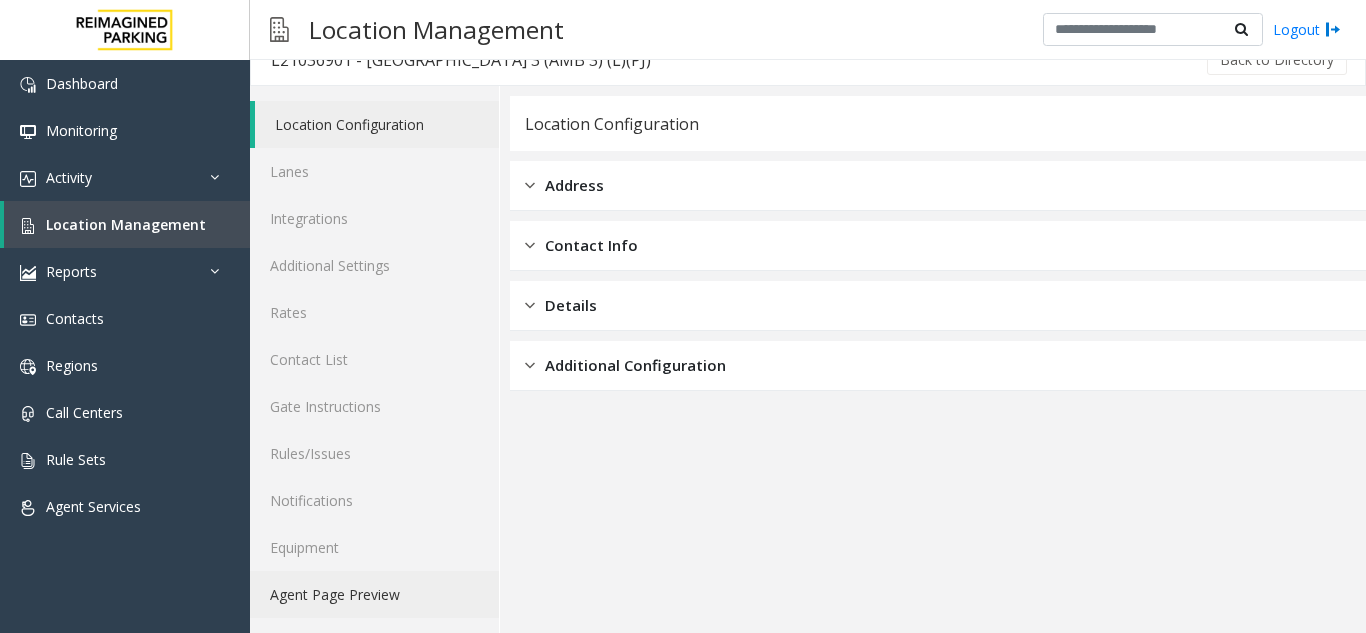 click on "Agent Page Preview" 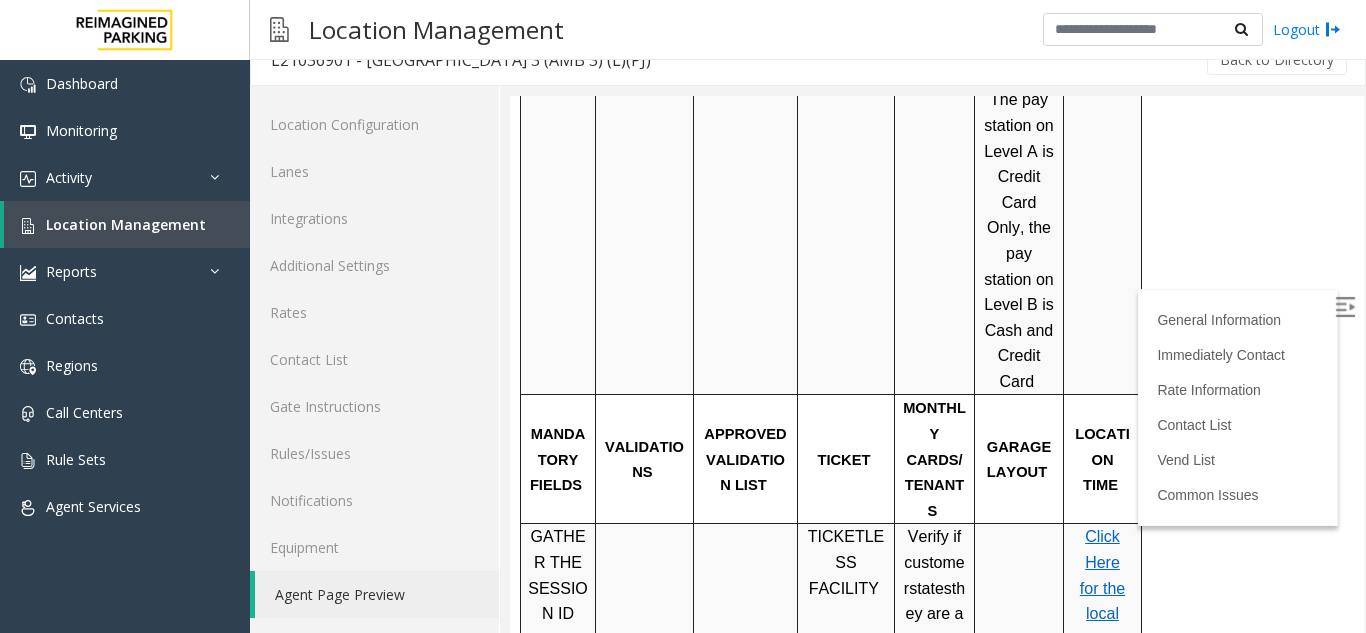 scroll, scrollTop: 1900, scrollLeft: 0, axis: vertical 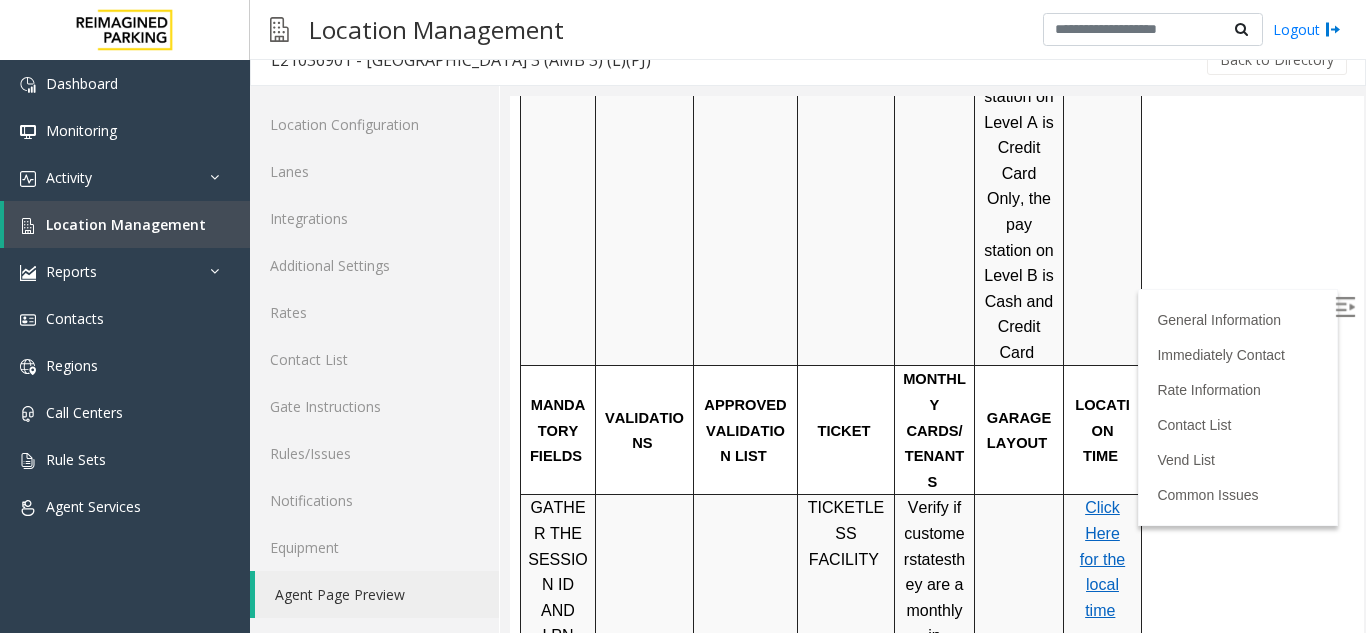 click at bounding box center [1141, 662] 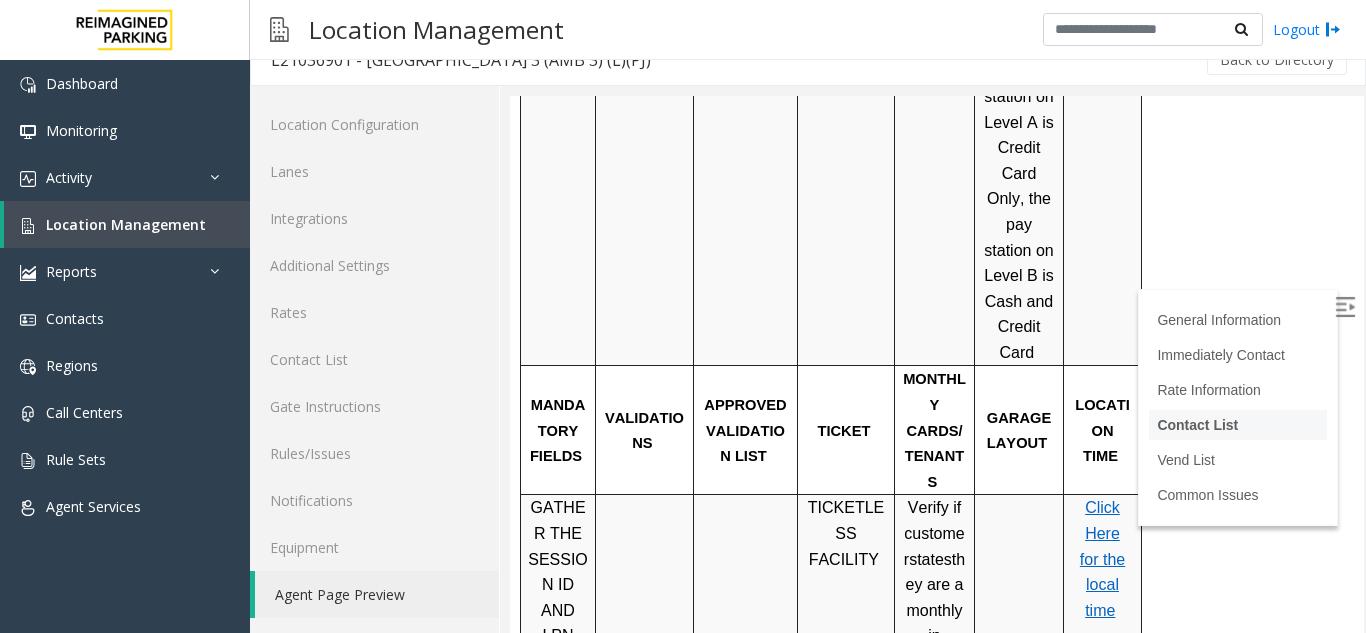 click on "Contact List" at bounding box center (1197, 425) 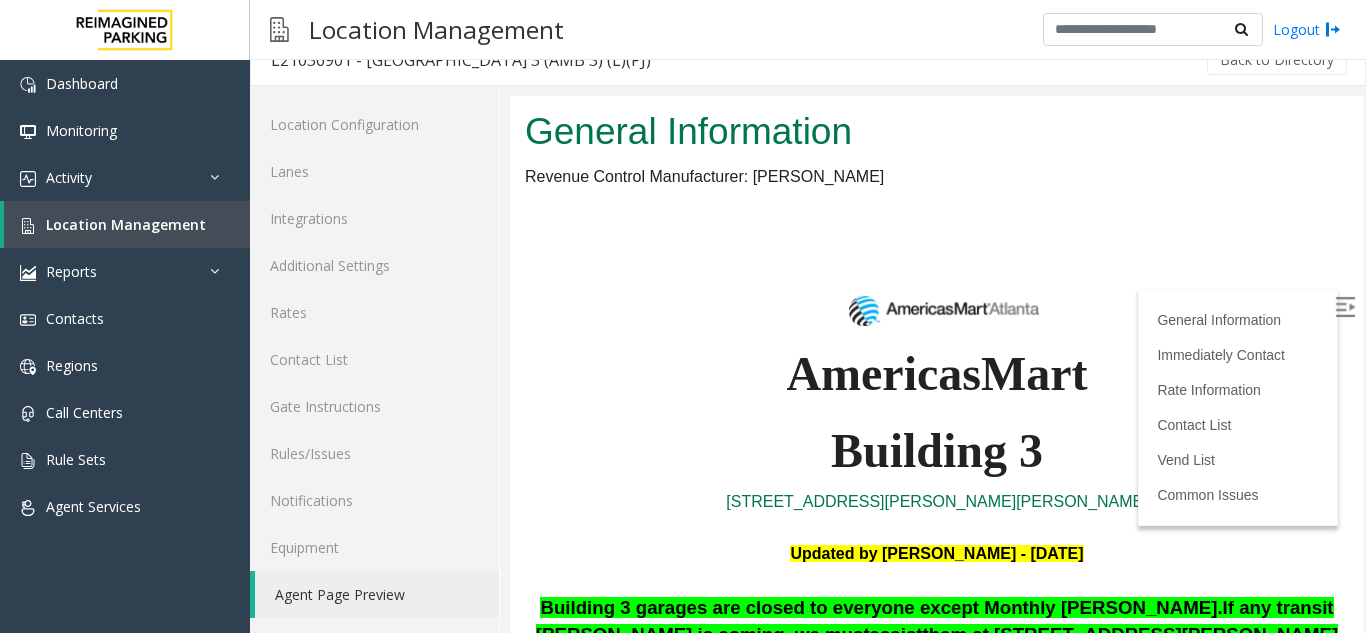 scroll, scrollTop: 0, scrollLeft: 0, axis: both 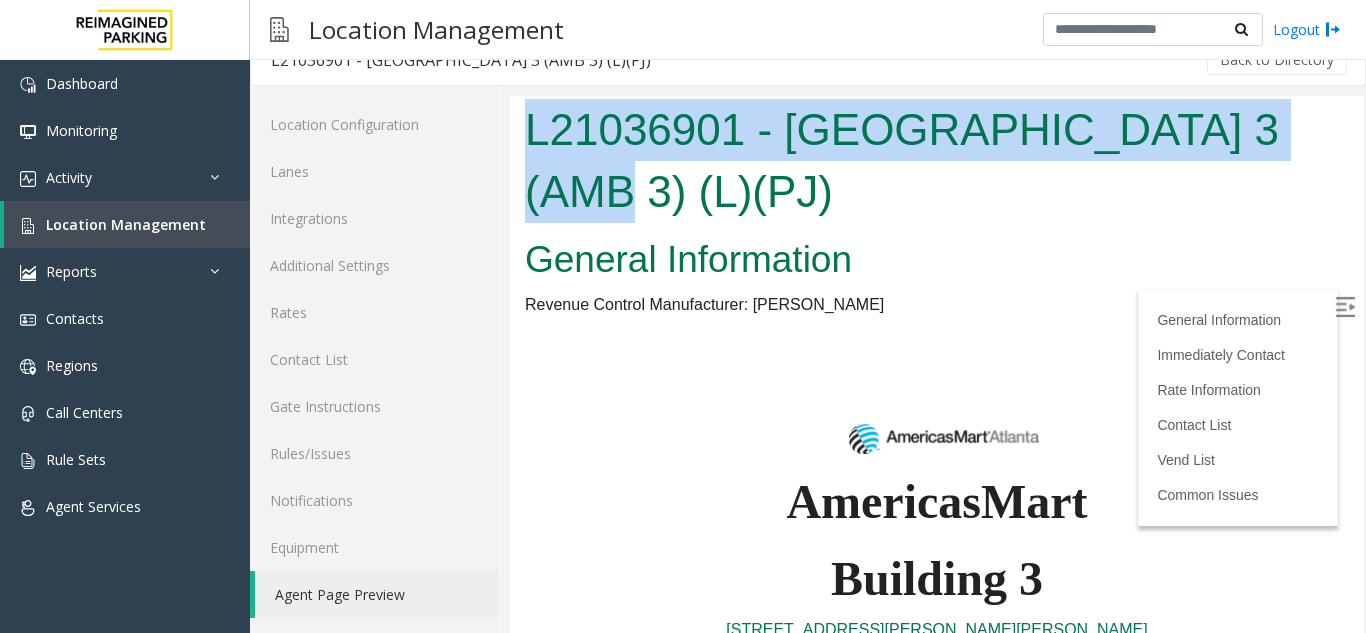 copy on "L21036901 - [GEOGRAPHIC_DATA]  3" 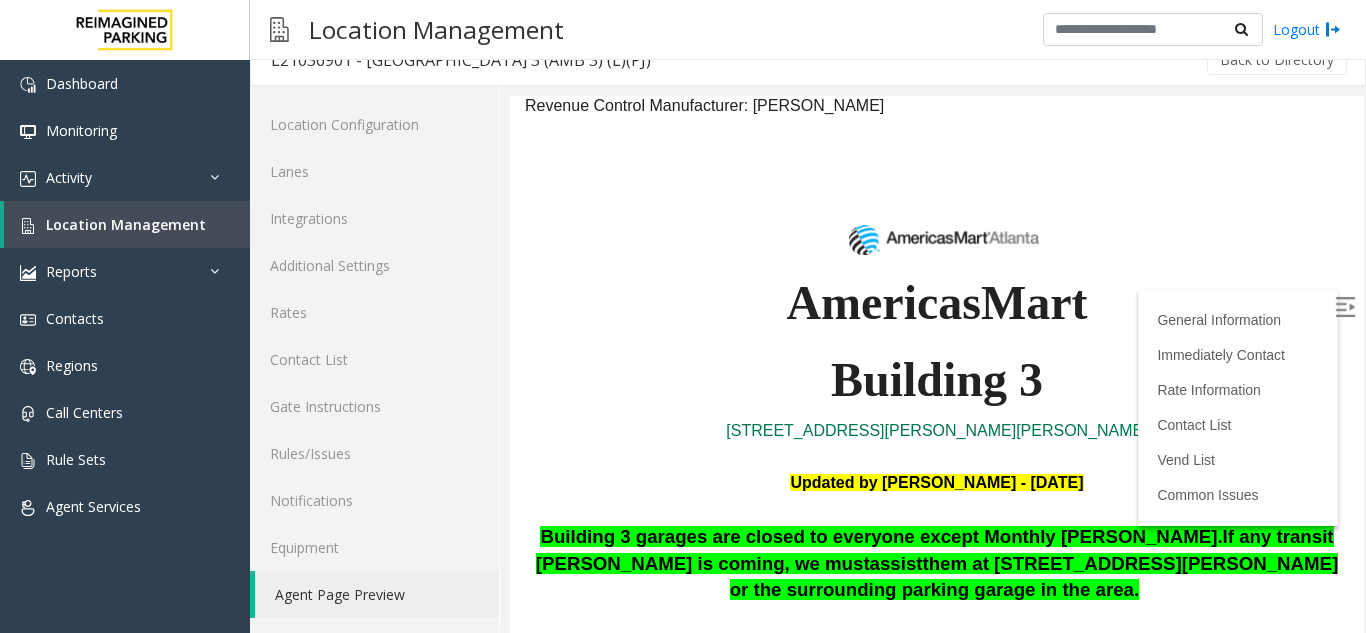 scroll, scrollTop: 200, scrollLeft: 0, axis: vertical 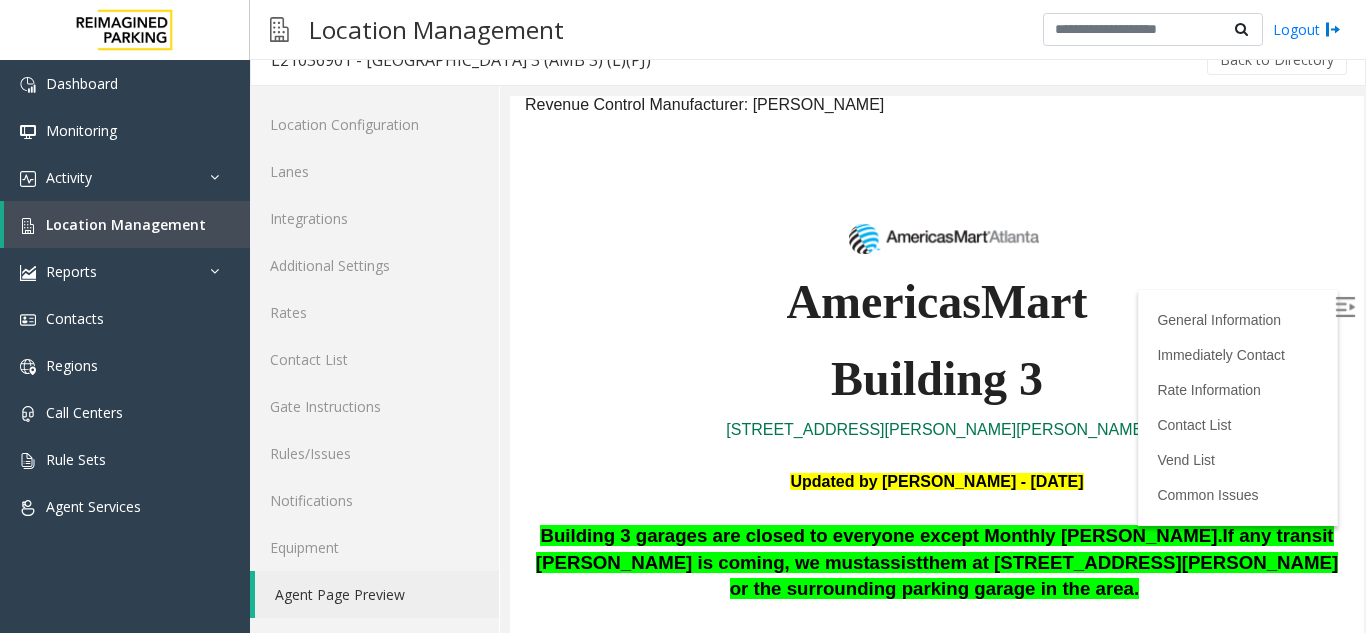 click at bounding box center [1345, 307] 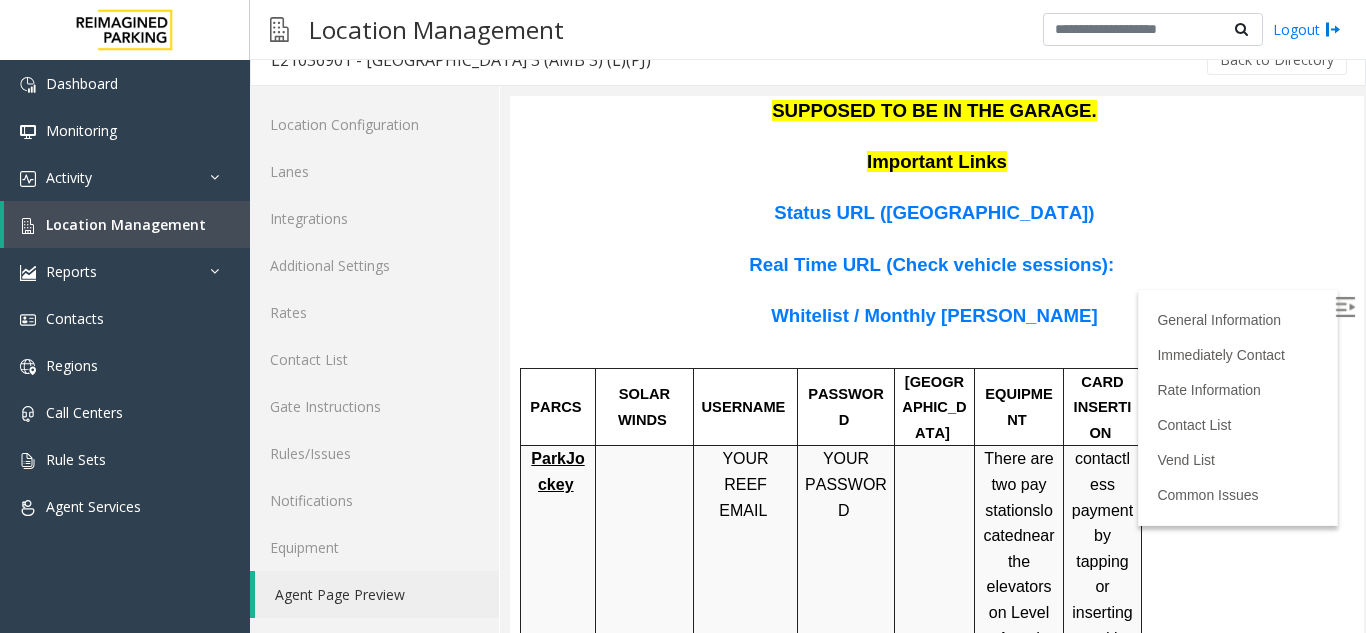 scroll, scrollTop: 1300, scrollLeft: 0, axis: vertical 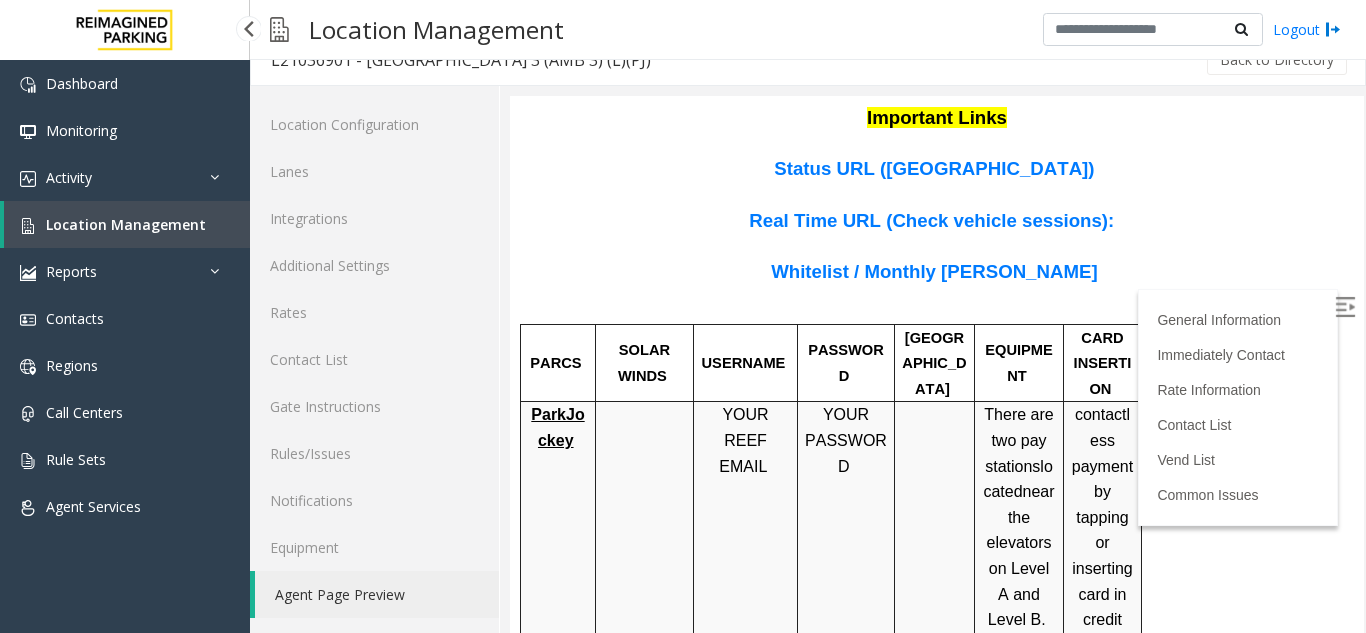 click on "Location Management" at bounding box center (126, 224) 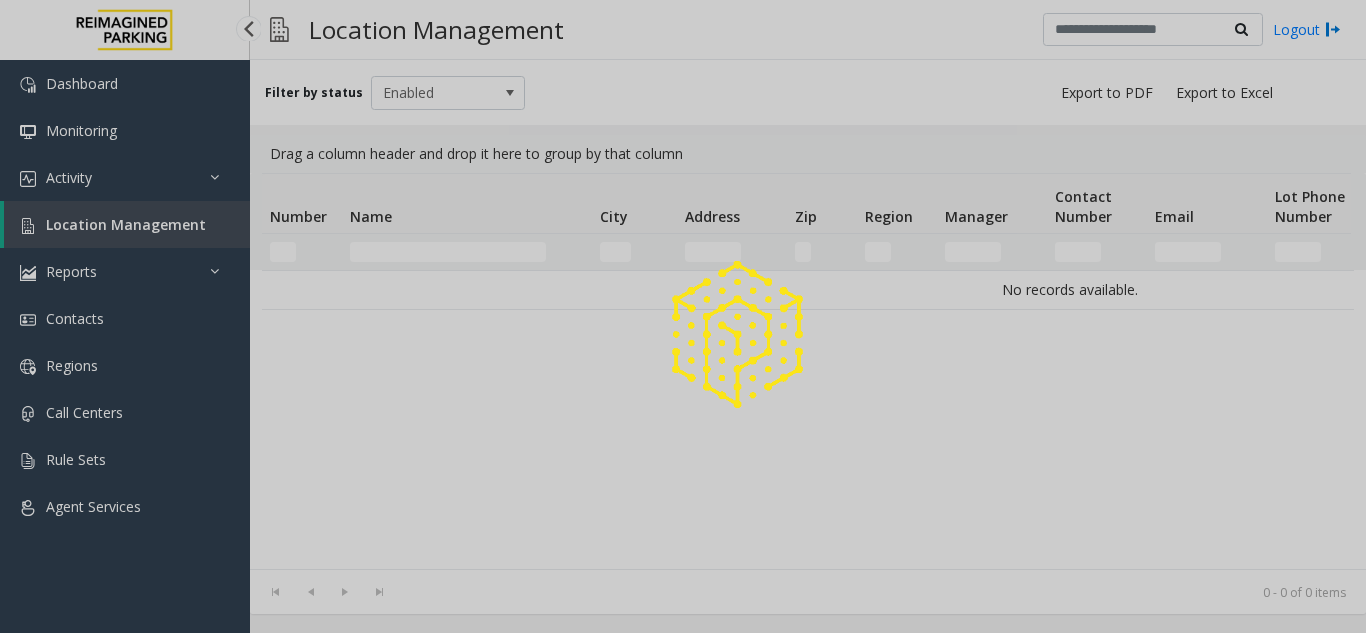 scroll, scrollTop: 0, scrollLeft: 0, axis: both 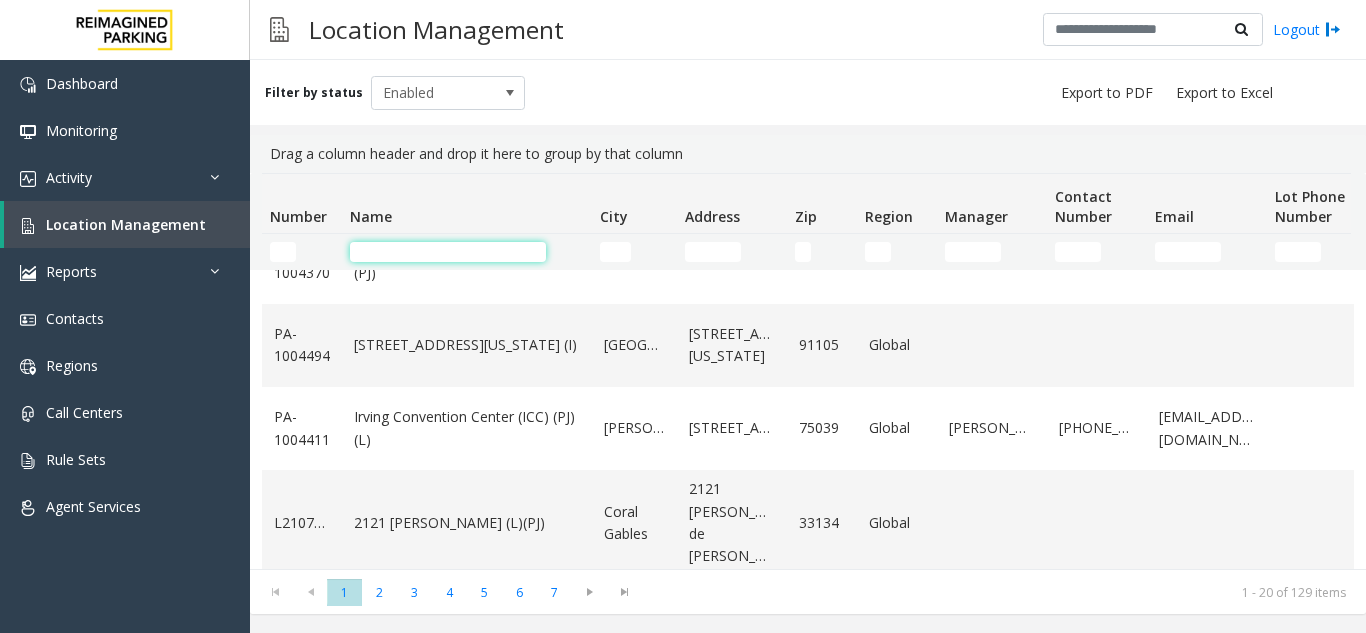 click 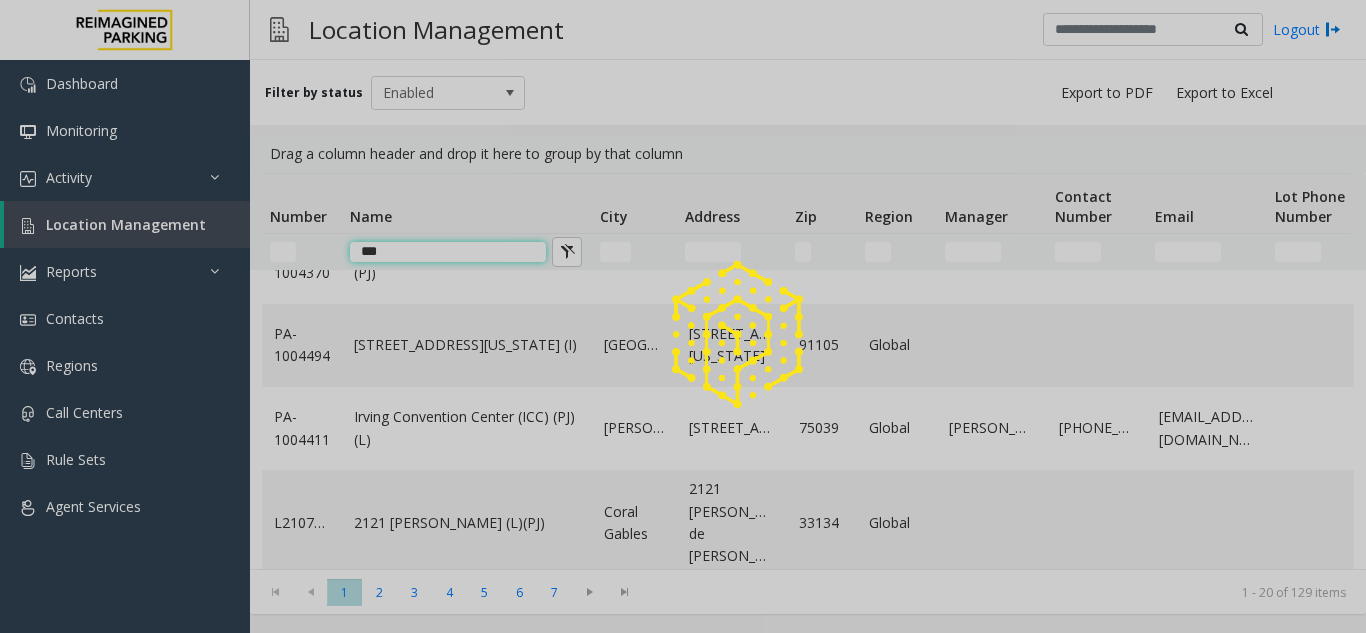 scroll, scrollTop: 0, scrollLeft: 0, axis: both 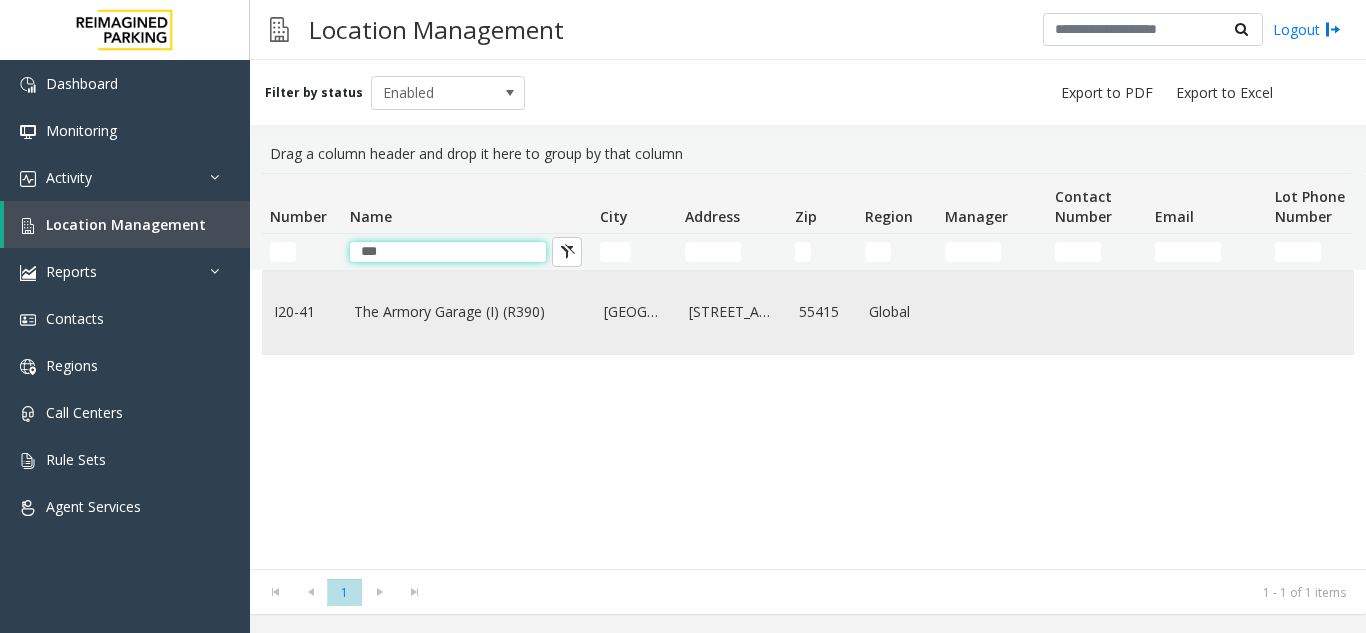 type on "***" 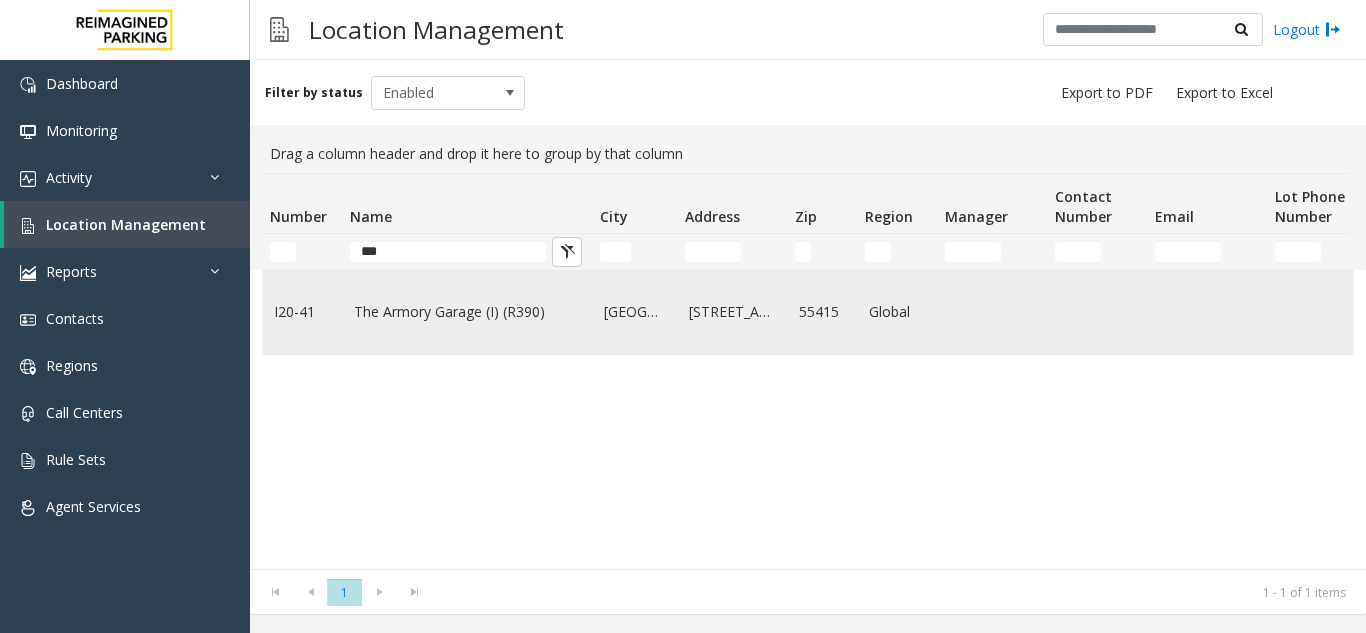 click on "The Armory Garage (I) (R390)" 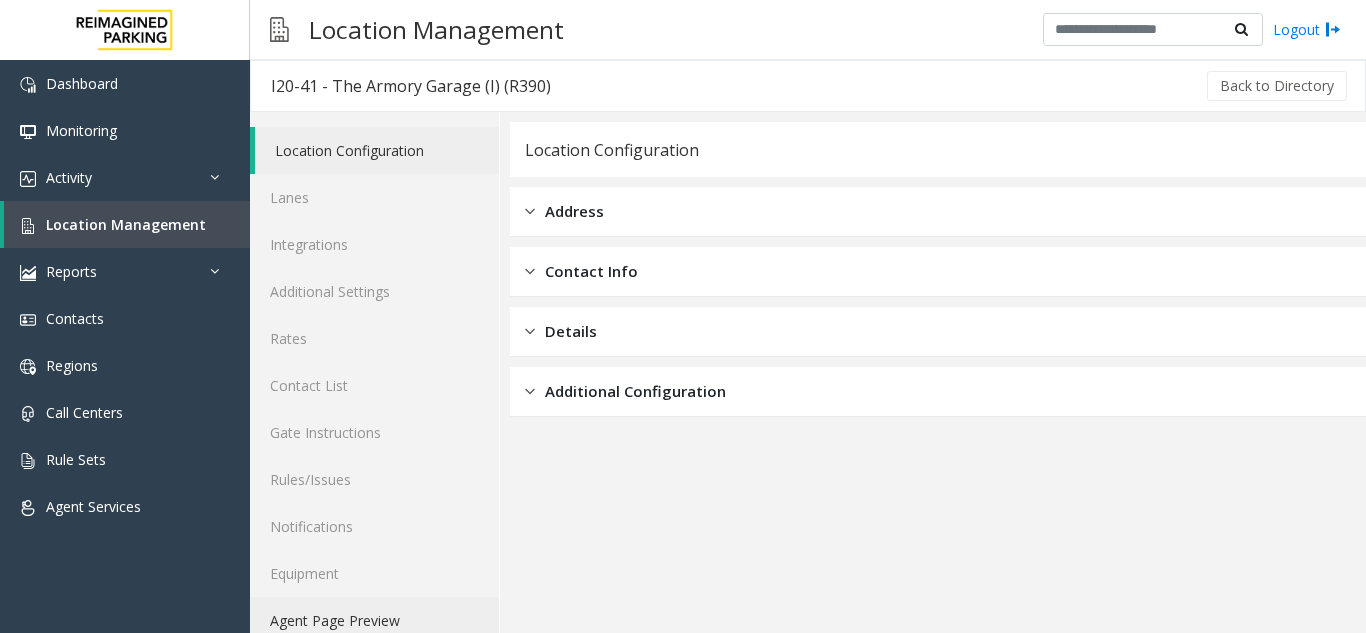 click on "Agent Page Preview" 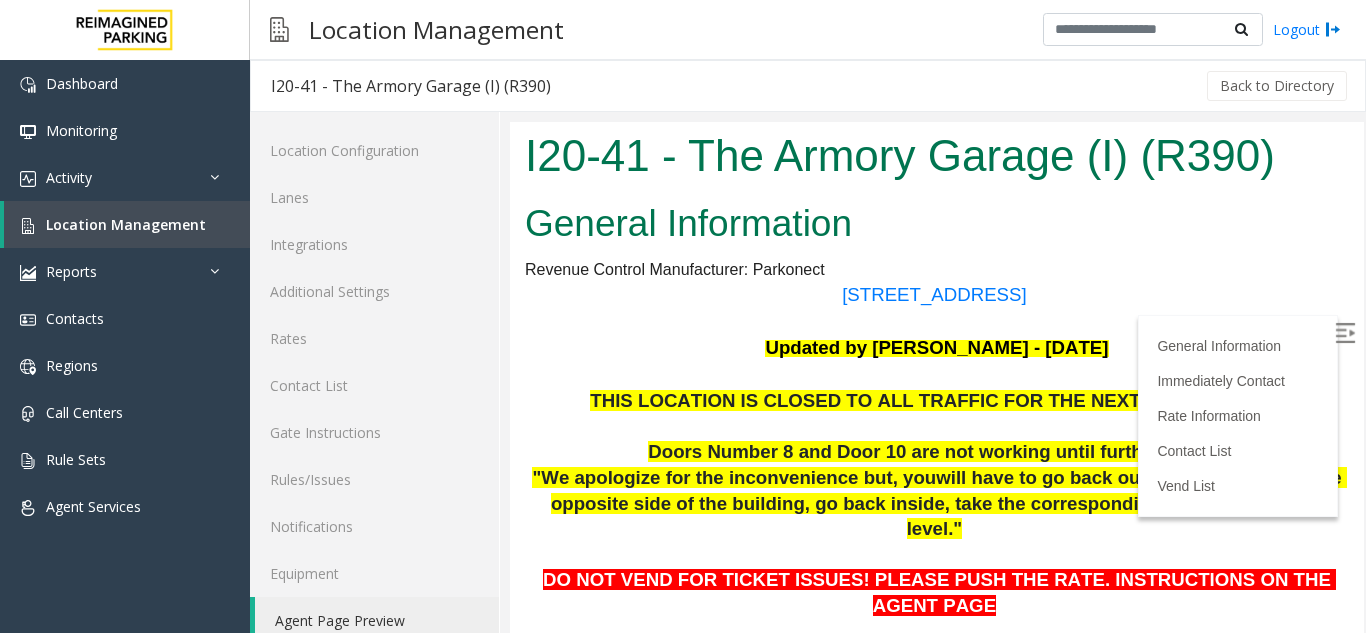 scroll, scrollTop: 0, scrollLeft: 0, axis: both 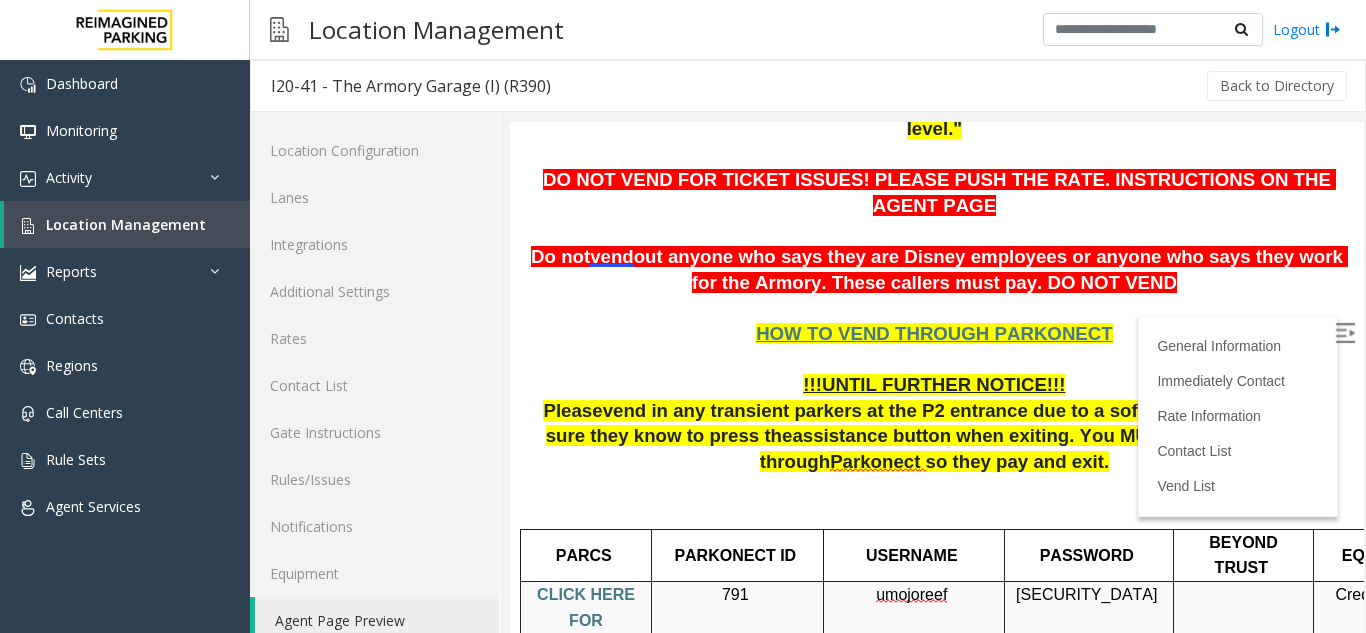 click on "HOW TO VEND THROUGH PARKONECT" at bounding box center [934, 333] 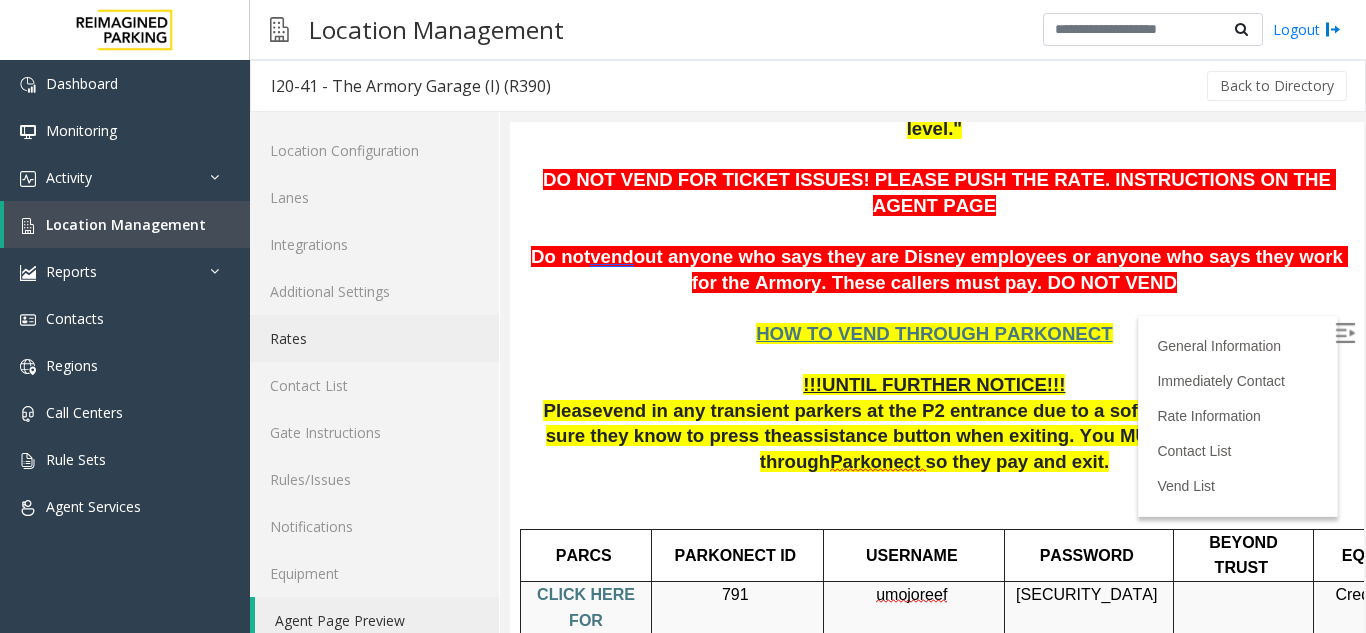 click on "Rates" 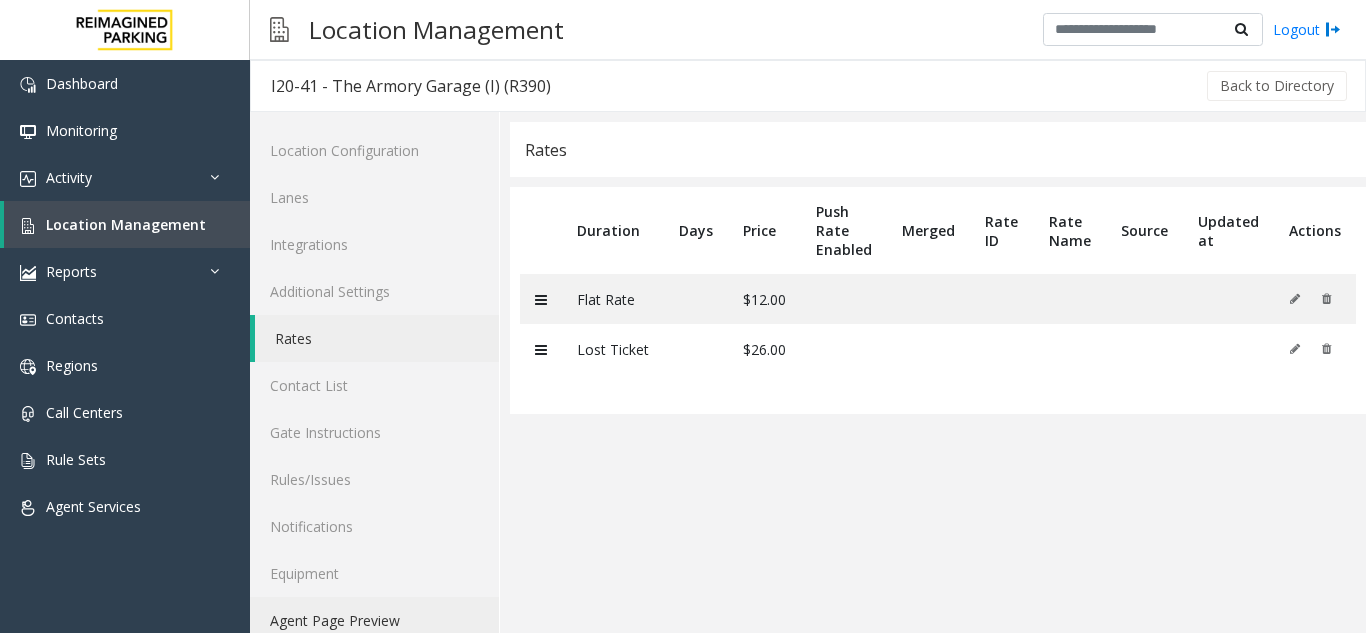 click on "Agent Page Preview" 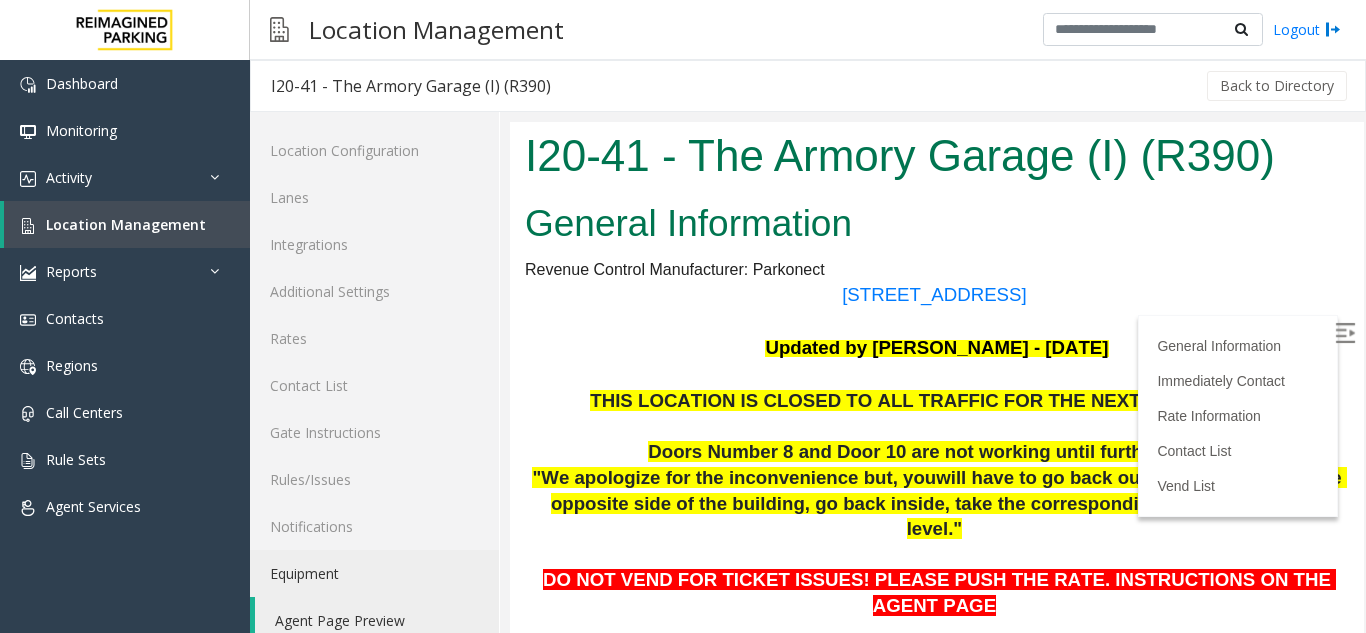 scroll, scrollTop: 0, scrollLeft: 0, axis: both 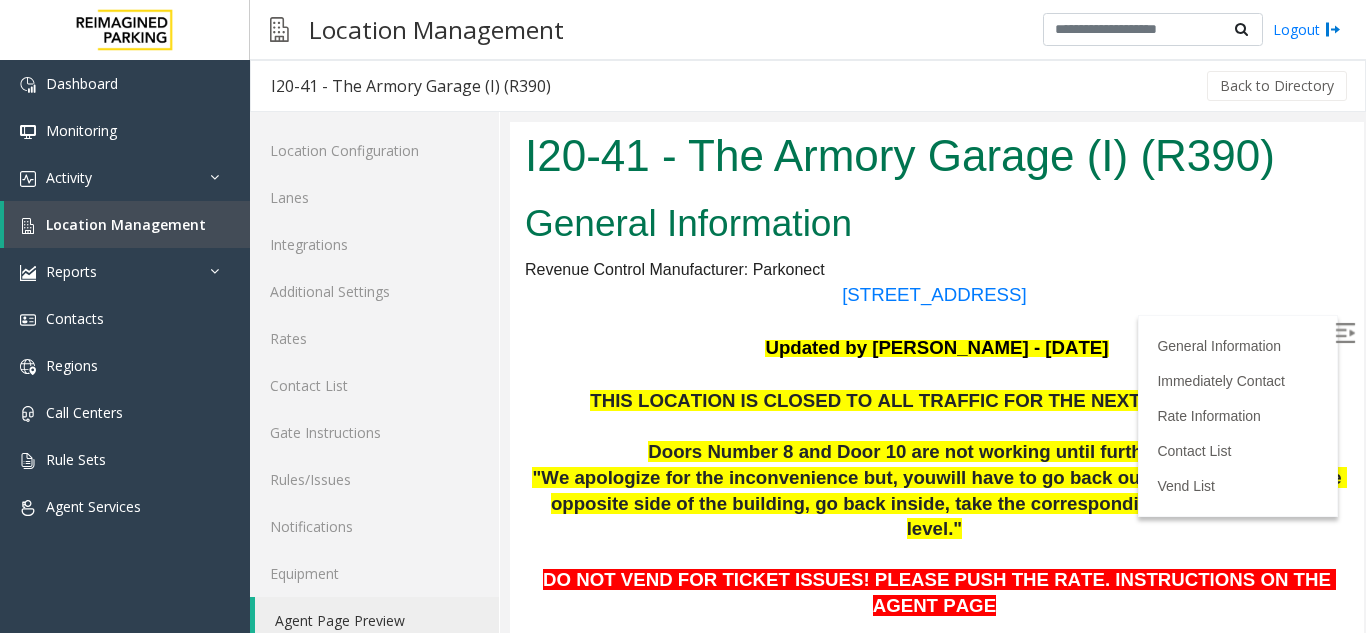 click at bounding box center [1345, 333] 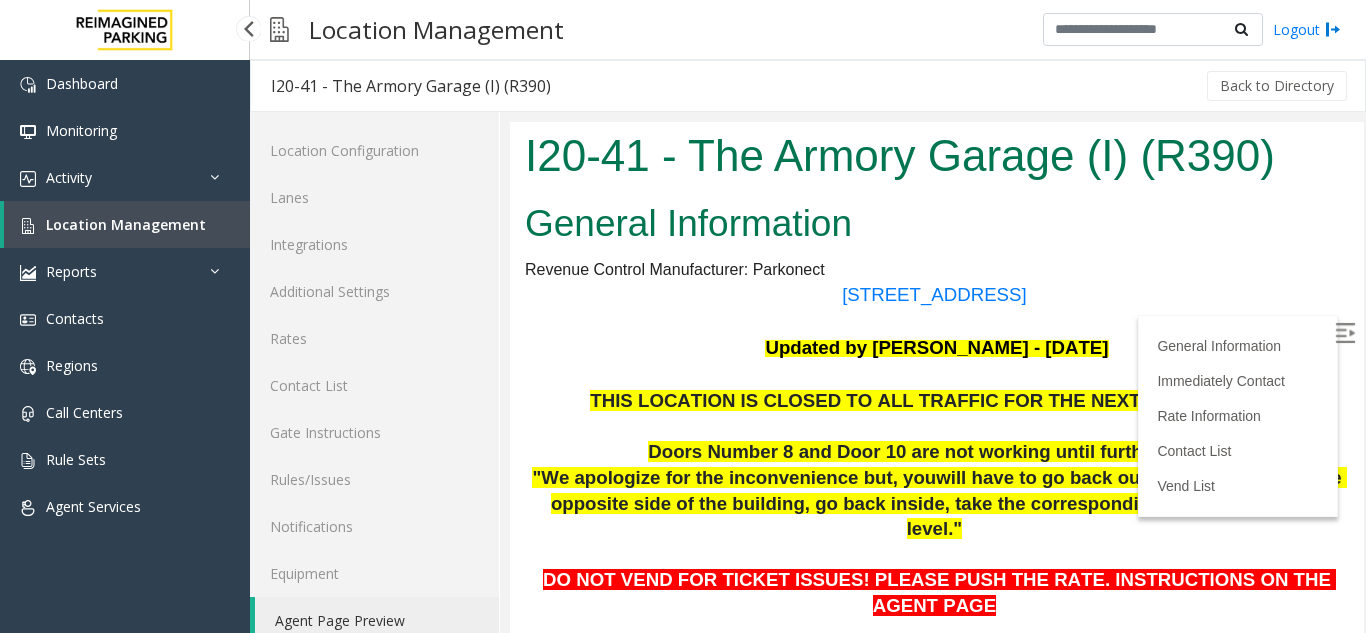 click on "Location Management" at bounding box center [127, 224] 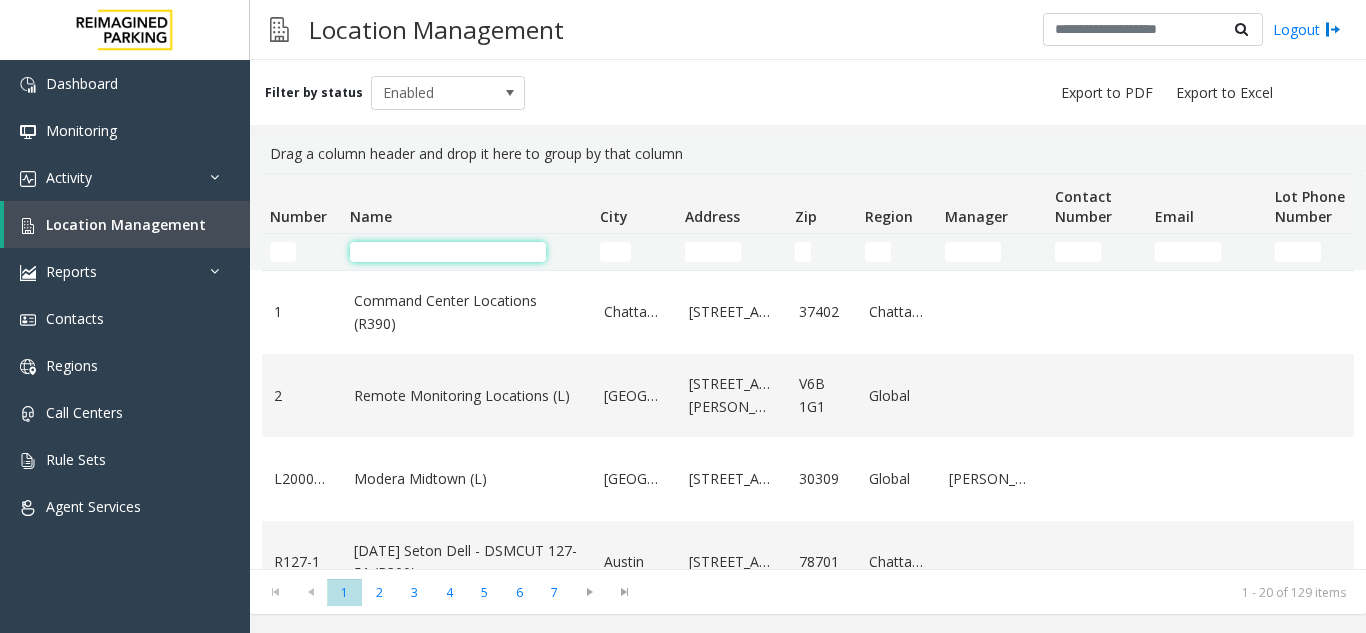 click 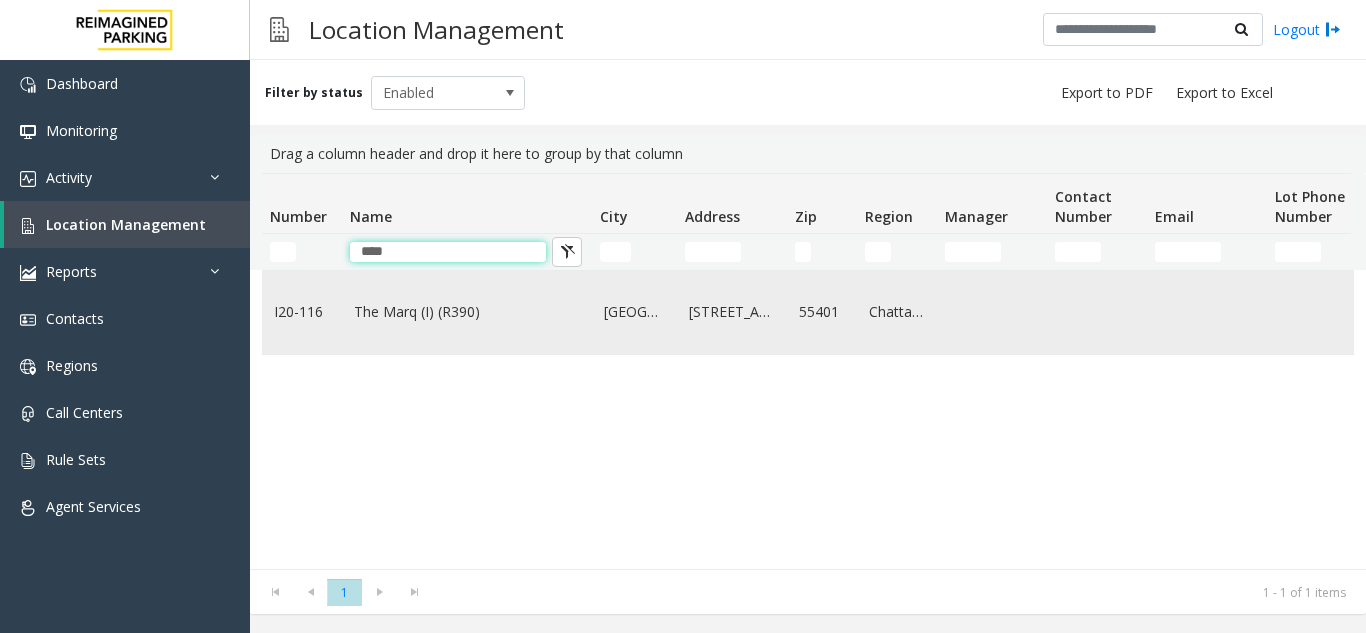 type on "****" 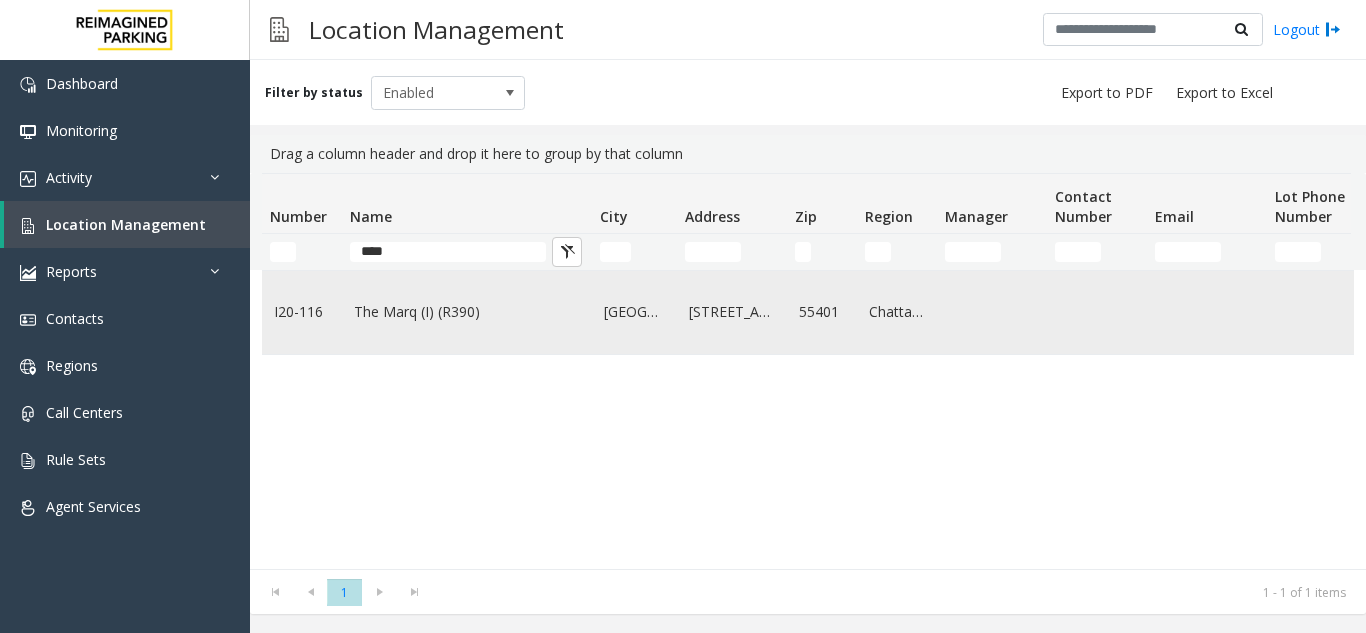 click on "The Marq (I) (R390)" 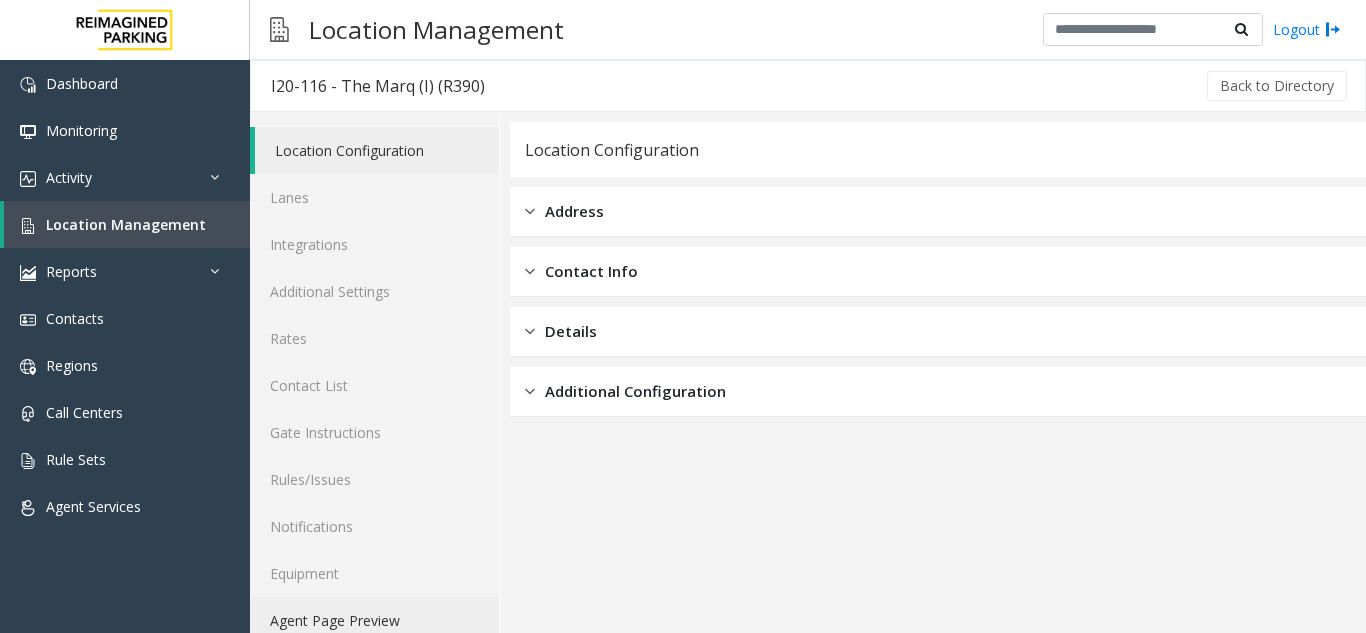 click on "Agent Page Preview" 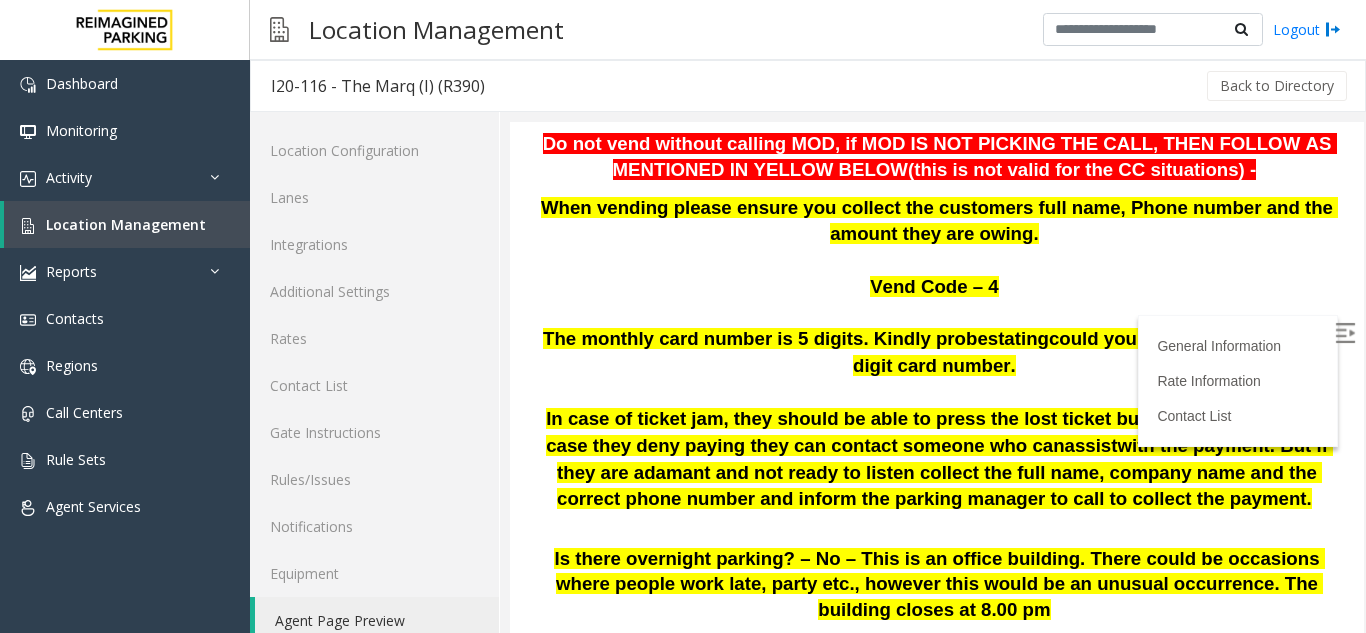 scroll, scrollTop: 900, scrollLeft: 0, axis: vertical 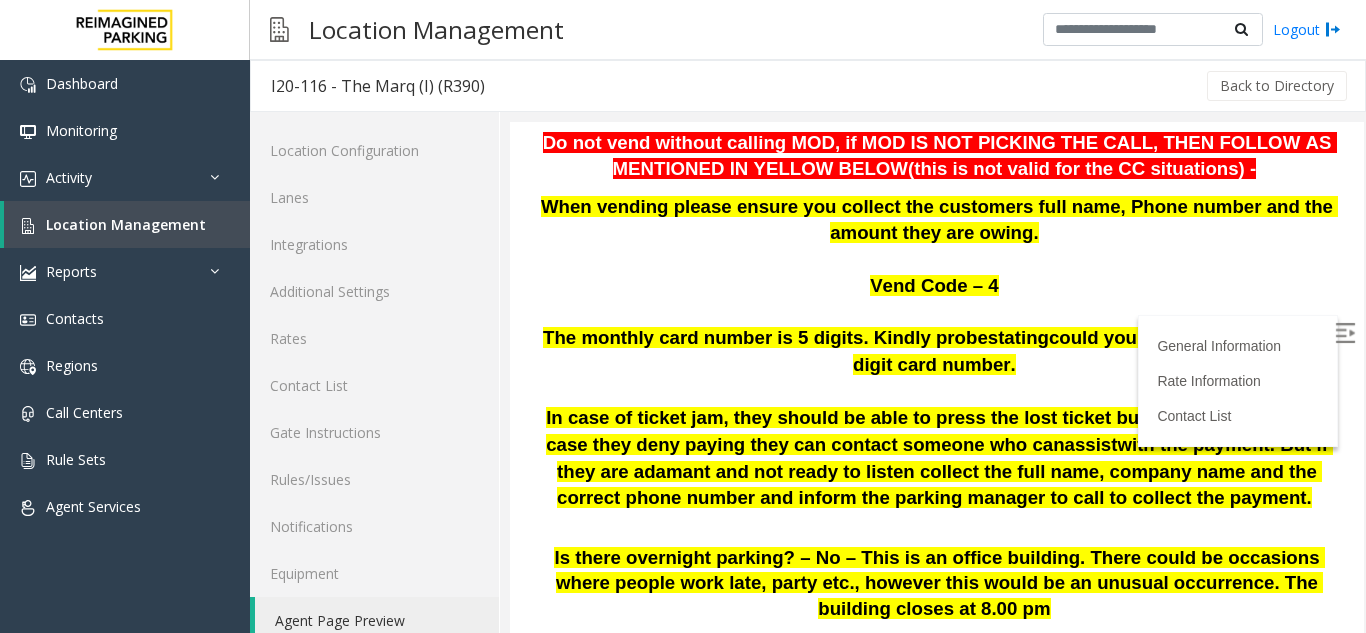click at bounding box center [1345, 333] 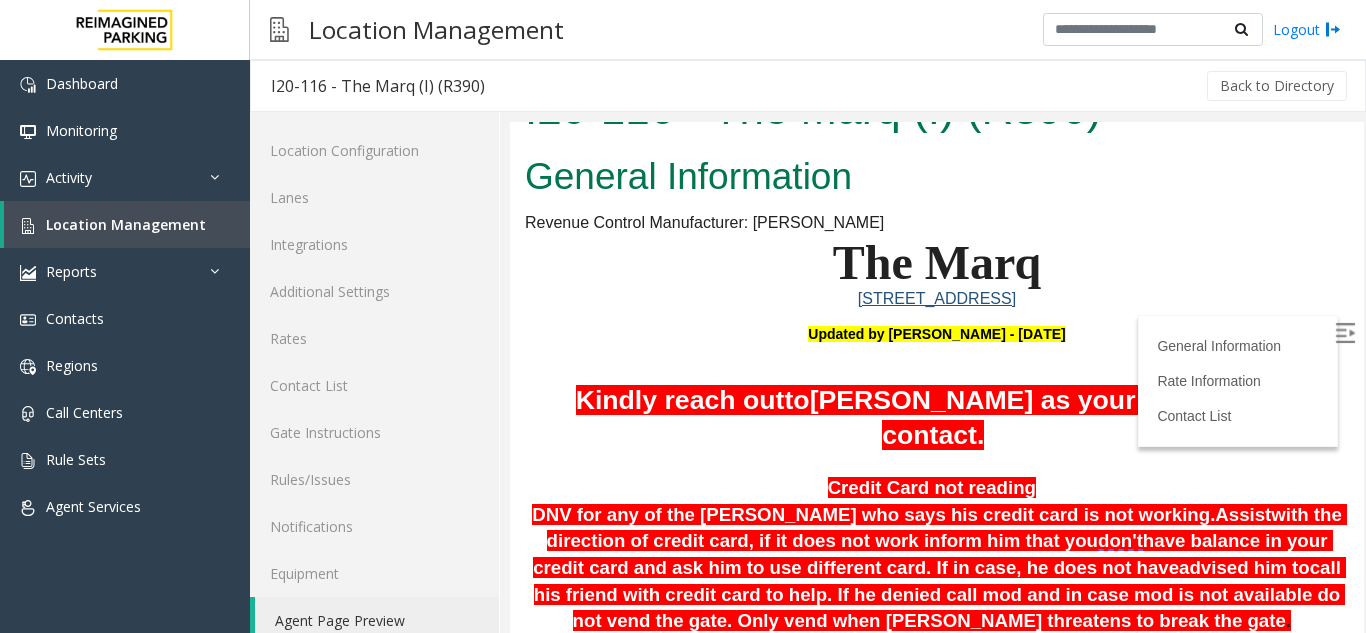 scroll, scrollTop: 0, scrollLeft: 0, axis: both 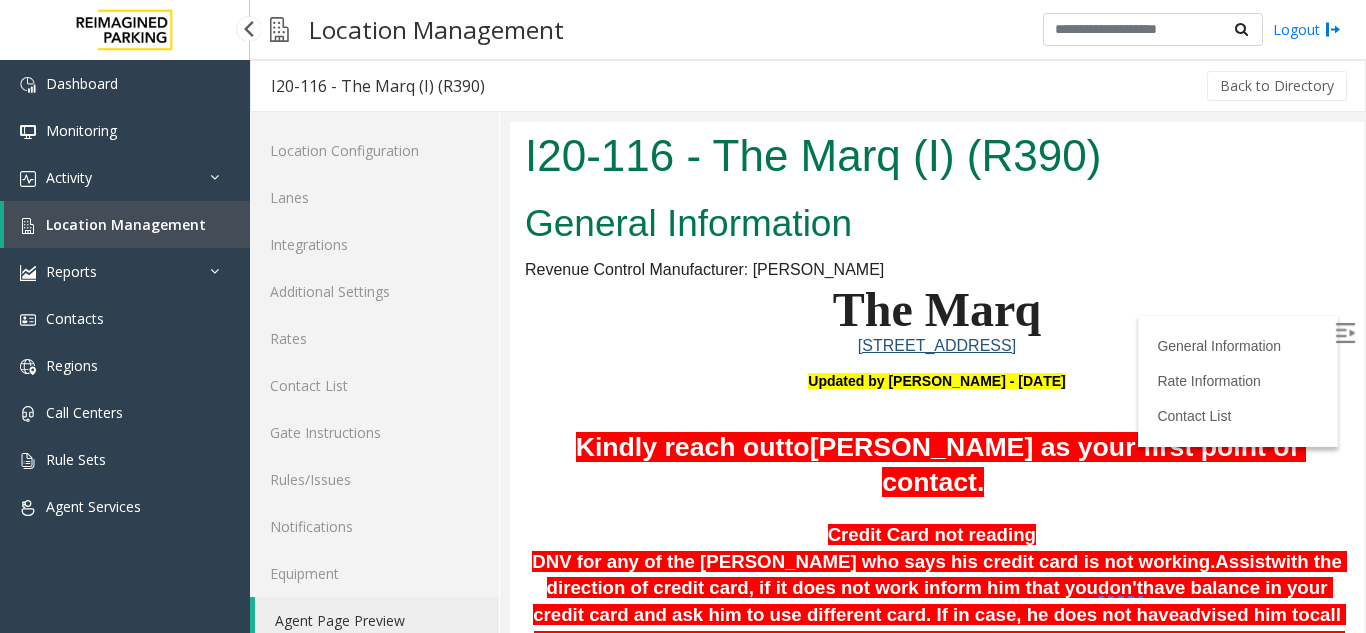 click on "Location Management" at bounding box center (126, 224) 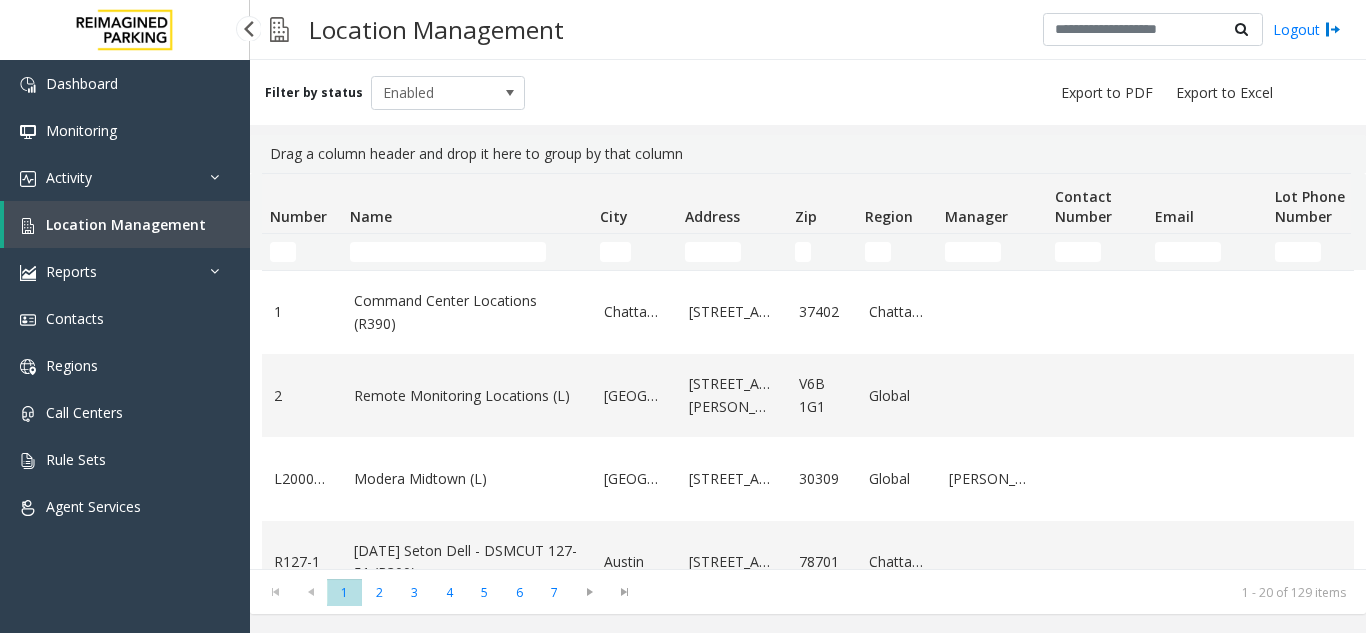 click on "Location Management" at bounding box center [126, 224] 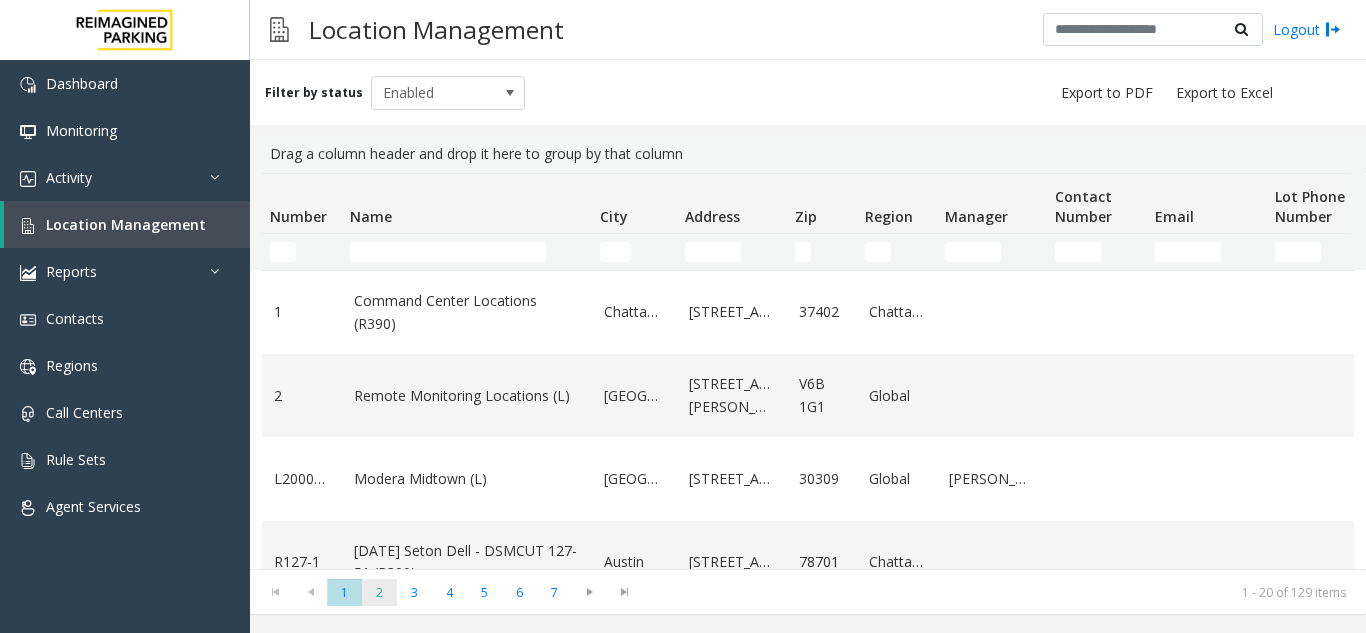 click on "2" 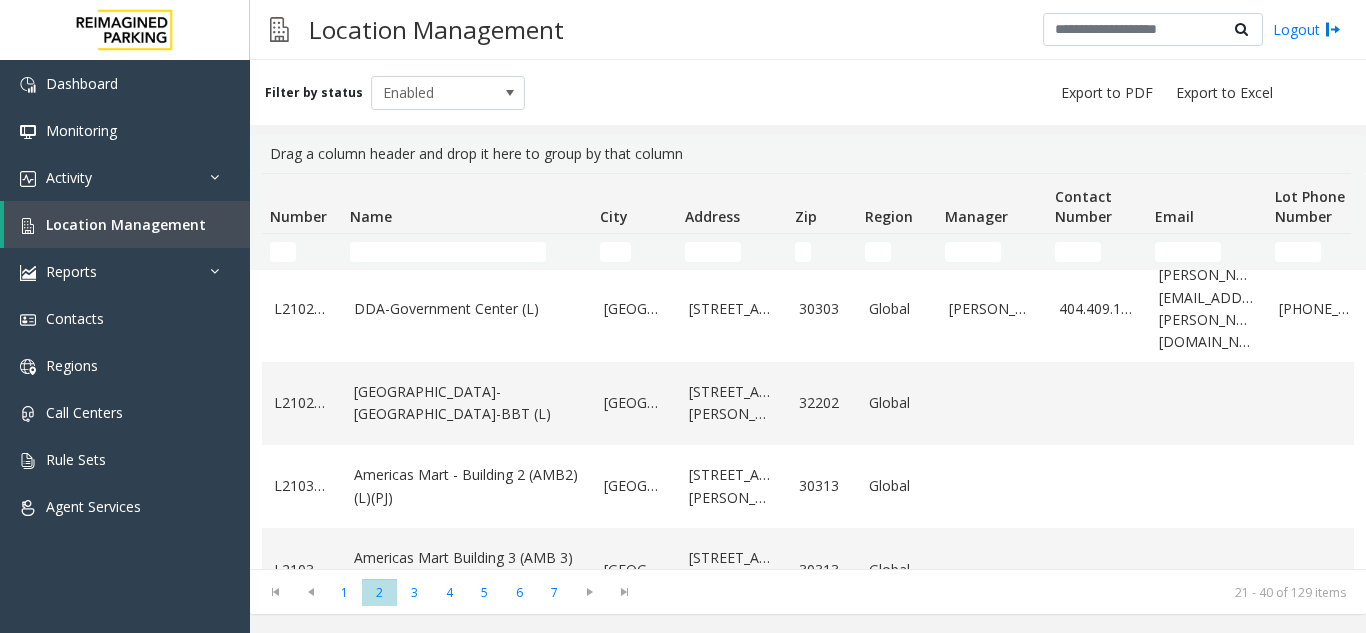 scroll, scrollTop: 800, scrollLeft: 0, axis: vertical 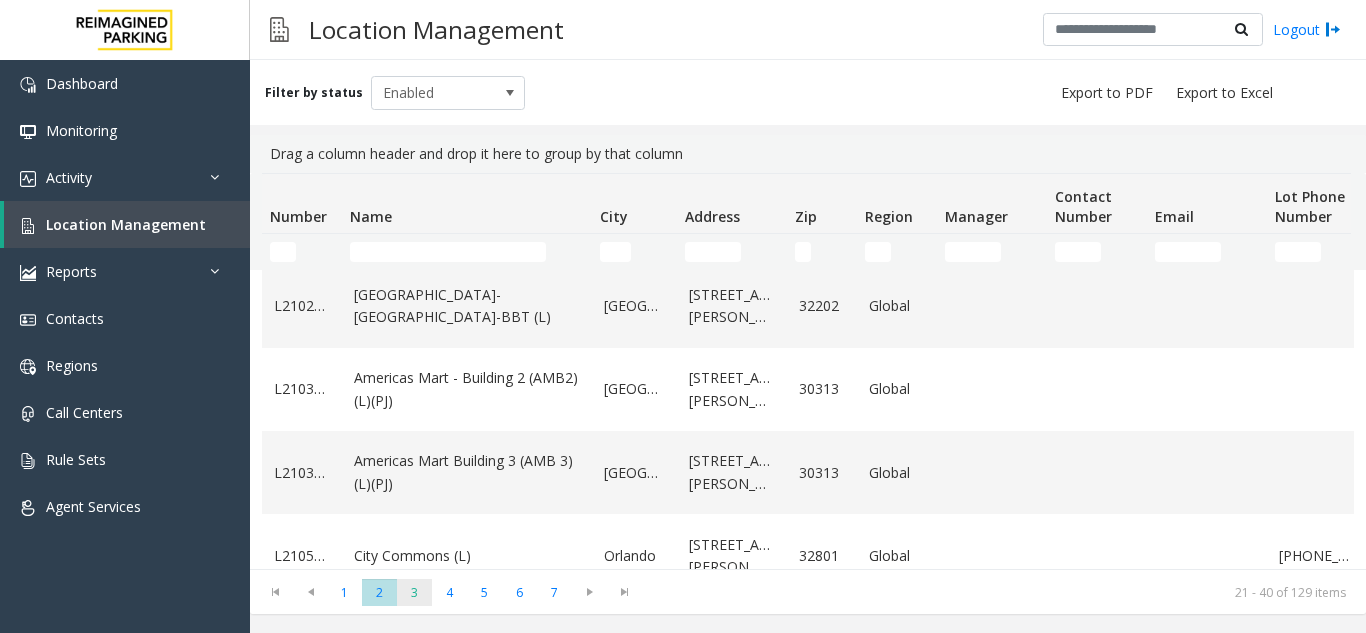 click on "3" 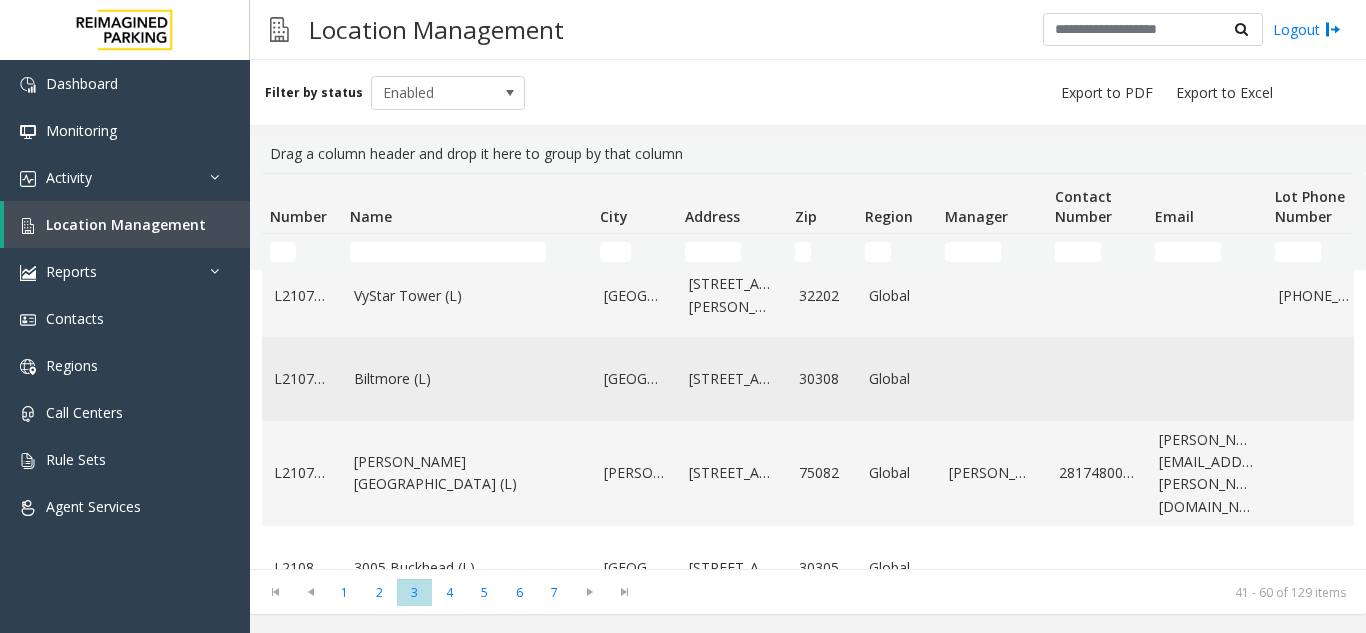 scroll, scrollTop: 200, scrollLeft: 0, axis: vertical 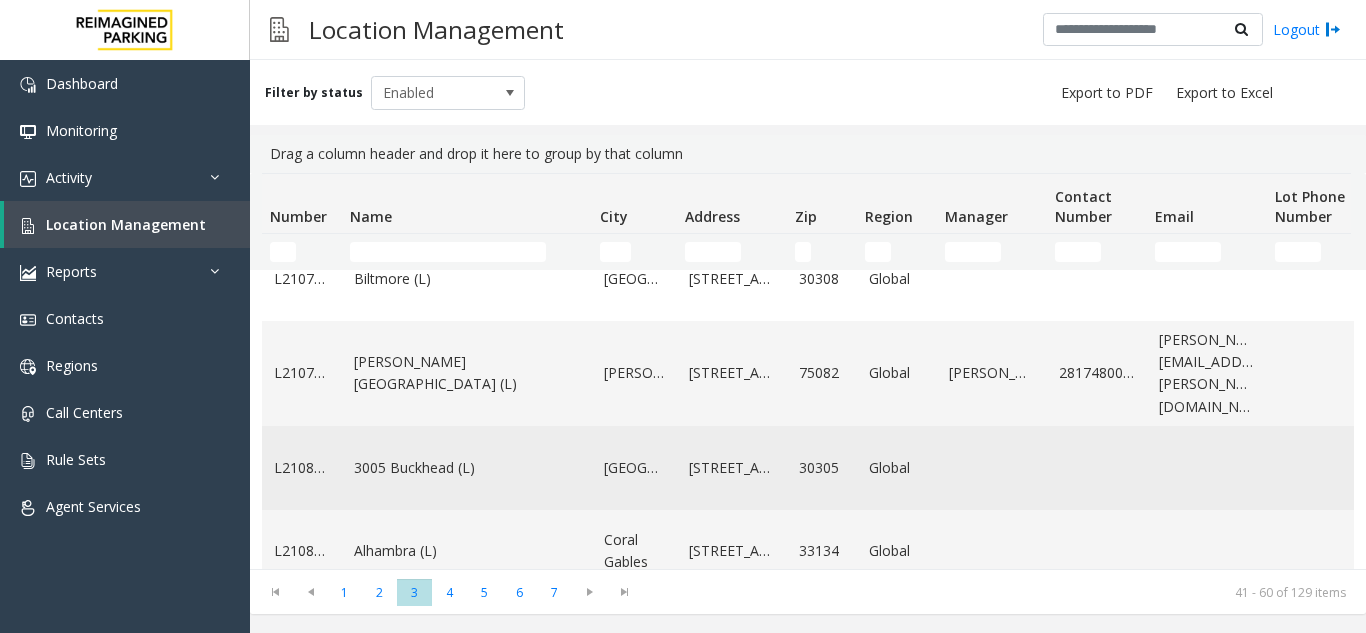 click on "3005 Buckhead (L)" 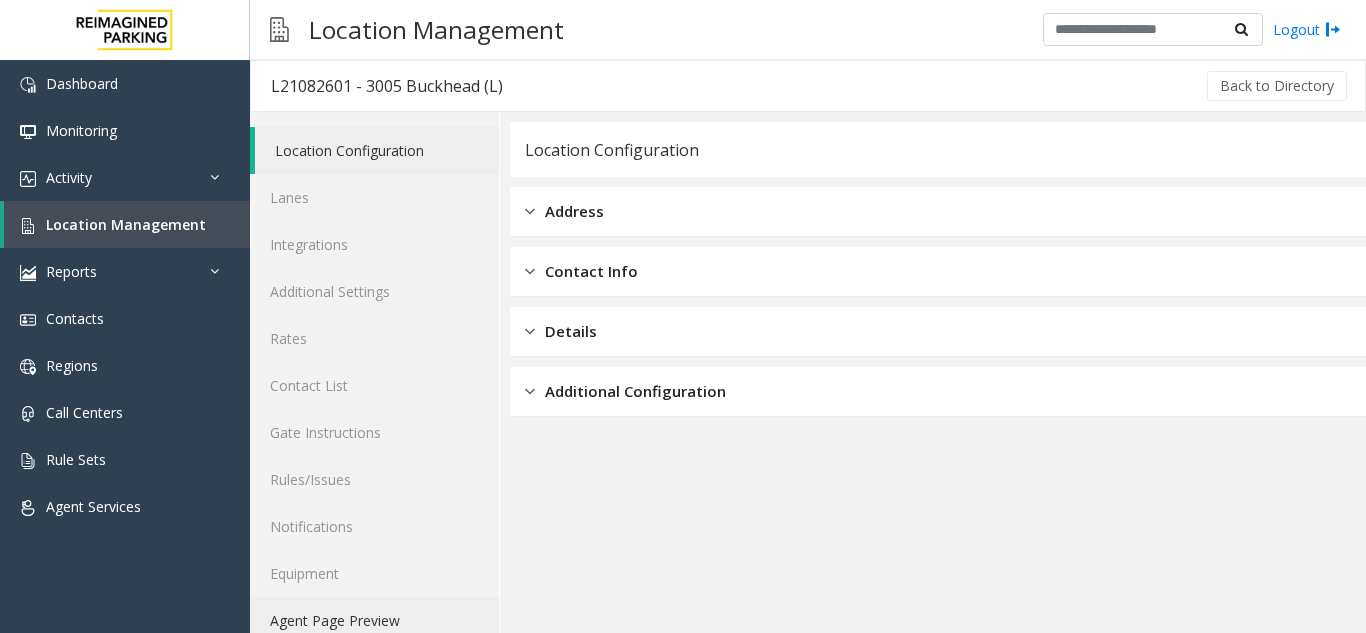 click on "Agent Page Preview" 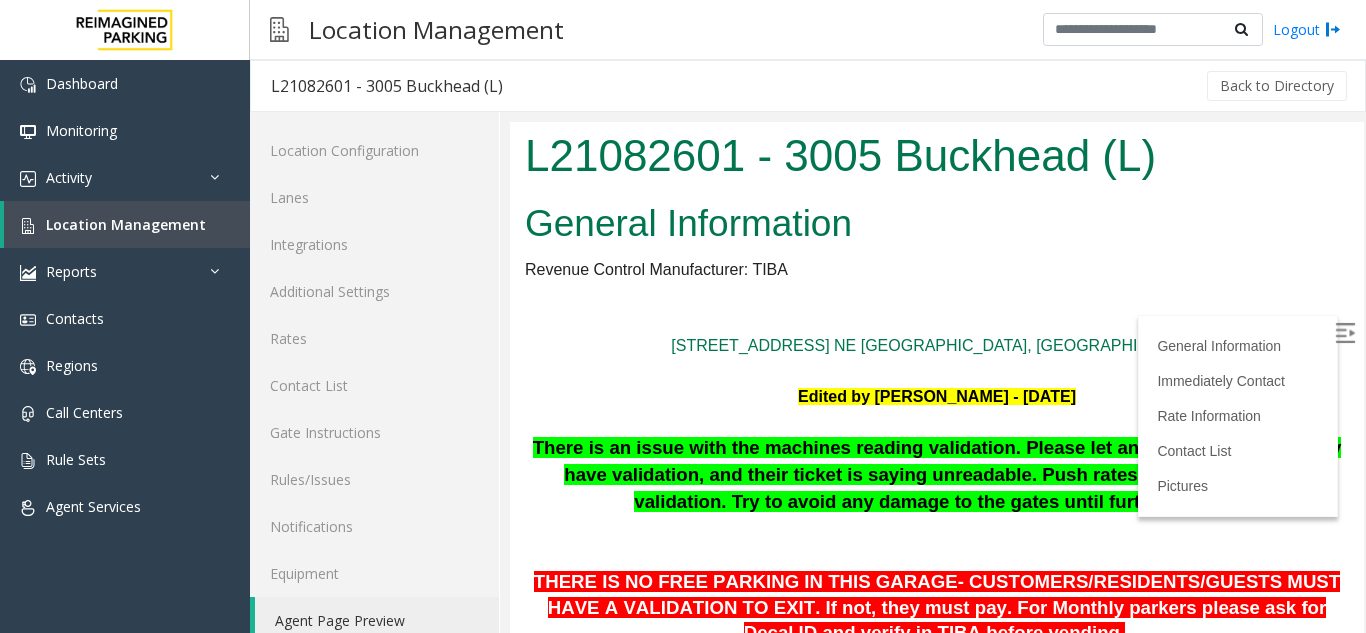 scroll, scrollTop: 0, scrollLeft: 0, axis: both 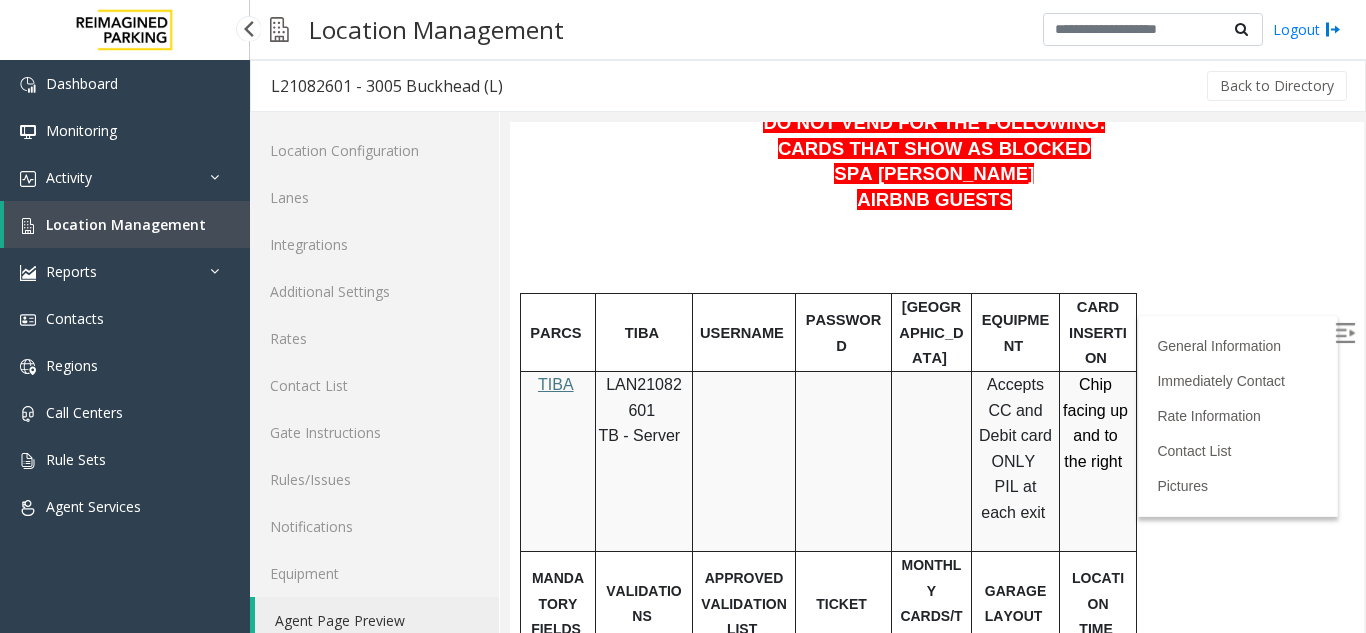 click on "Location Management" at bounding box center (126, 224) 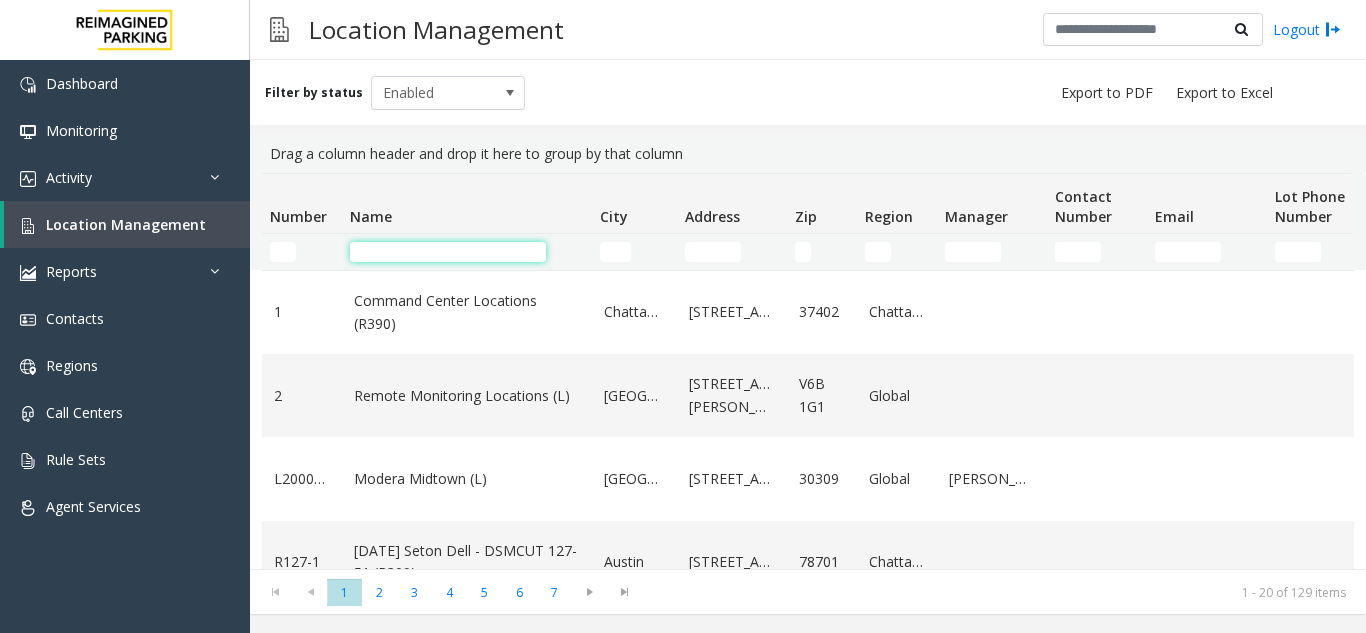 click 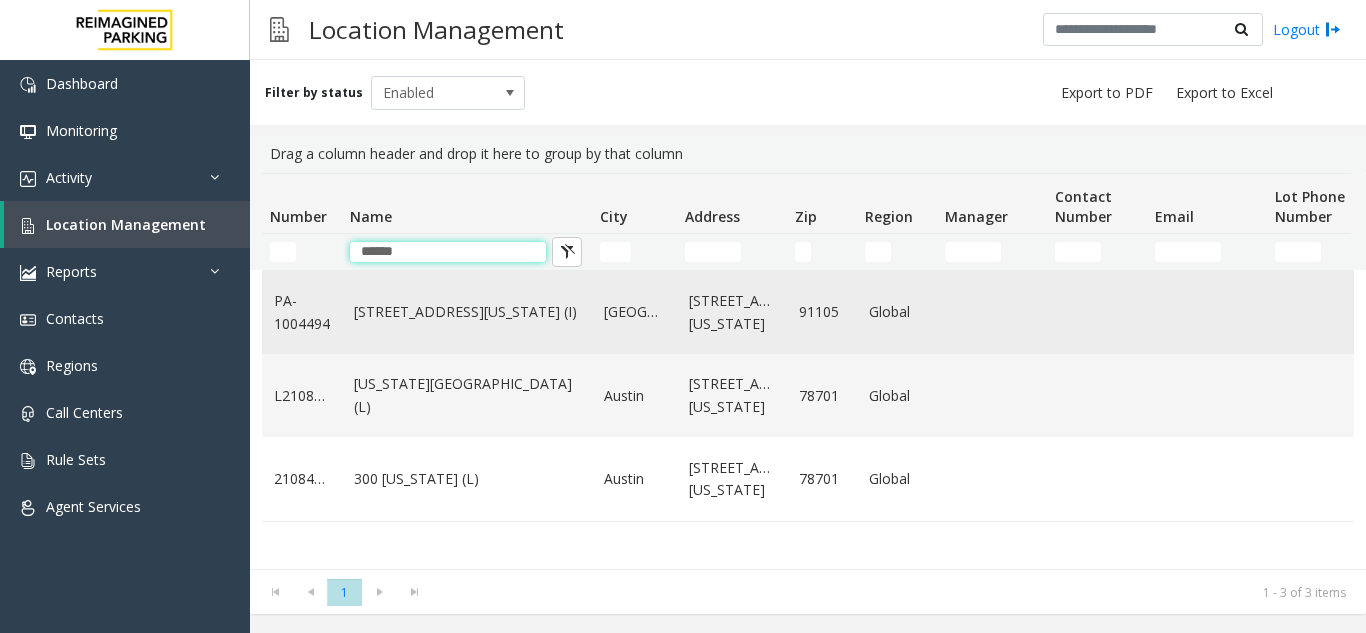 type on "******" 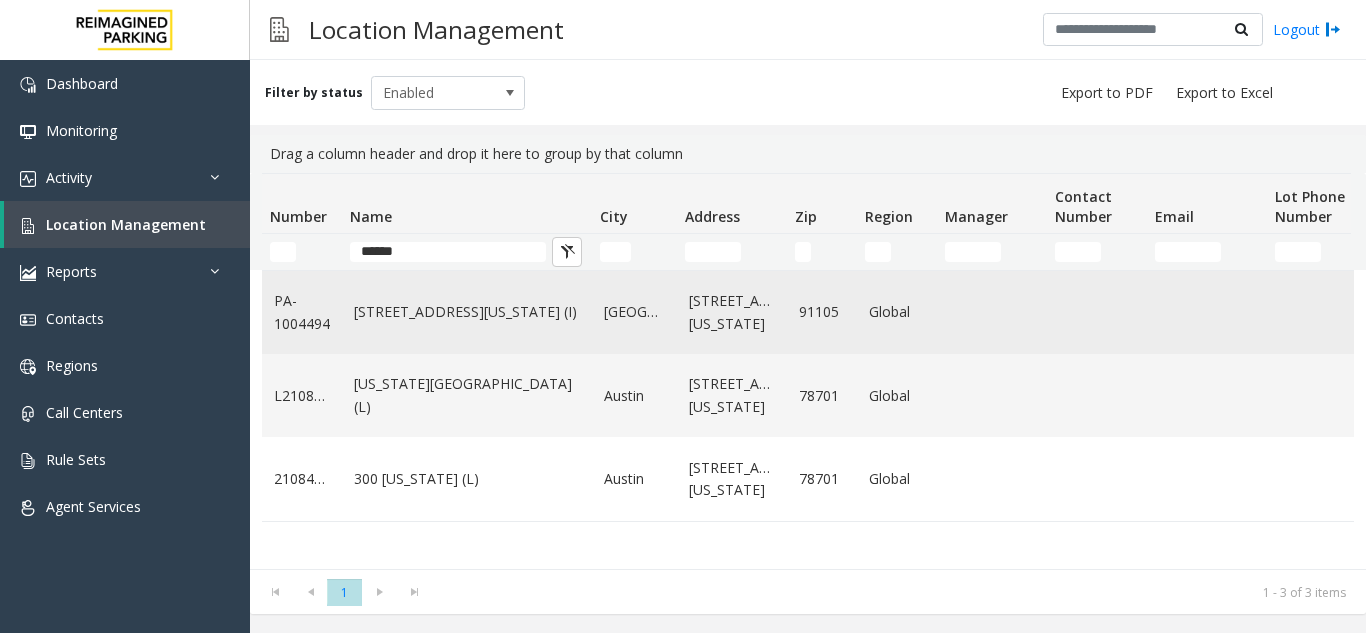 click on "[STREET_ADDRESS][US_STATE] (I)" 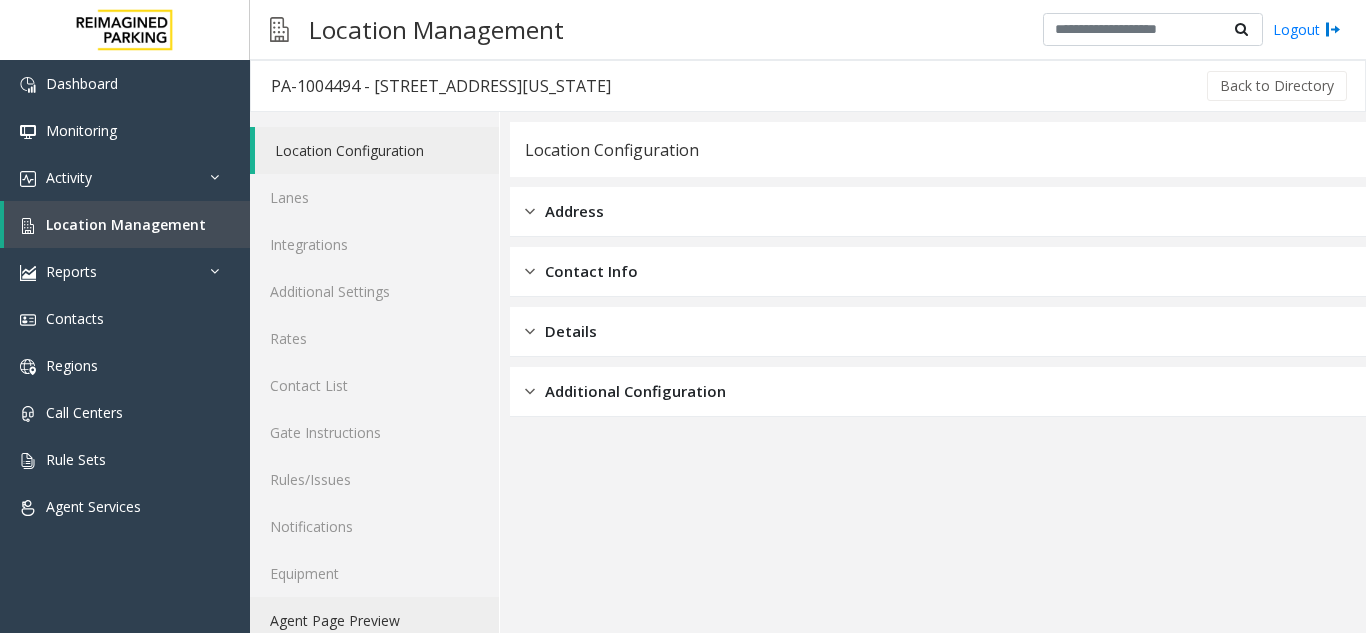 click on "Agent Page Preview" 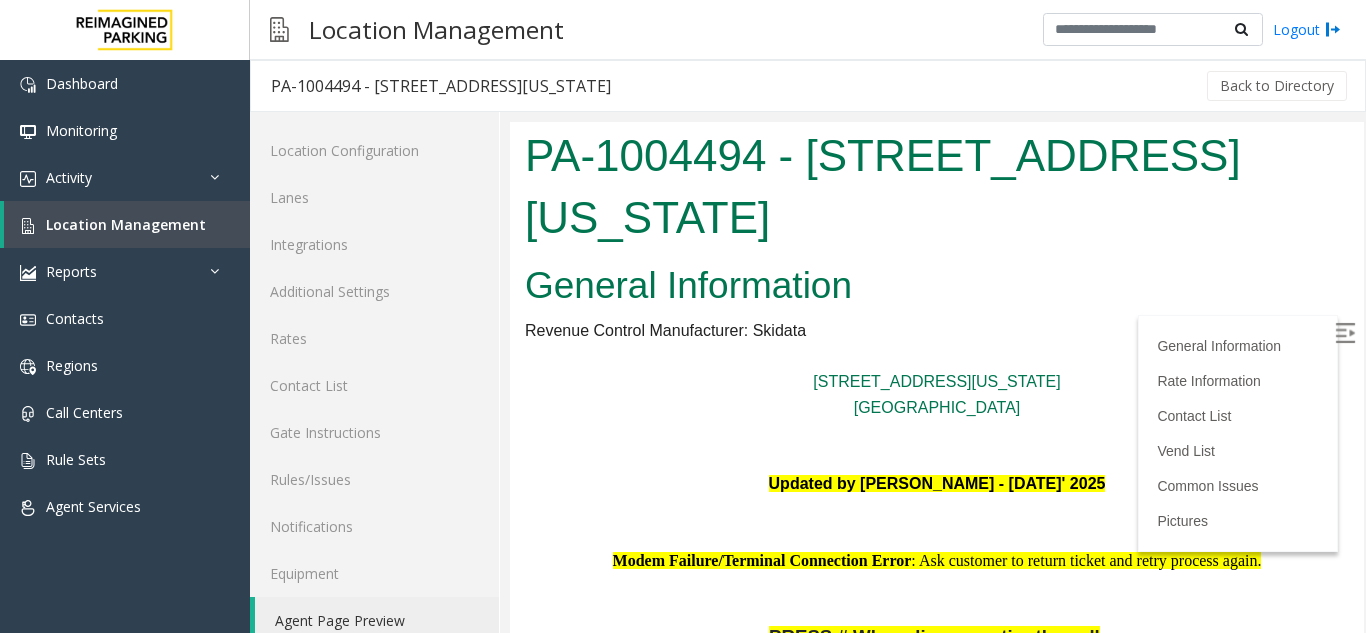 scroll, scrollTop: 0, scrollLeft: 0, axis: both 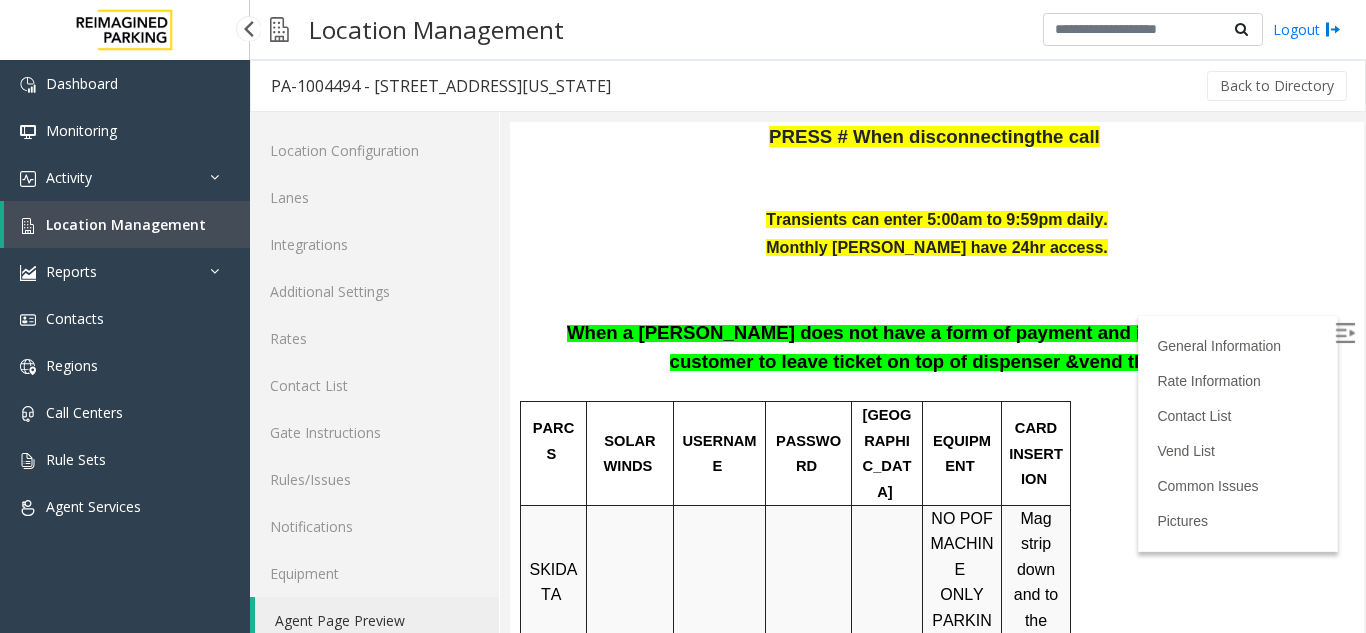 click on "Location Management" at bounding box center [127, 224] 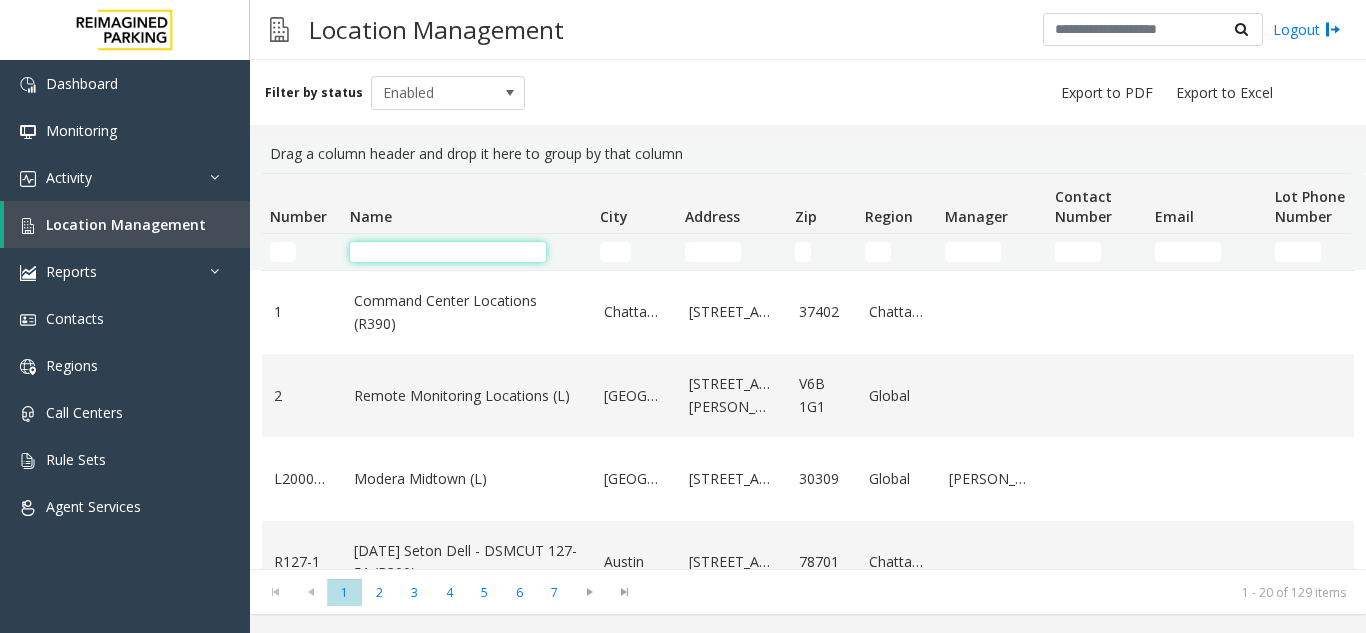 click 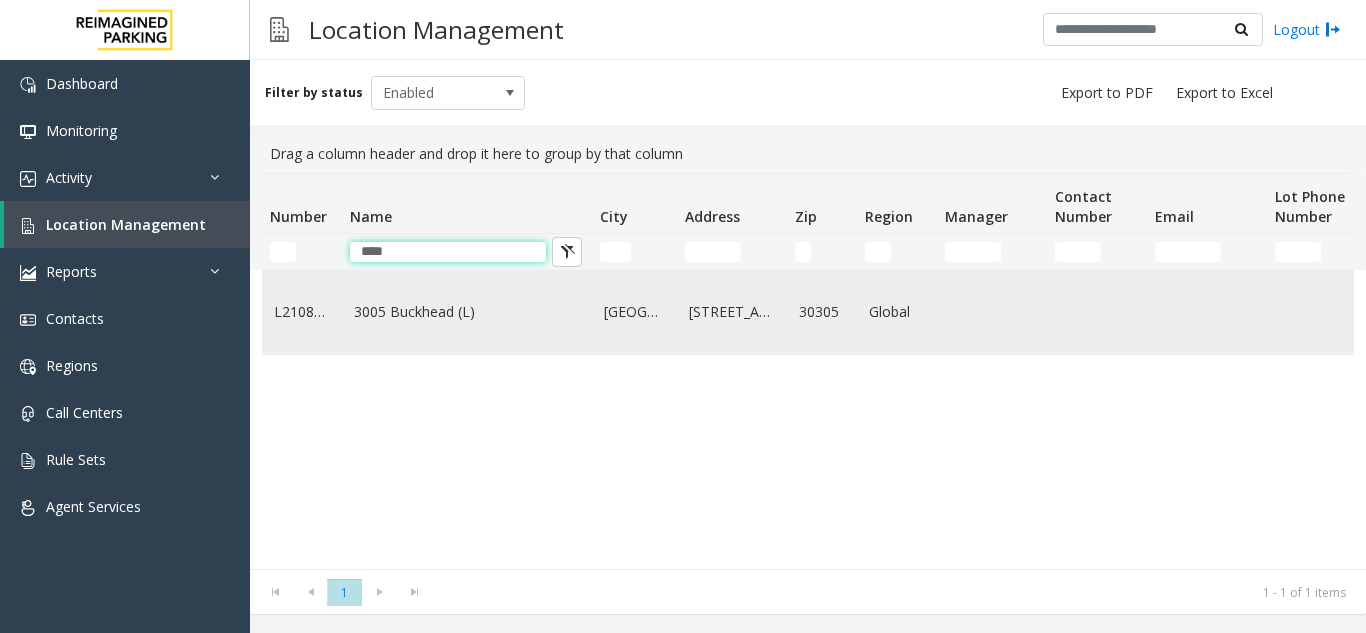 type on "****" 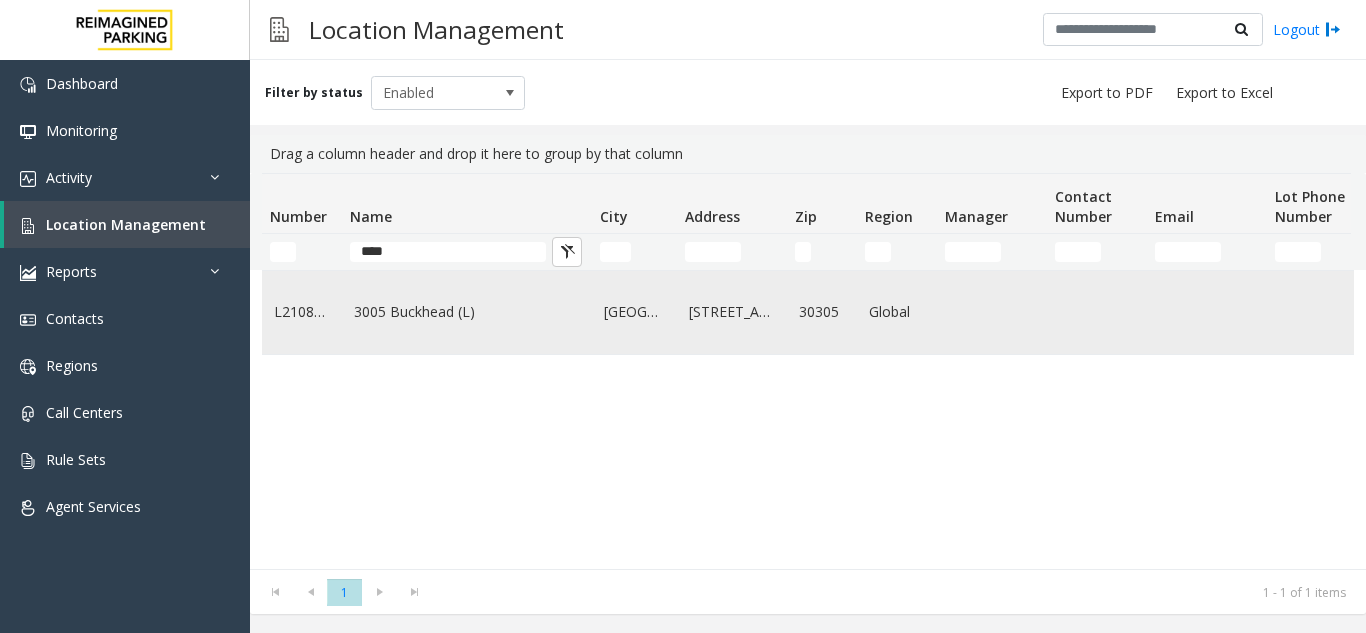 click on "3005 Buckhead (L)" 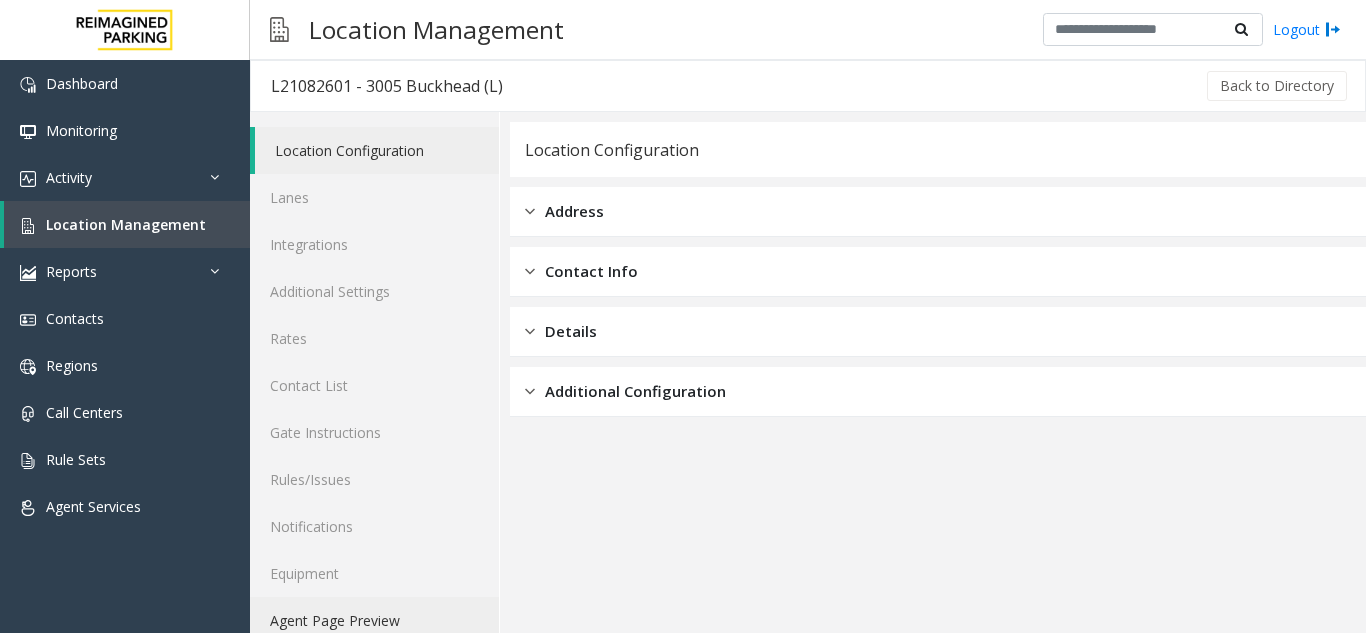 click on "Agent Page Preview" 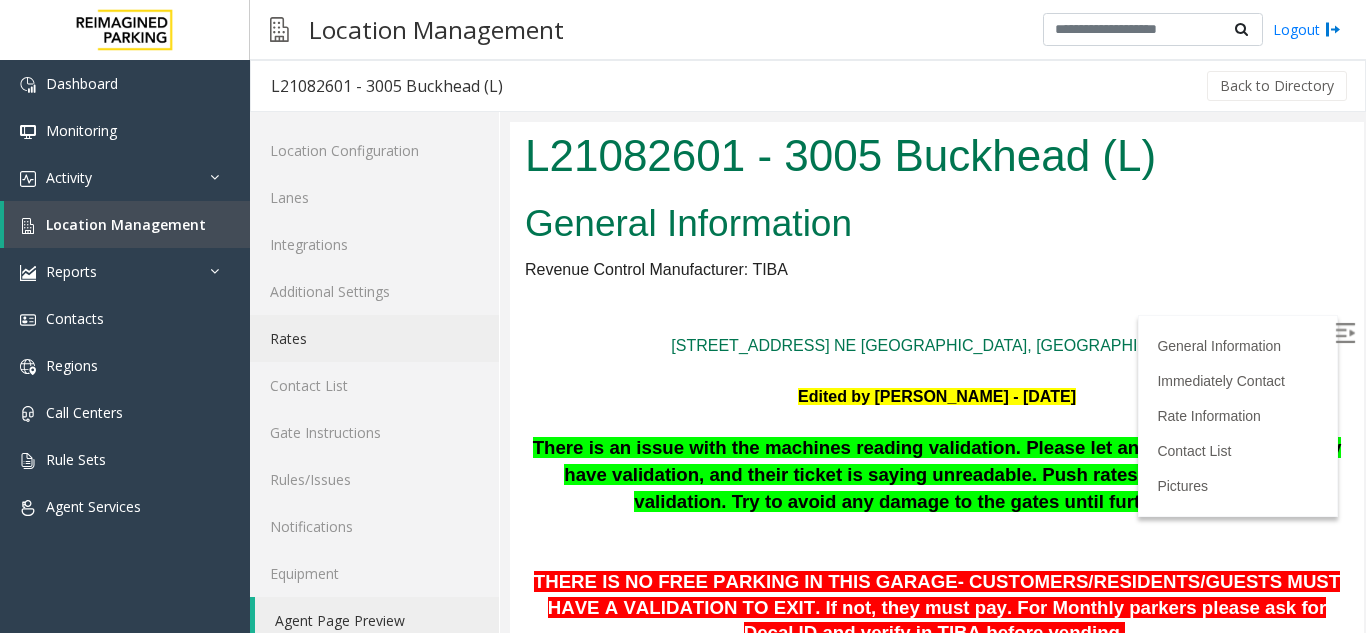scroll, scrollTop: 0, scrollLeft: 0, axis: both 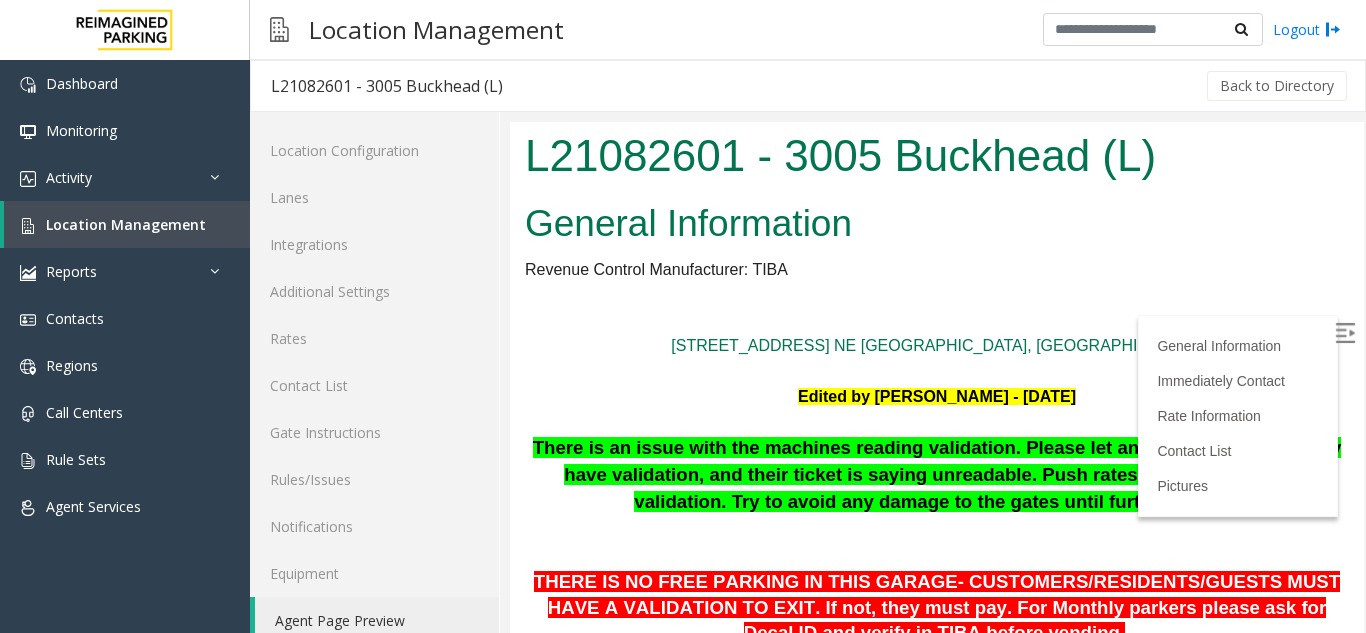 click at bounding box center (1345, 333) 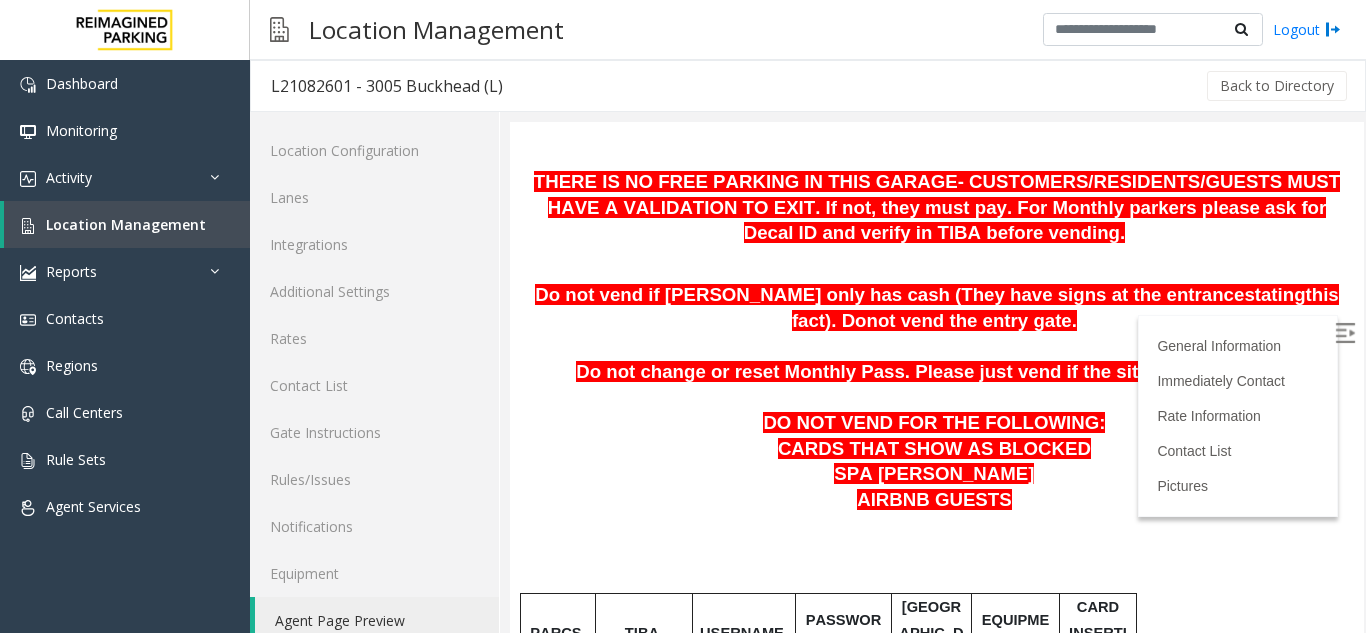 scroll, scrollTop: 500, scrollLeft: 0, axis: vertical 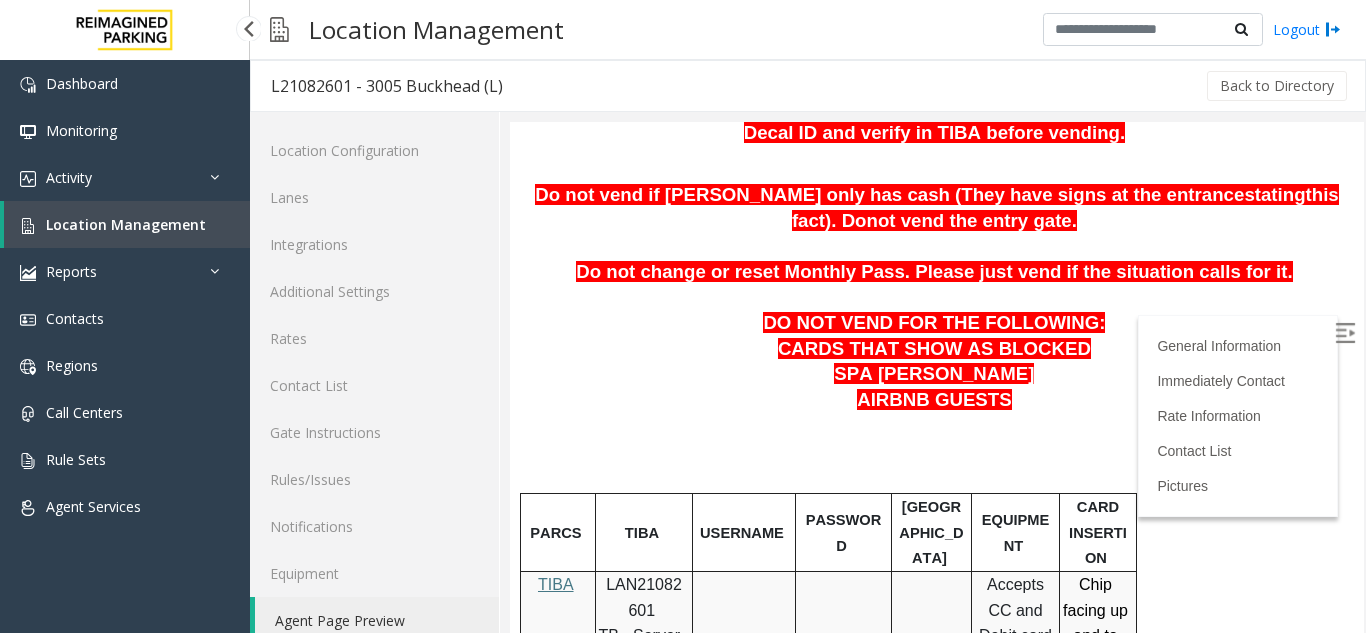 click on "Location Management" at bounding box center [127, 224] 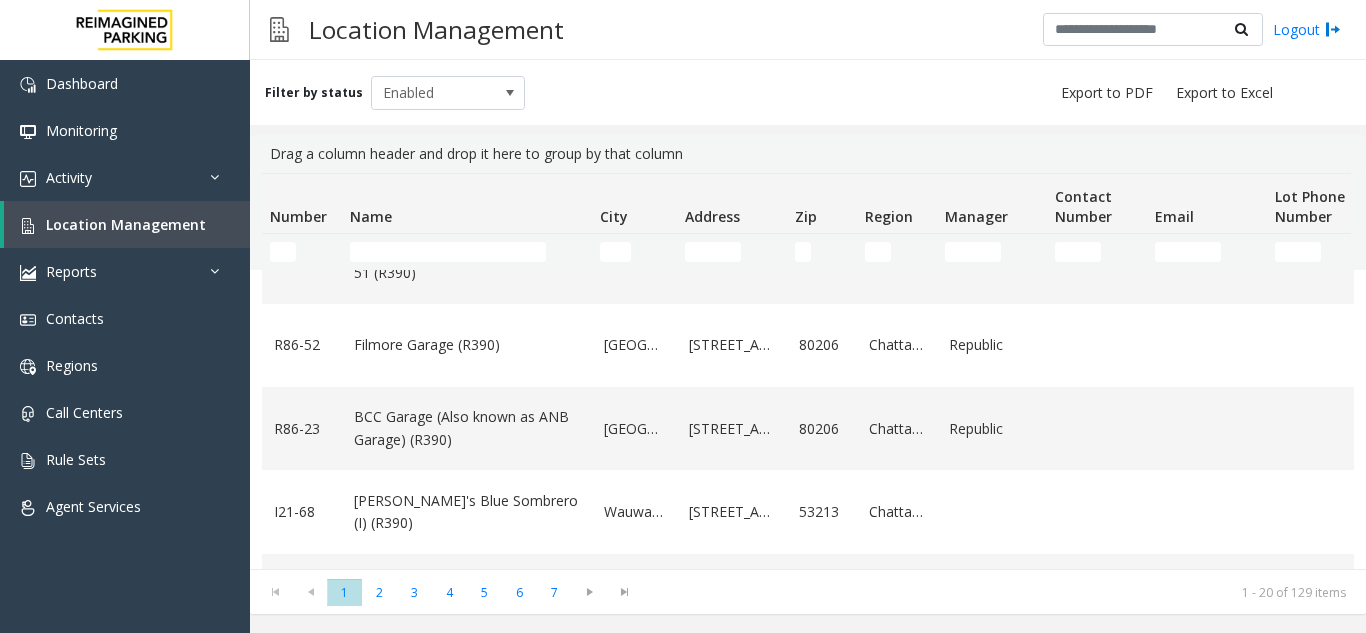 scroll, scrollTop: 400, scrollLeft: 0, axis: vertical 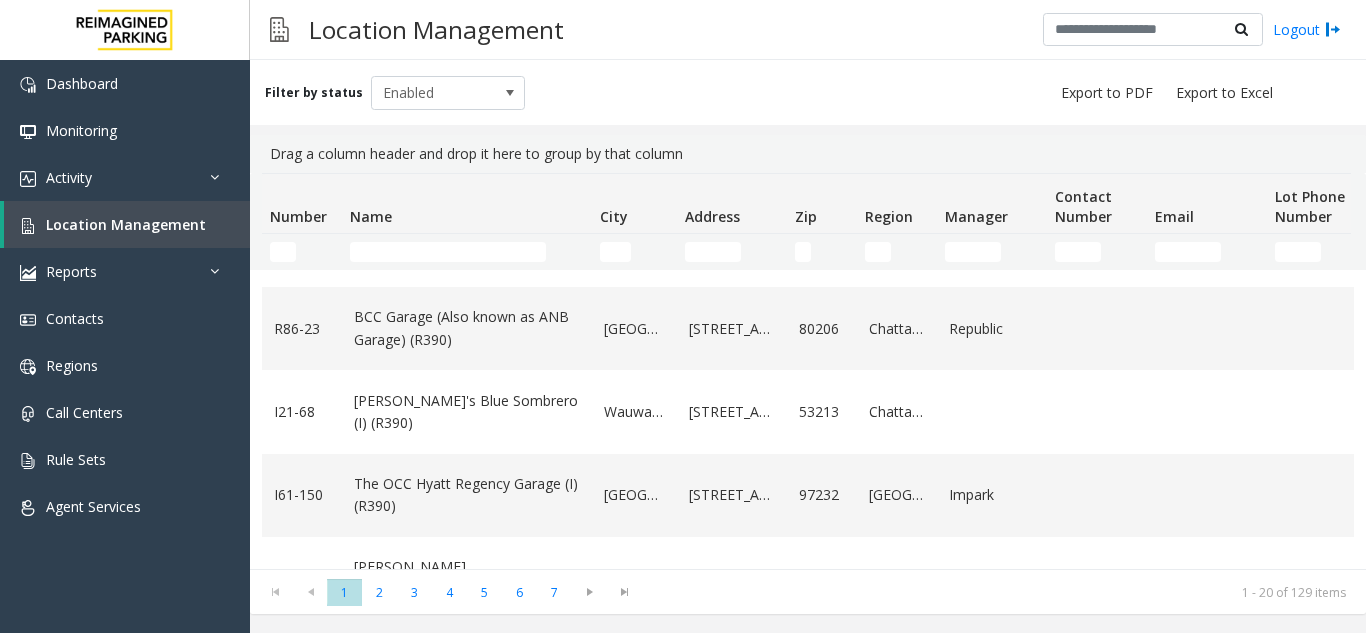 click 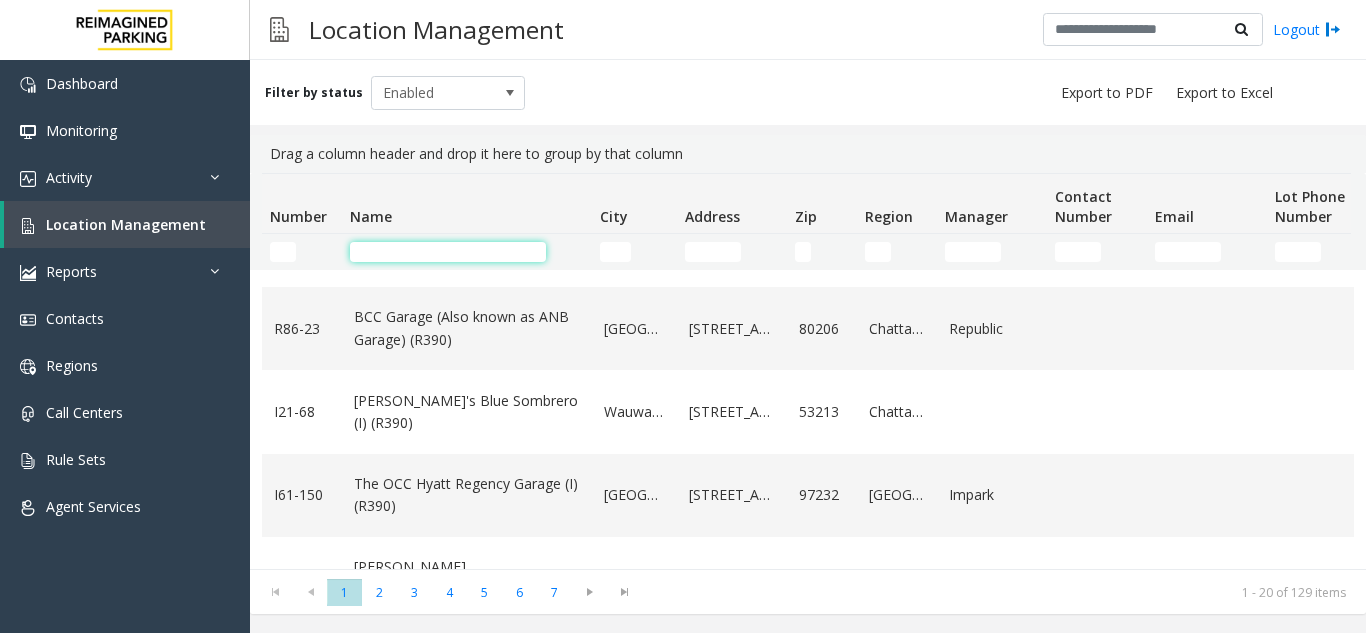 click 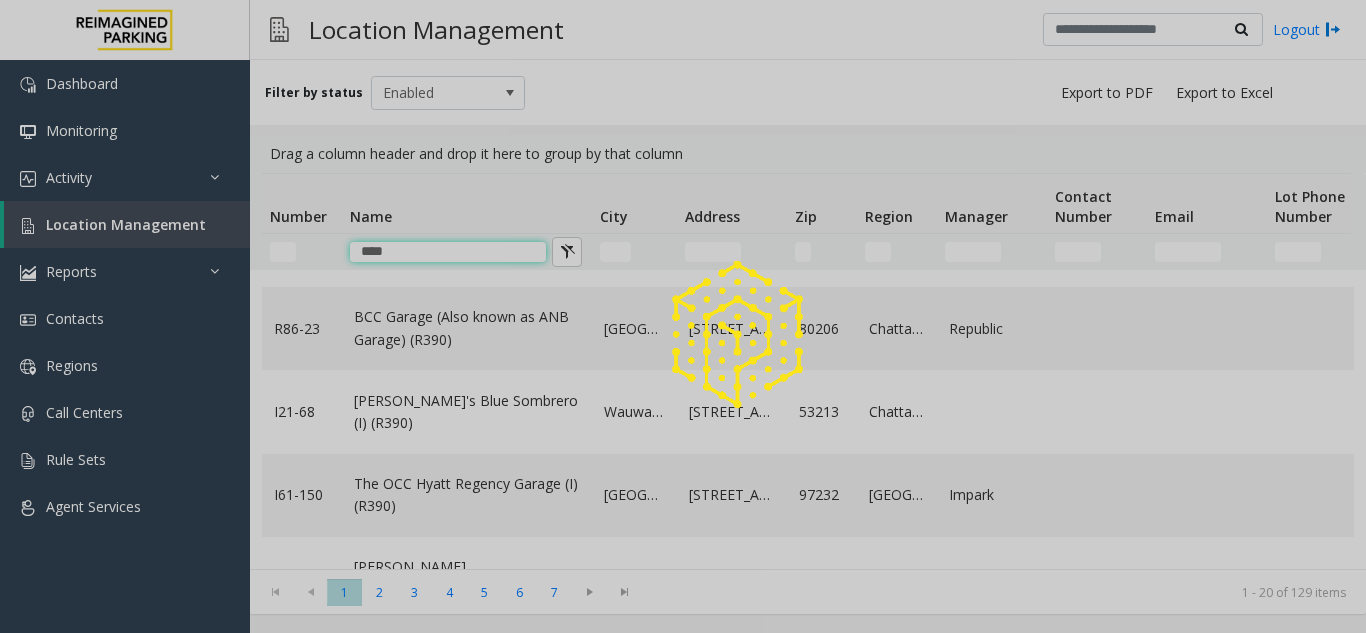 scroll, scrollTop: 0, scrollLeft: 0, axis: both 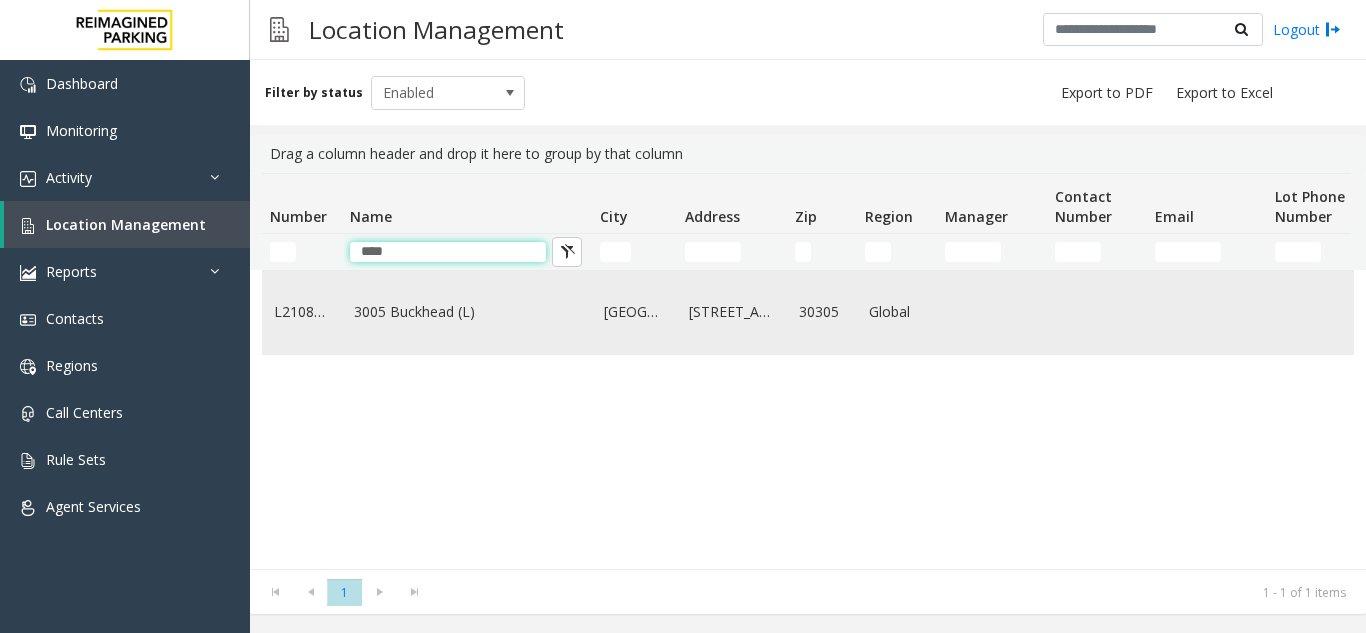type on "****" 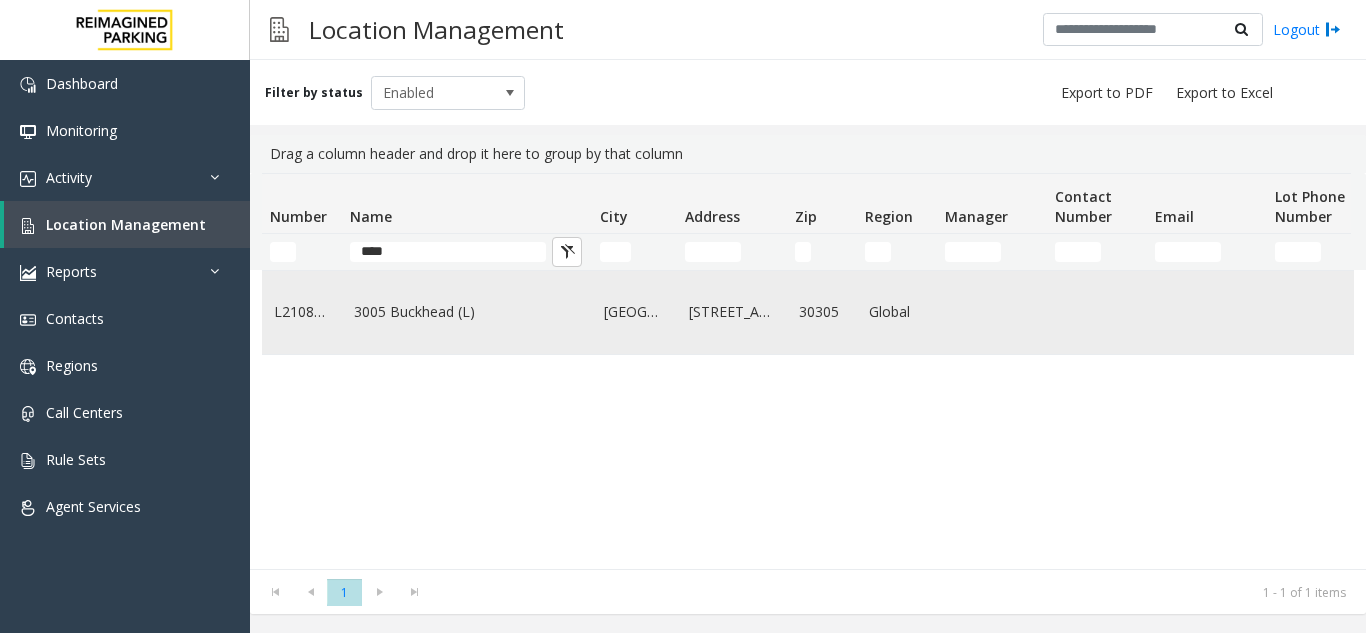 click on "3005 Buckhead (L)" 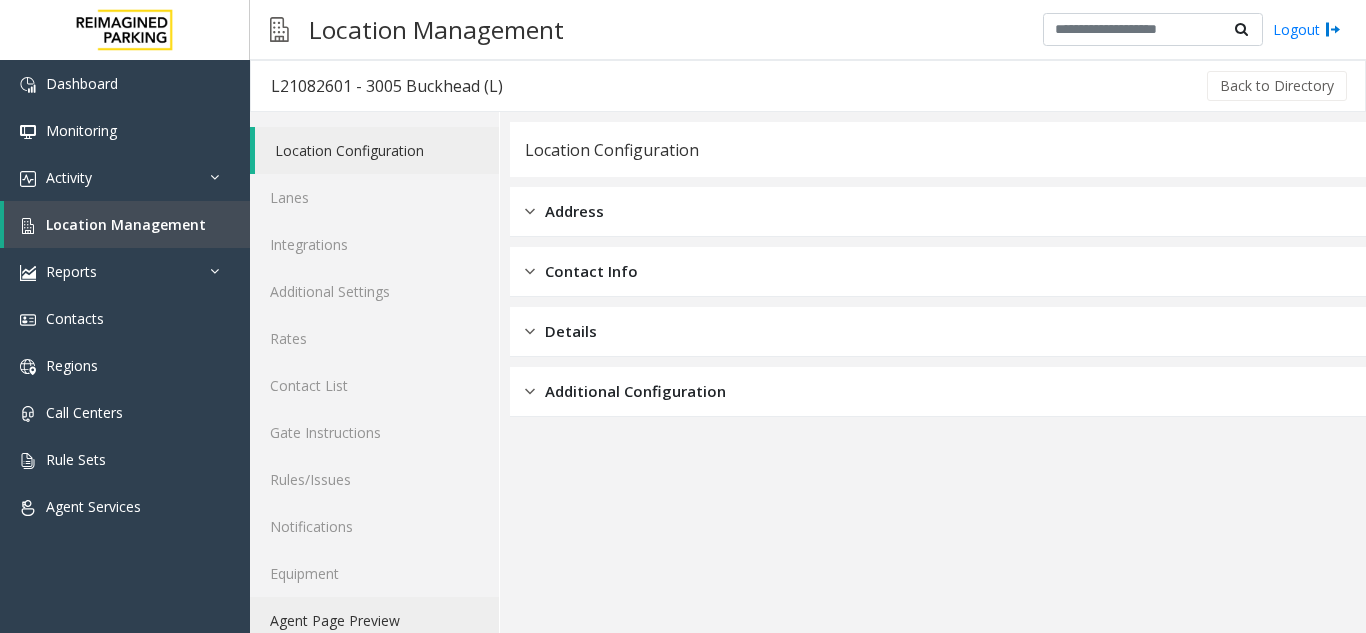 click on "Agent Page Preview" 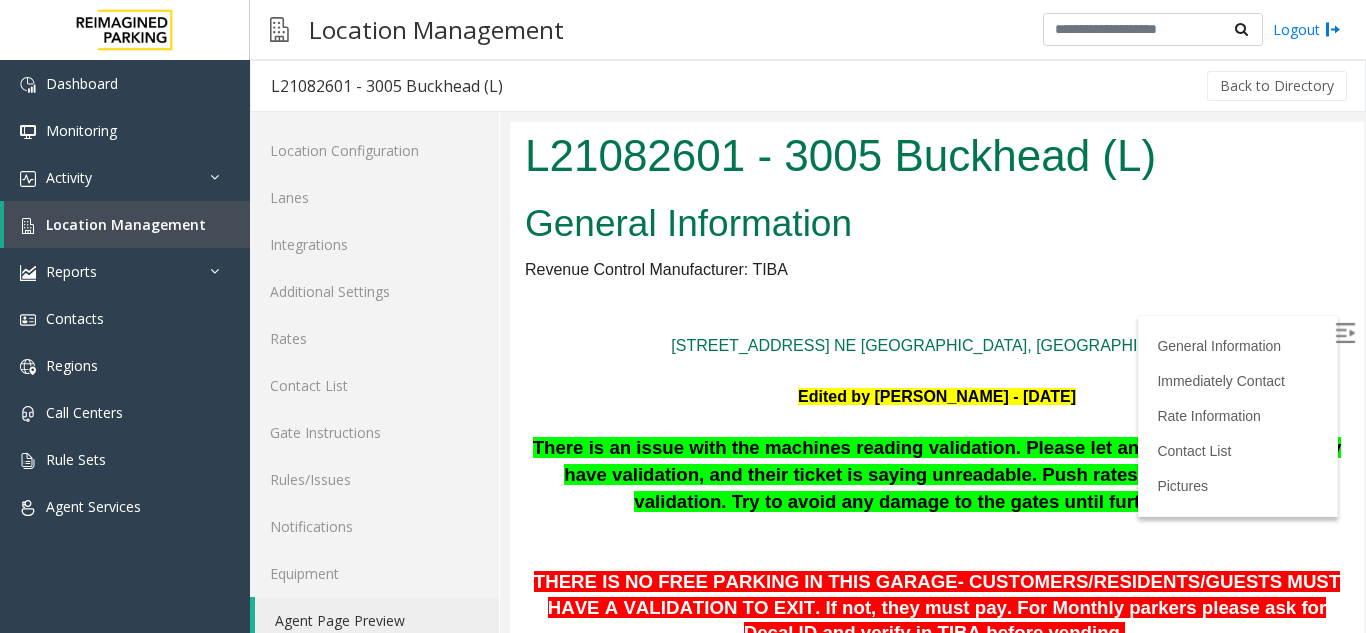 scroll, scrollTop: 100, scrollLeft: 0, axis: vertical 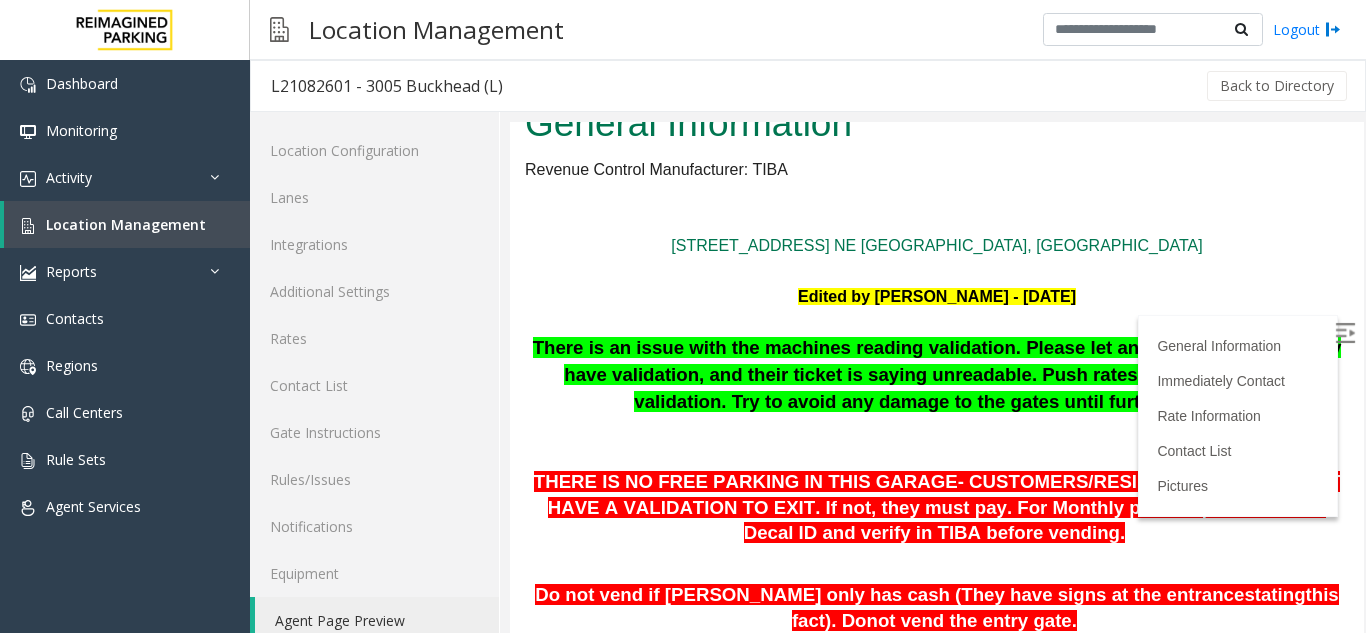 click at bounding box center (1345, 333) 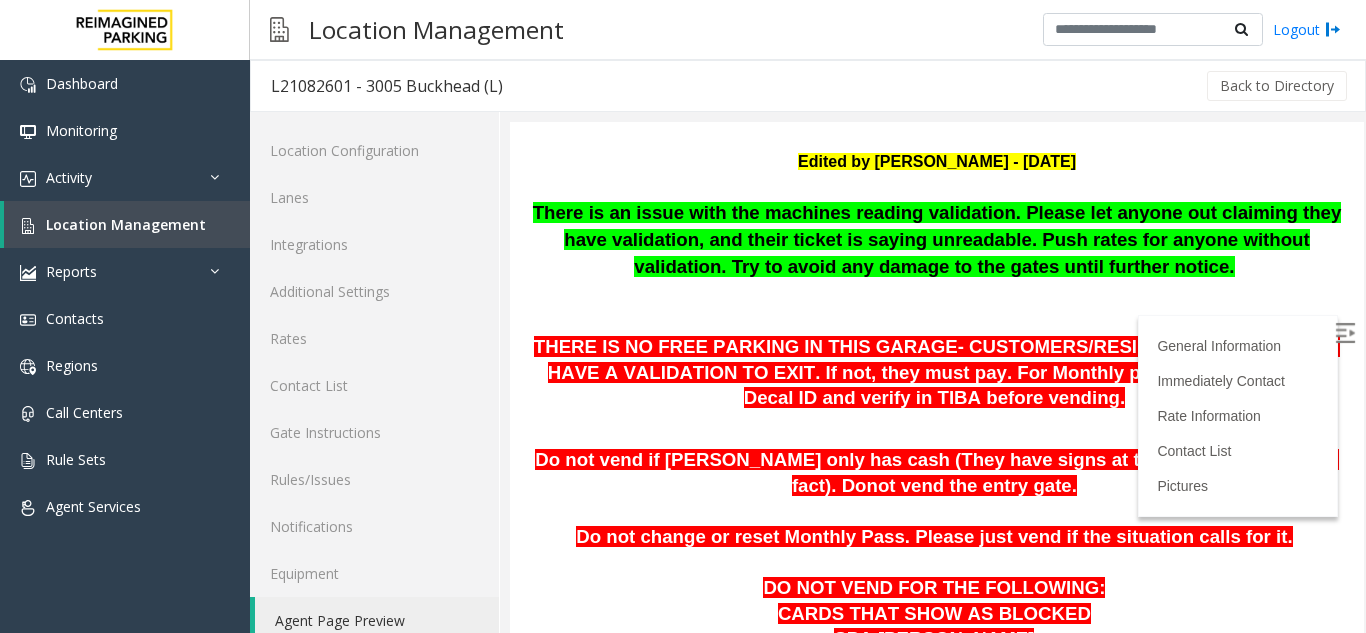 scroll, scrollTop: 200, scrollLeft: 0, axis: vertical 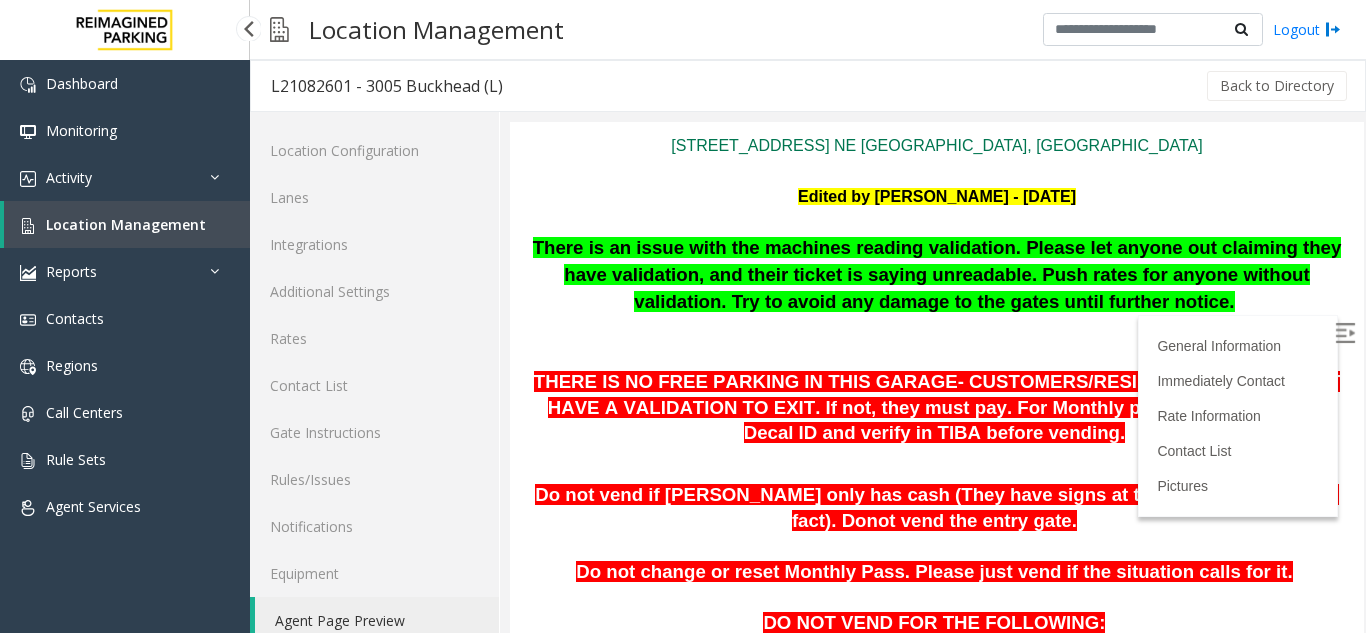 click on "Location Management" at bounding box center [127, 224] 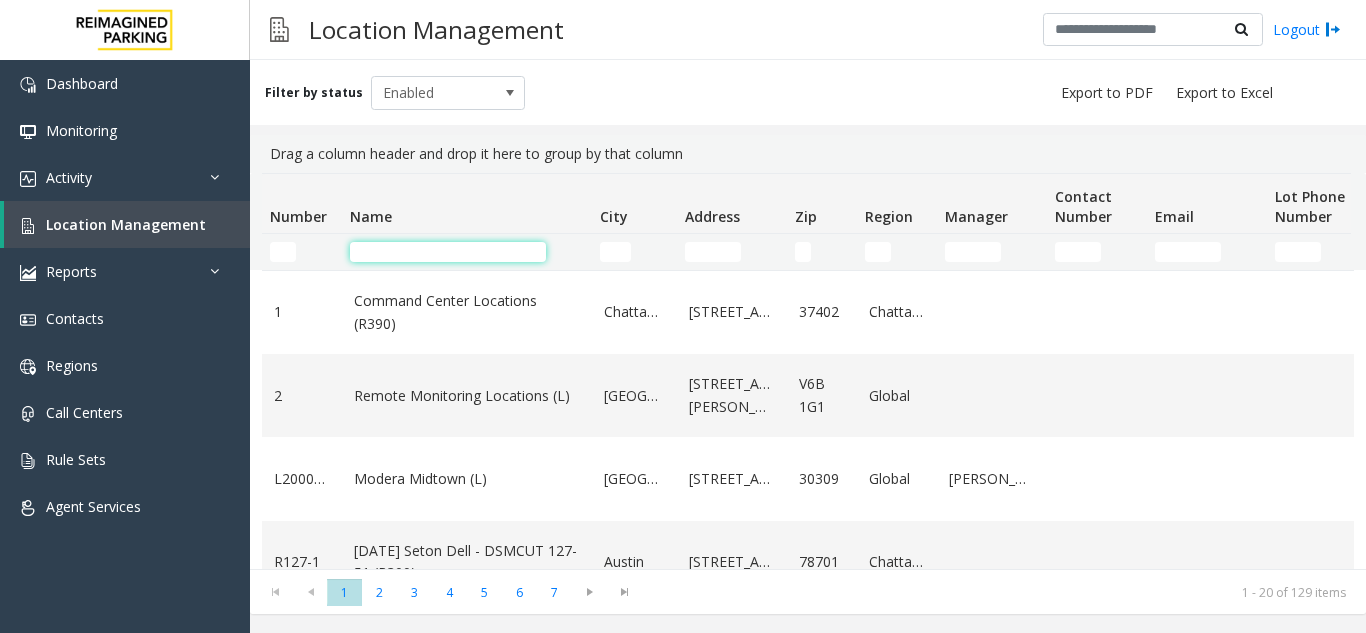 click 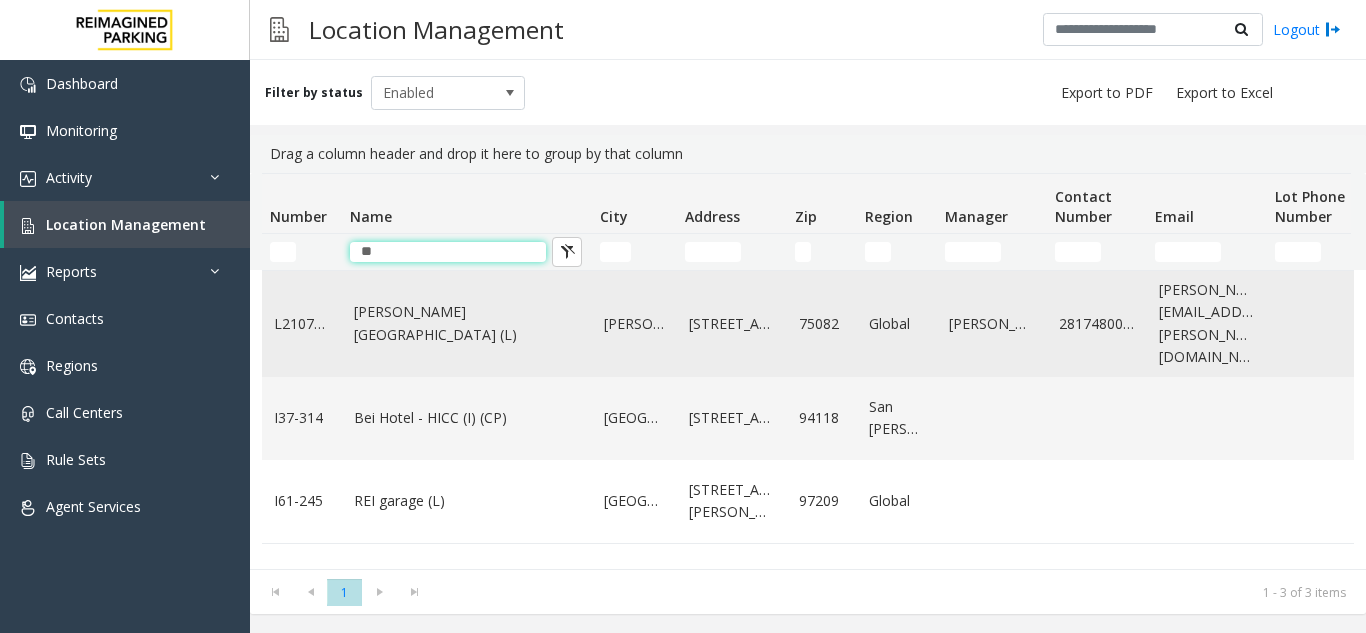 type on "**" 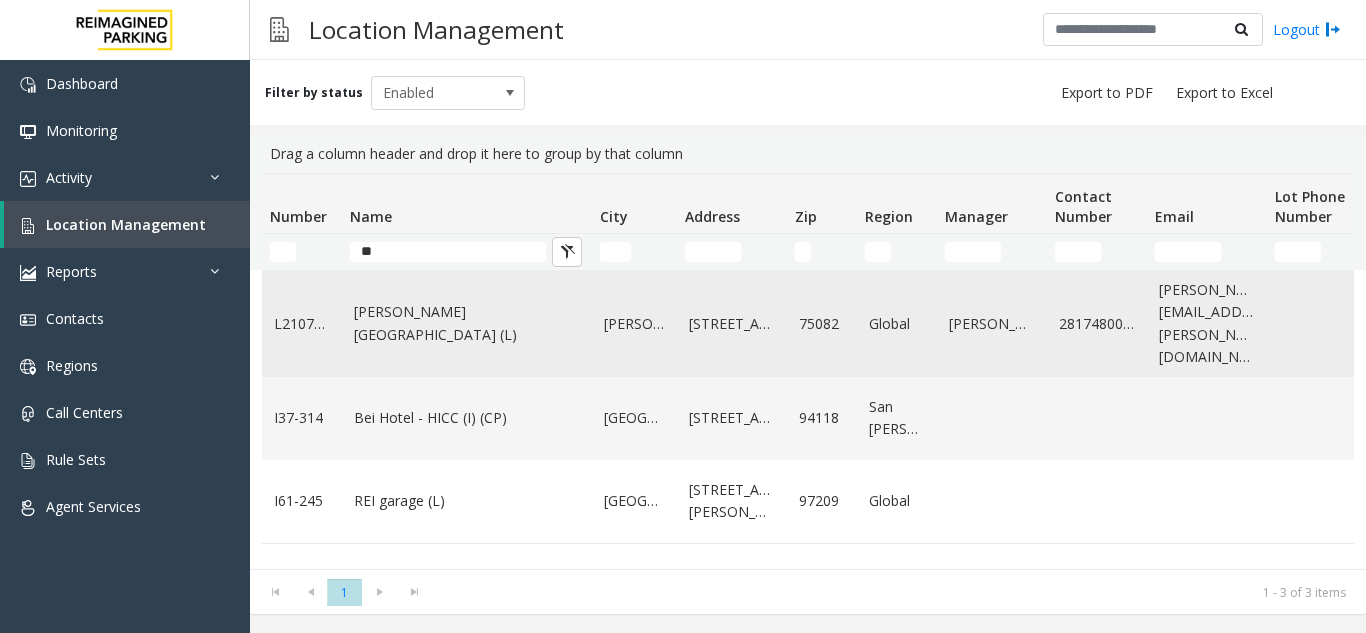 click on "[PERSON_NAME][GEOGRAPHIC_DATA] (L)" 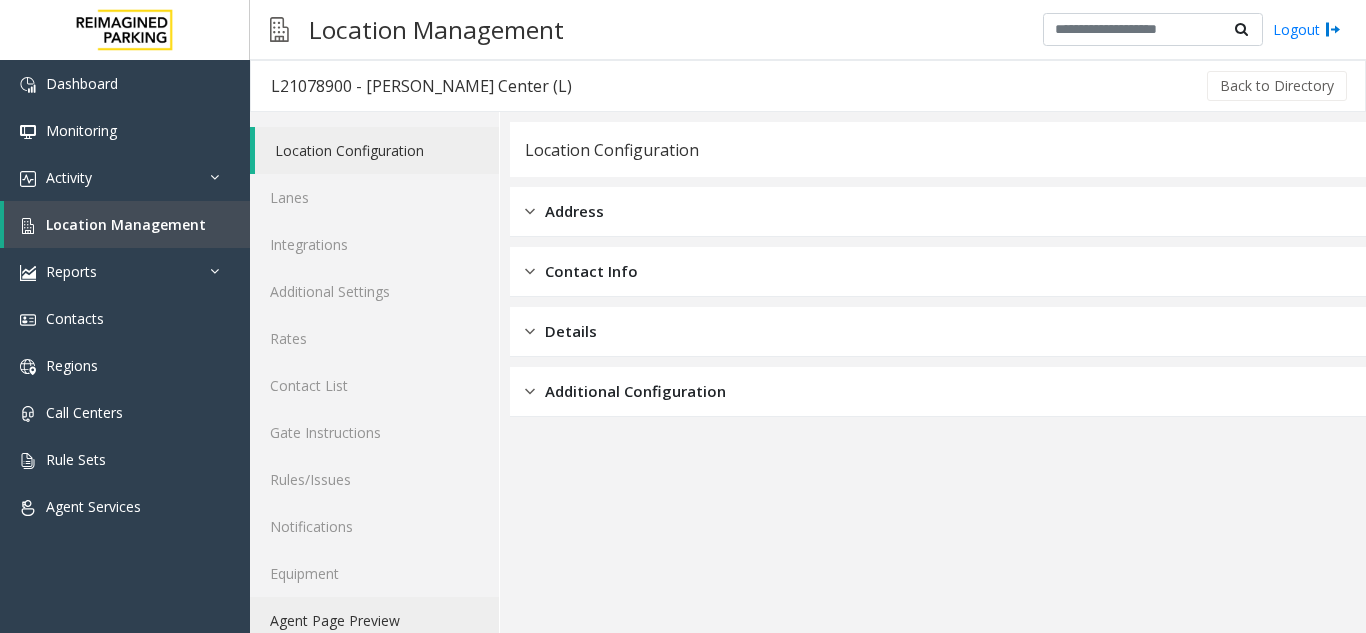 click on "Agent Page Preview" 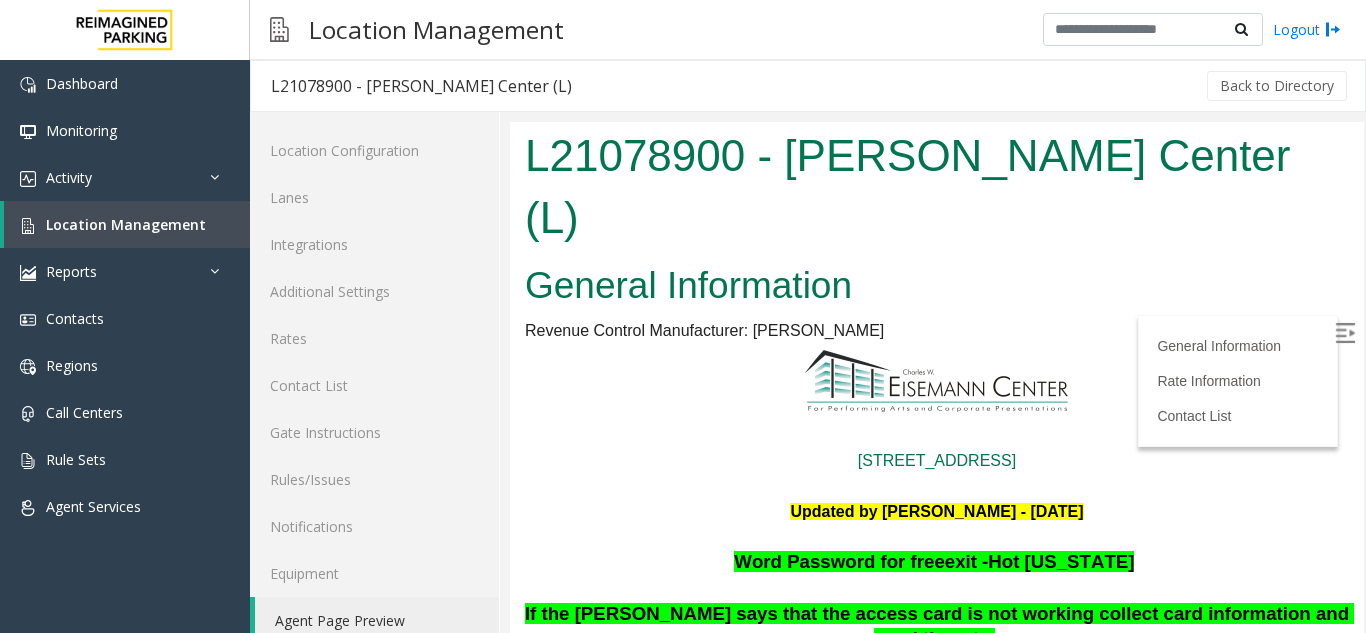 scroll, scrollTop: 0, scrollLeft: 0, axis: both 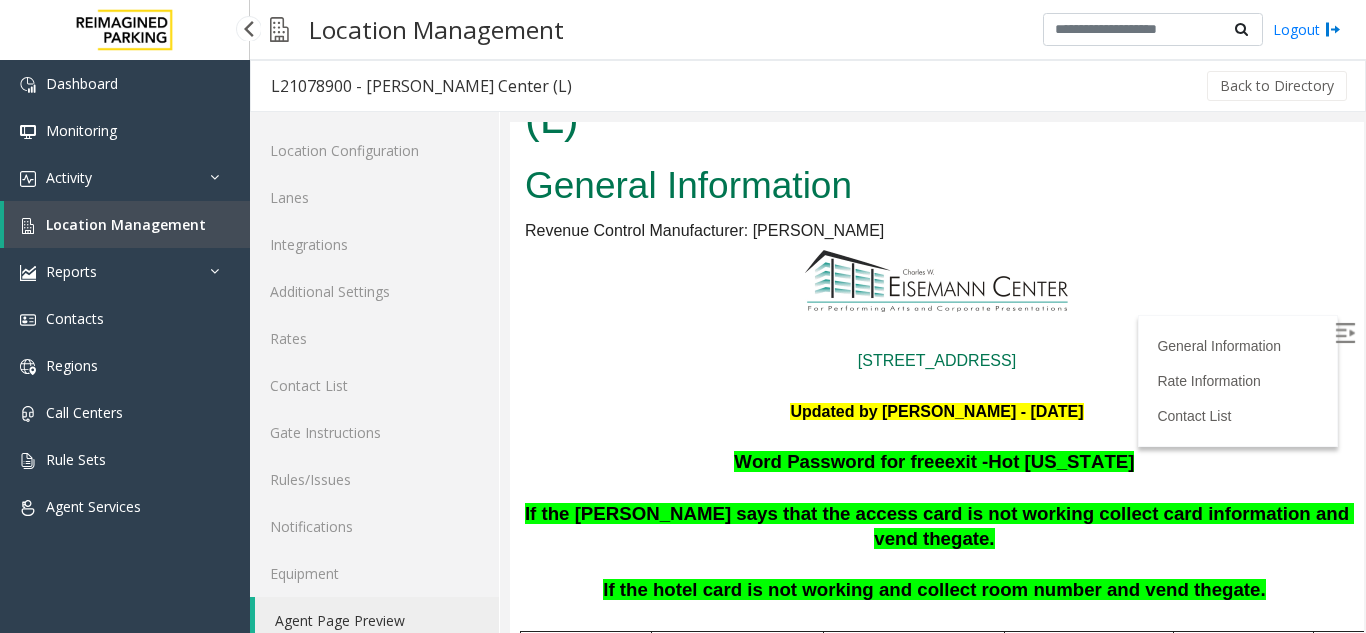click on "Location Management" at bounding box center [127, 224] 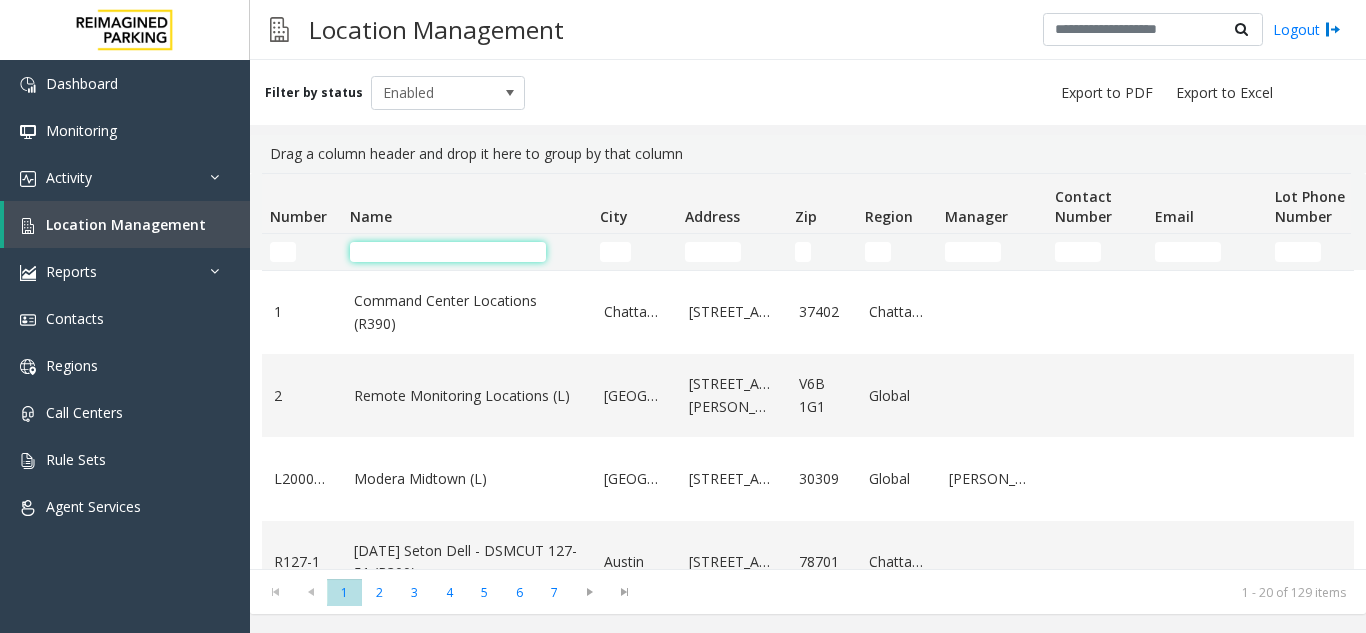 click 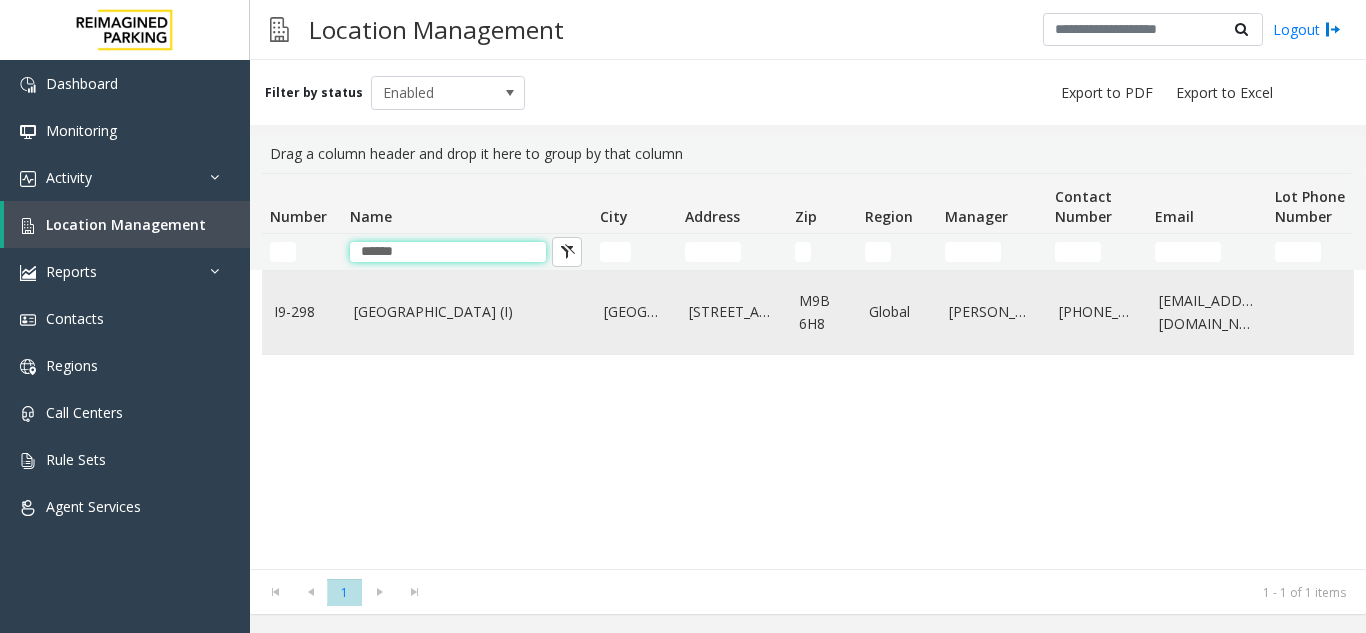 type on "******" 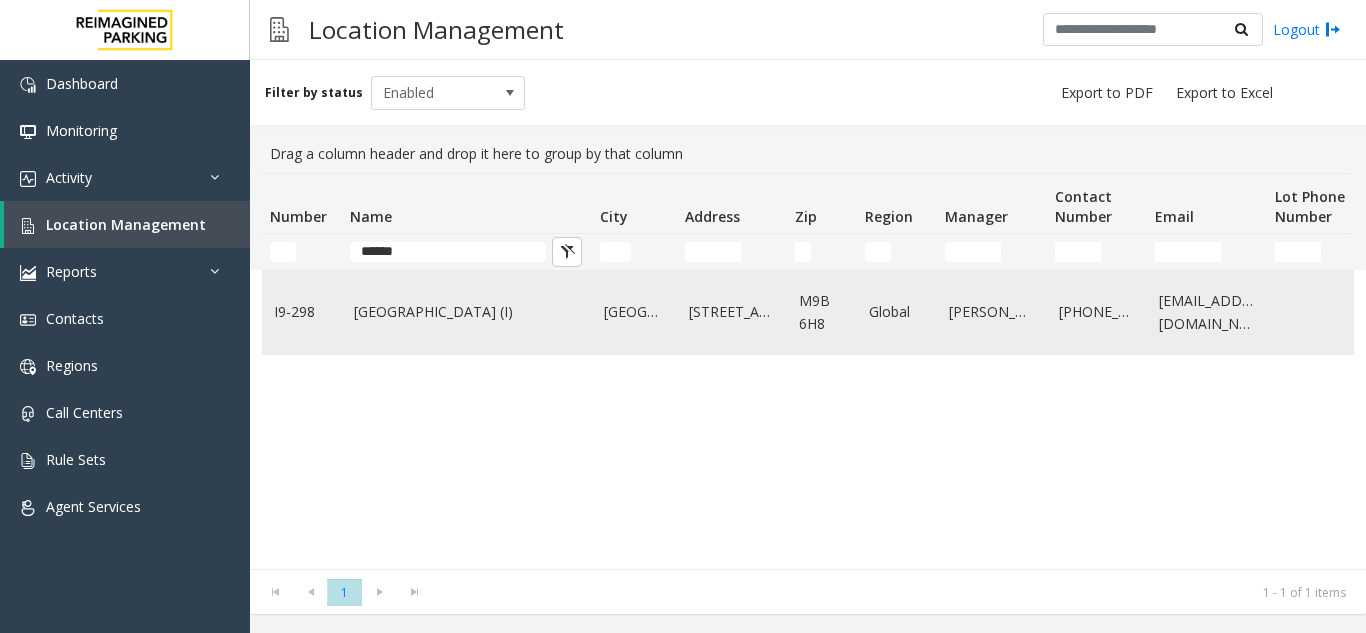 click on "[GEOGRAPHIC_DATA] (I)" 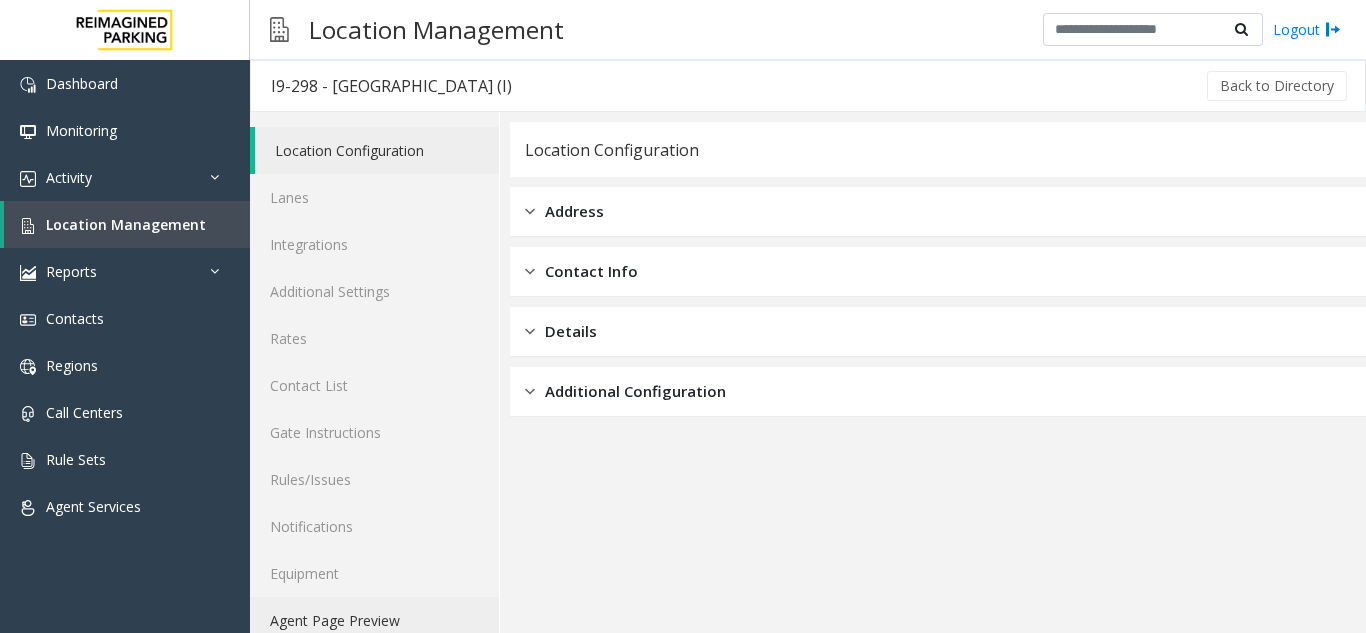 click on "Agent Page Preview" 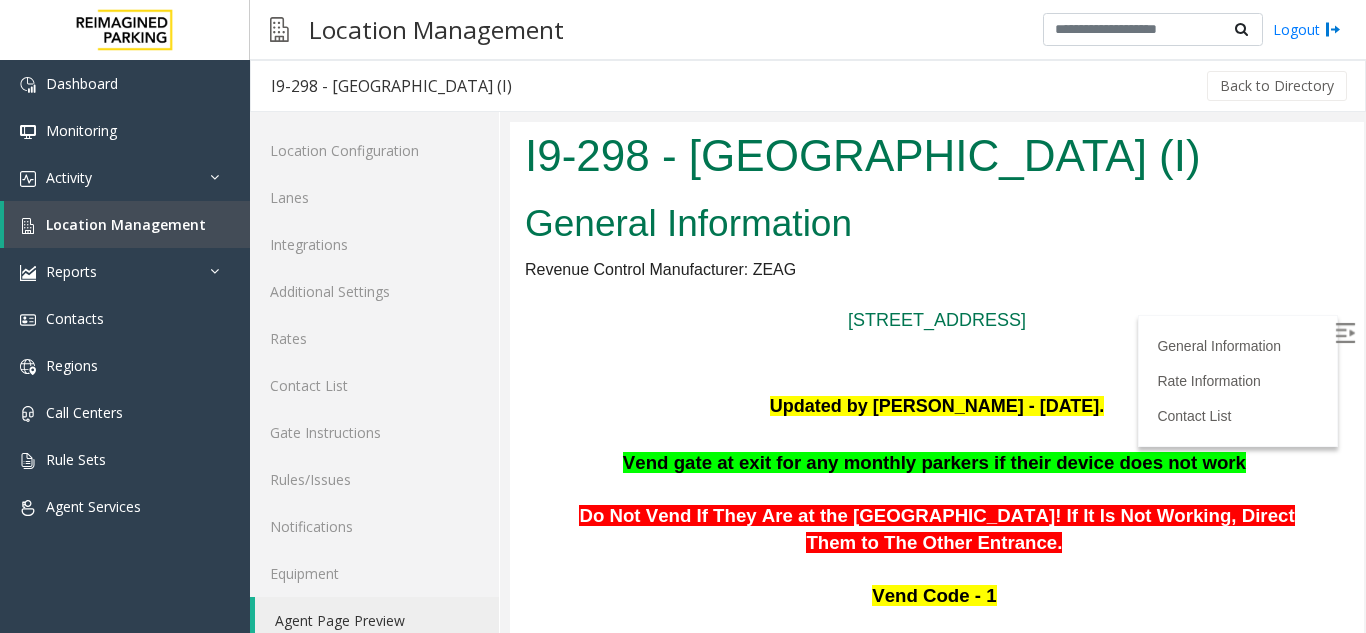 scroll, scrollTop: 0, scrollLeft: 0, axis: both 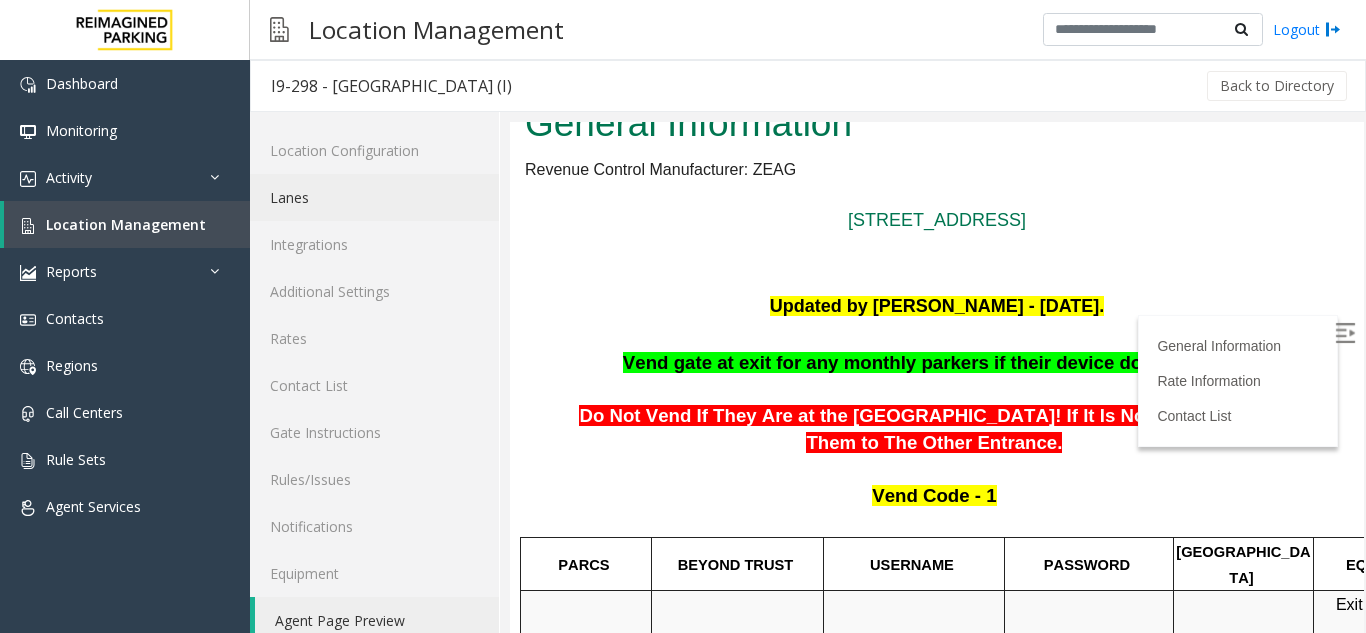 click on "Lanes" 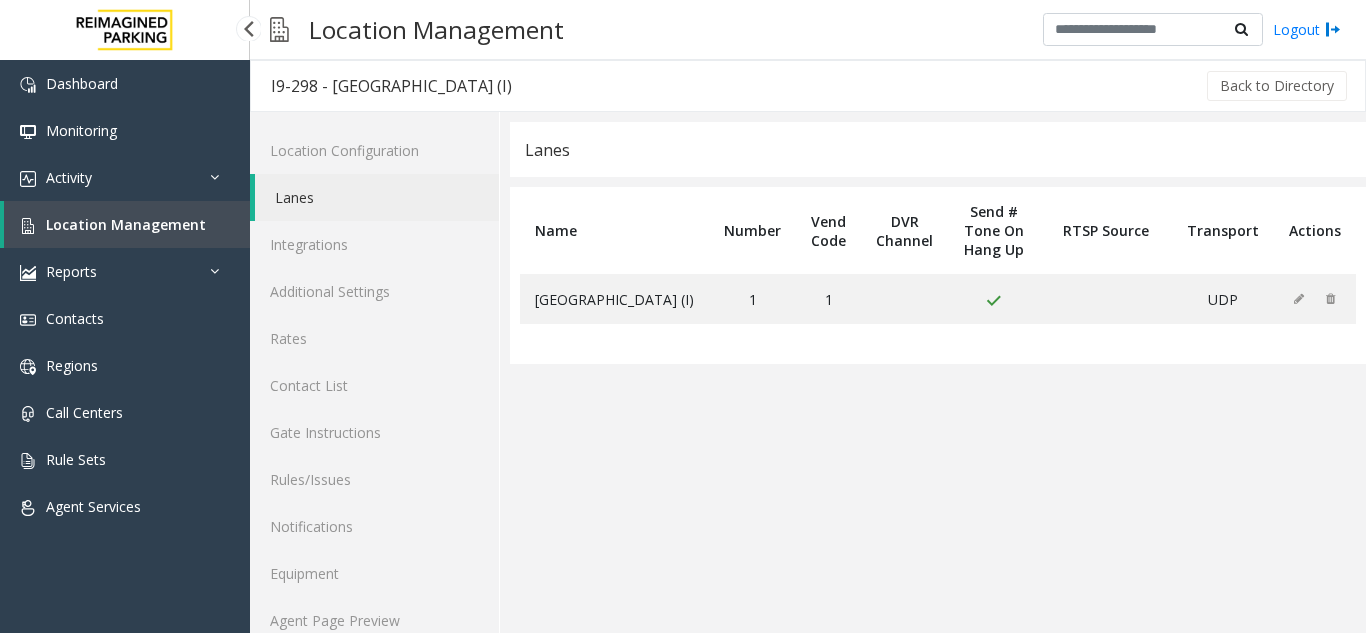 click on "Location Management" at bounding box center [127, 224] 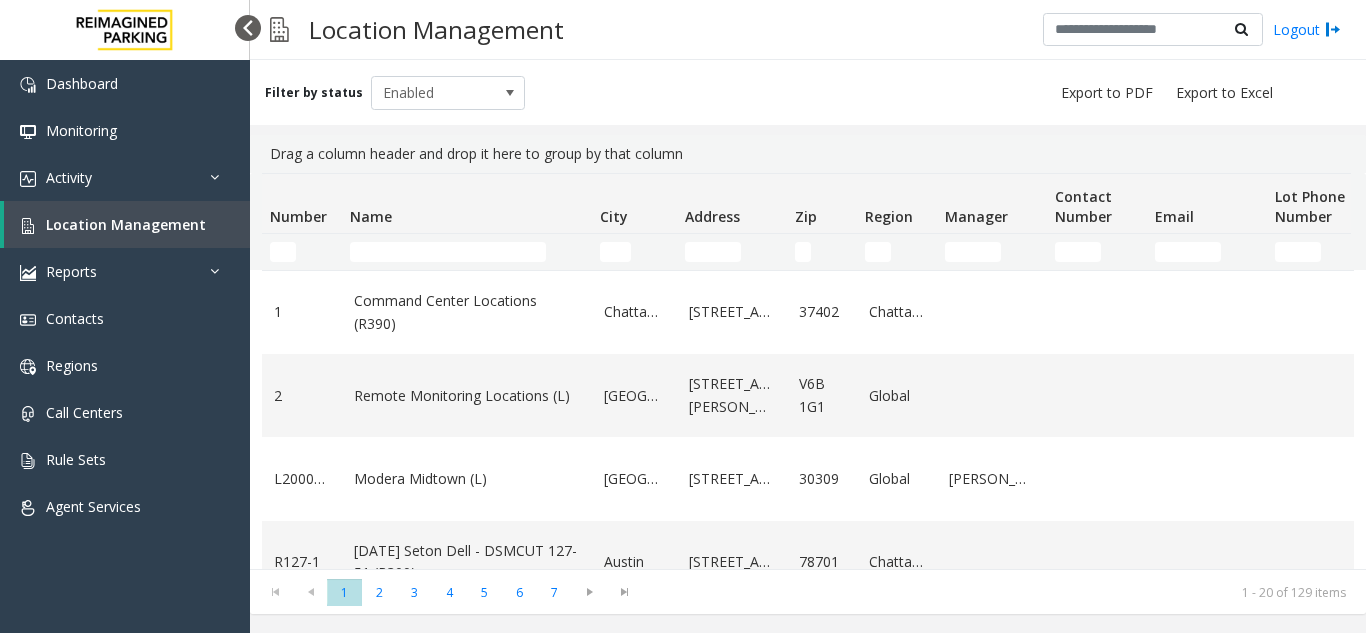 click at bounding box center [248, 28] 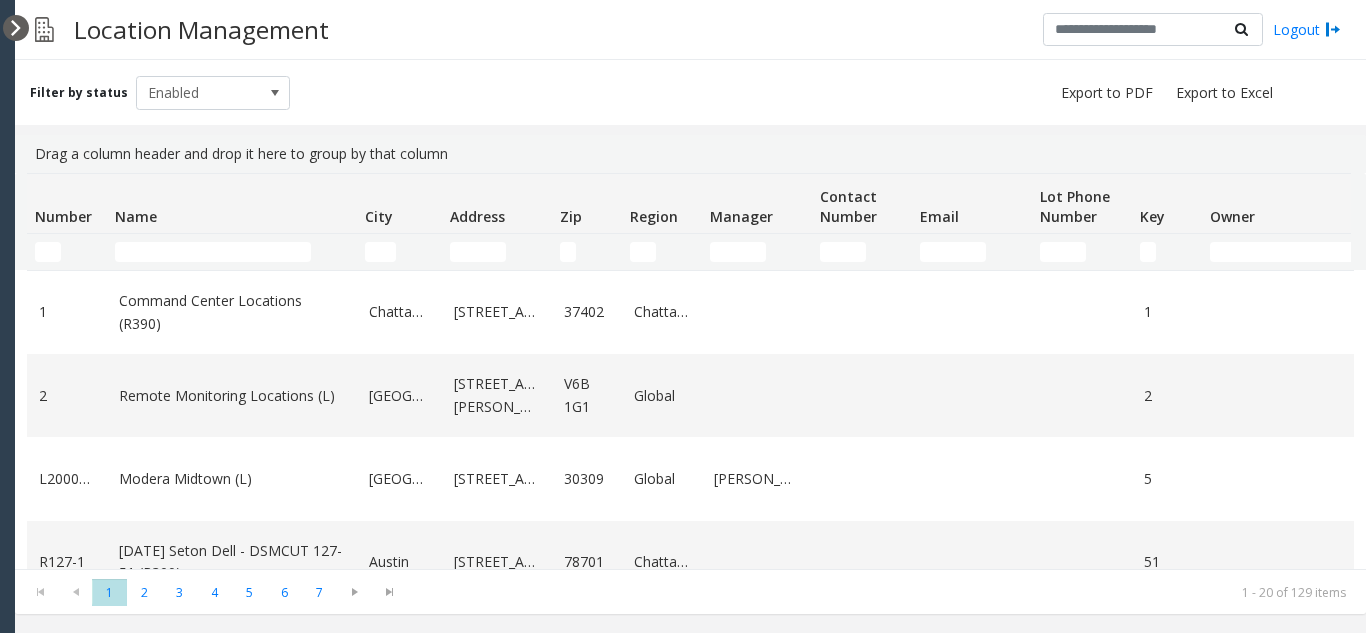 click at bounding box center [16, 28] 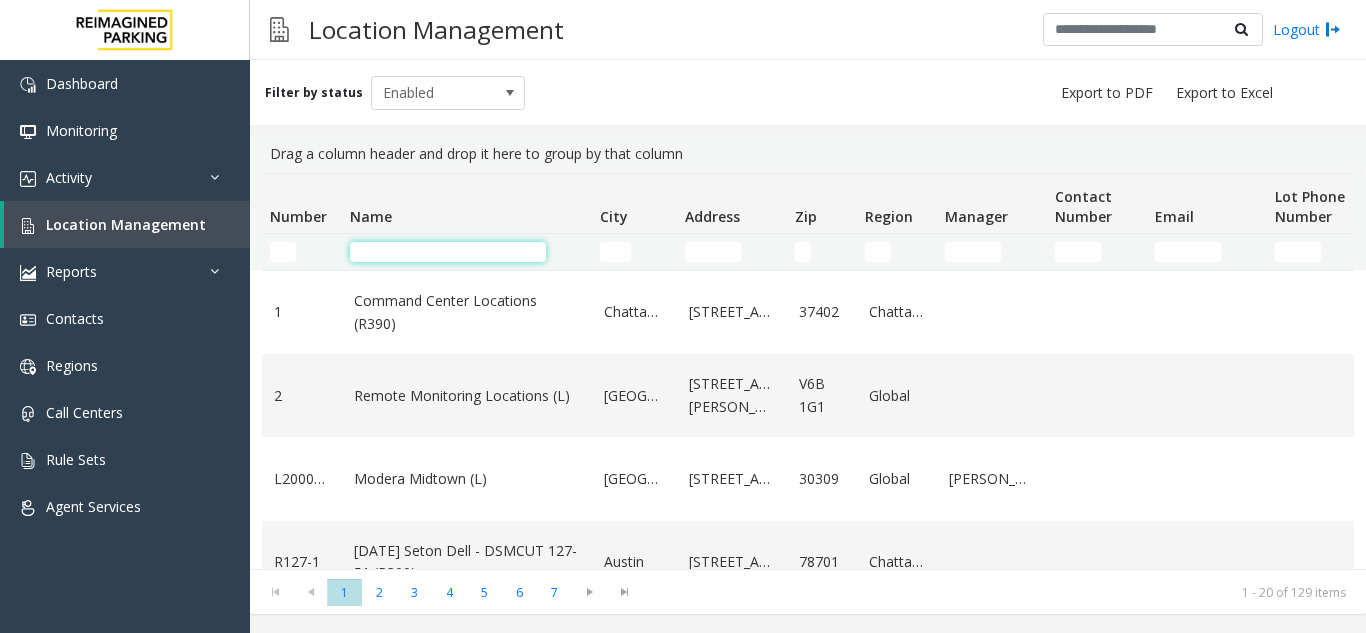click 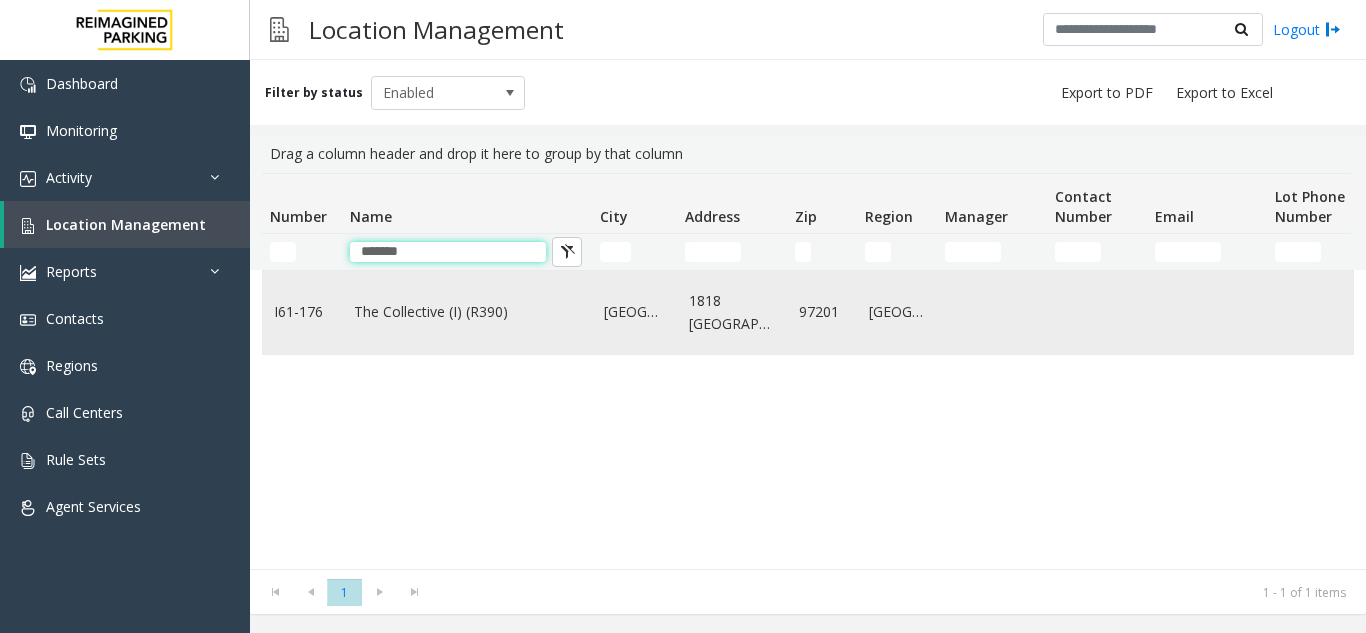 type on "*******" 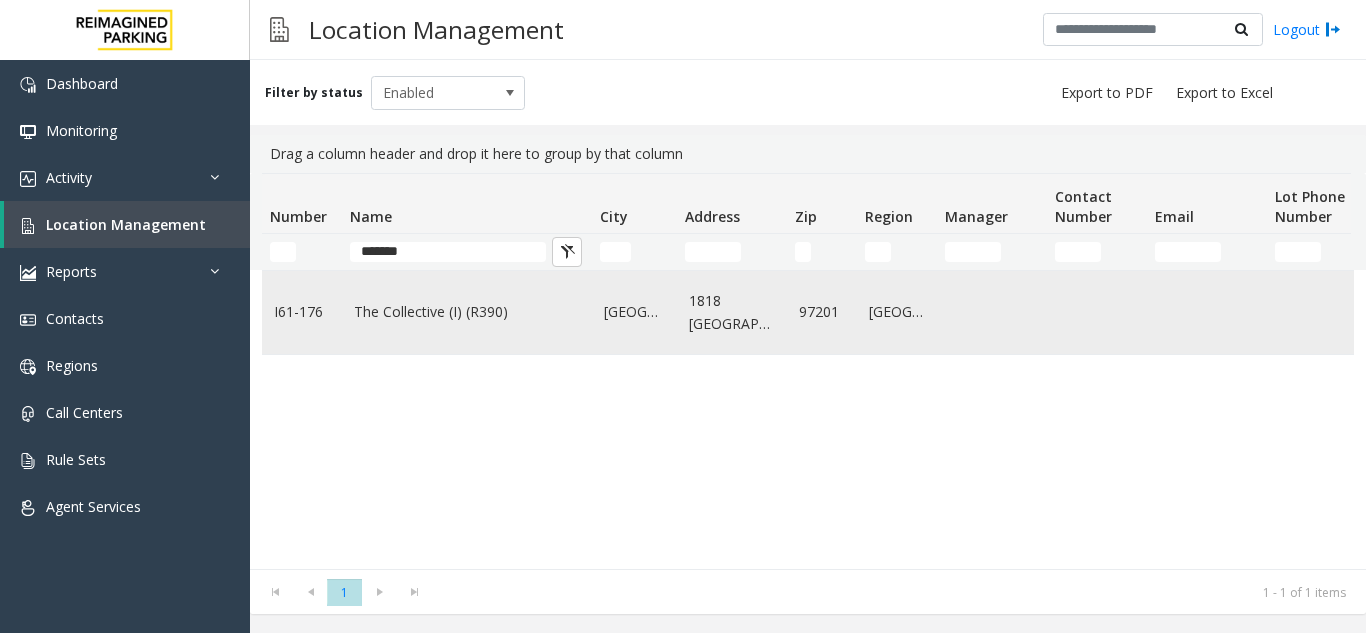 click on "The Collective (I) (R390)" 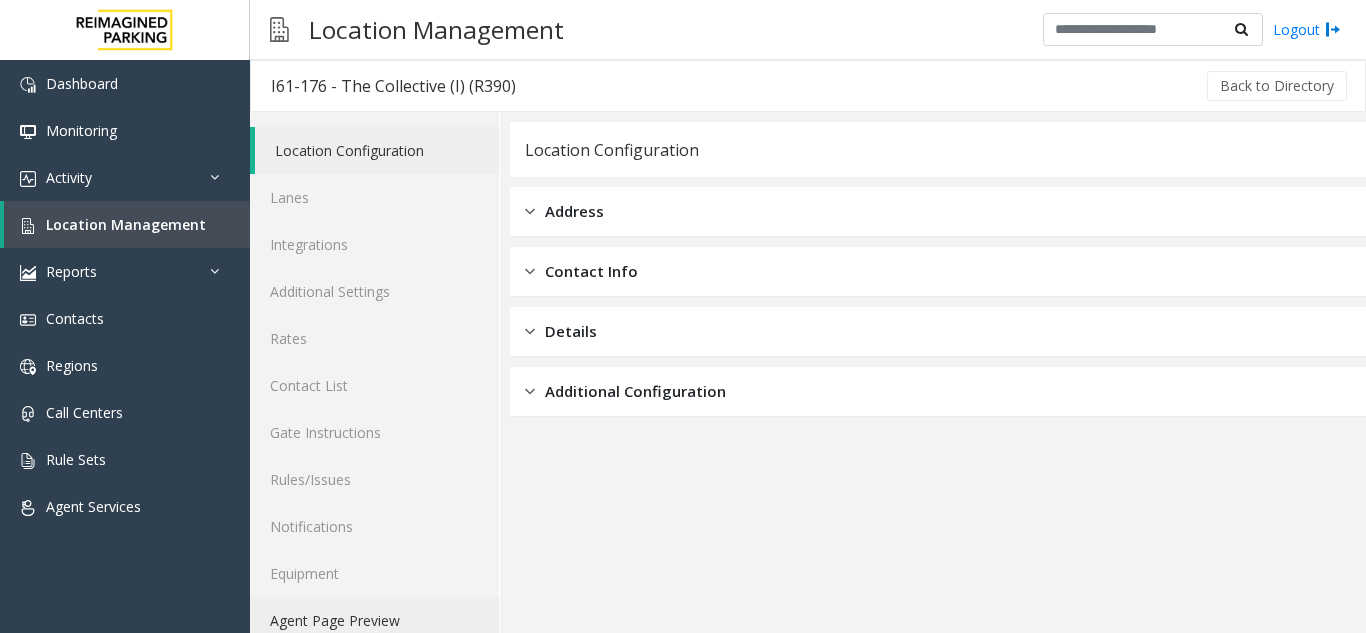 click on "Agent Page Preview" 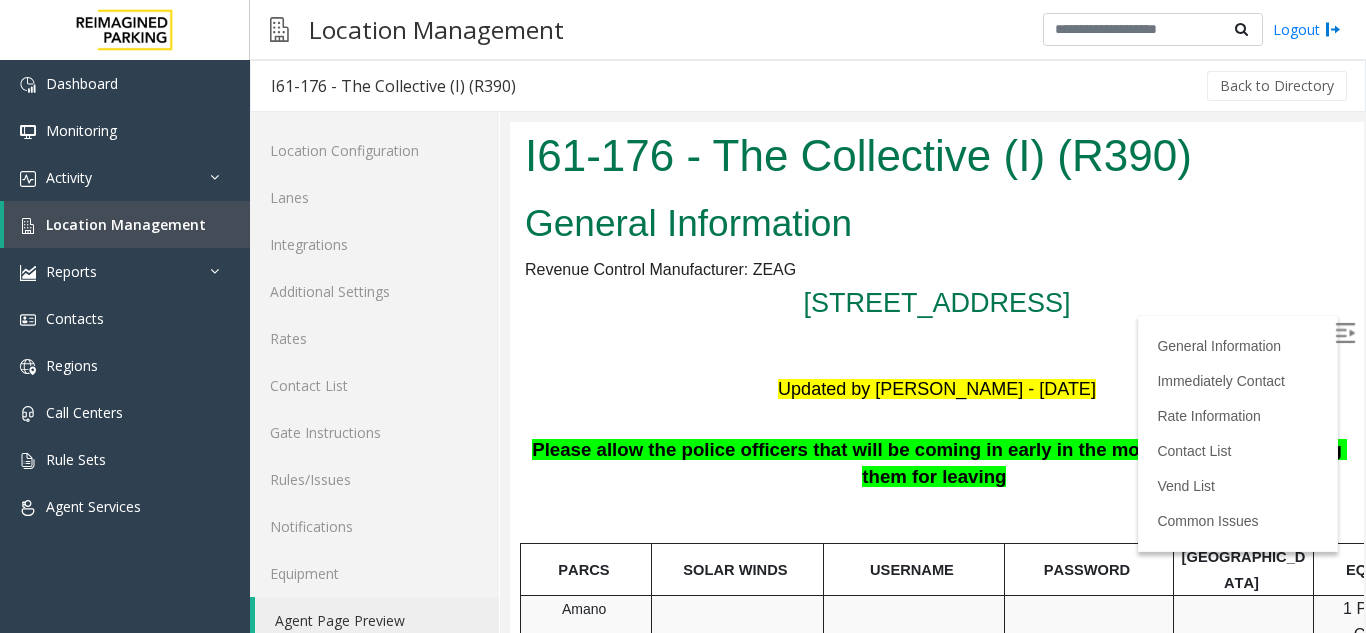 scroll, scrollTop: 0, scrollLeft: 0, axis: both 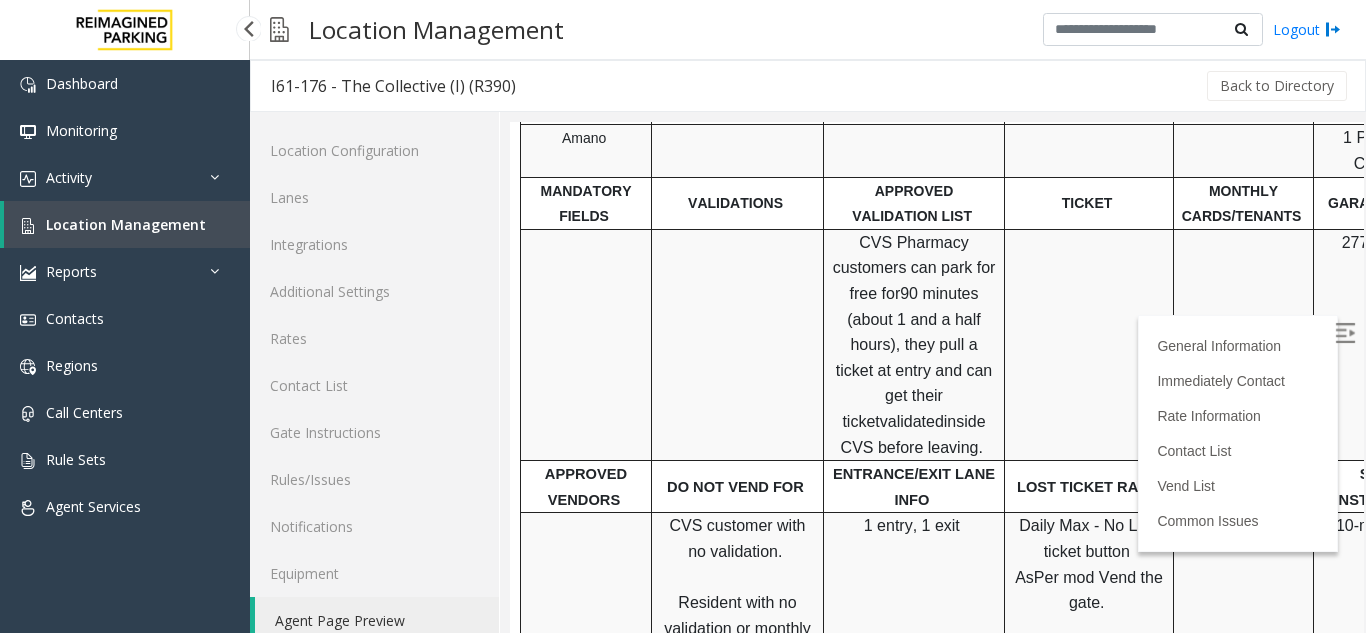 click on "Location Management" at bounding box center (126, 224) 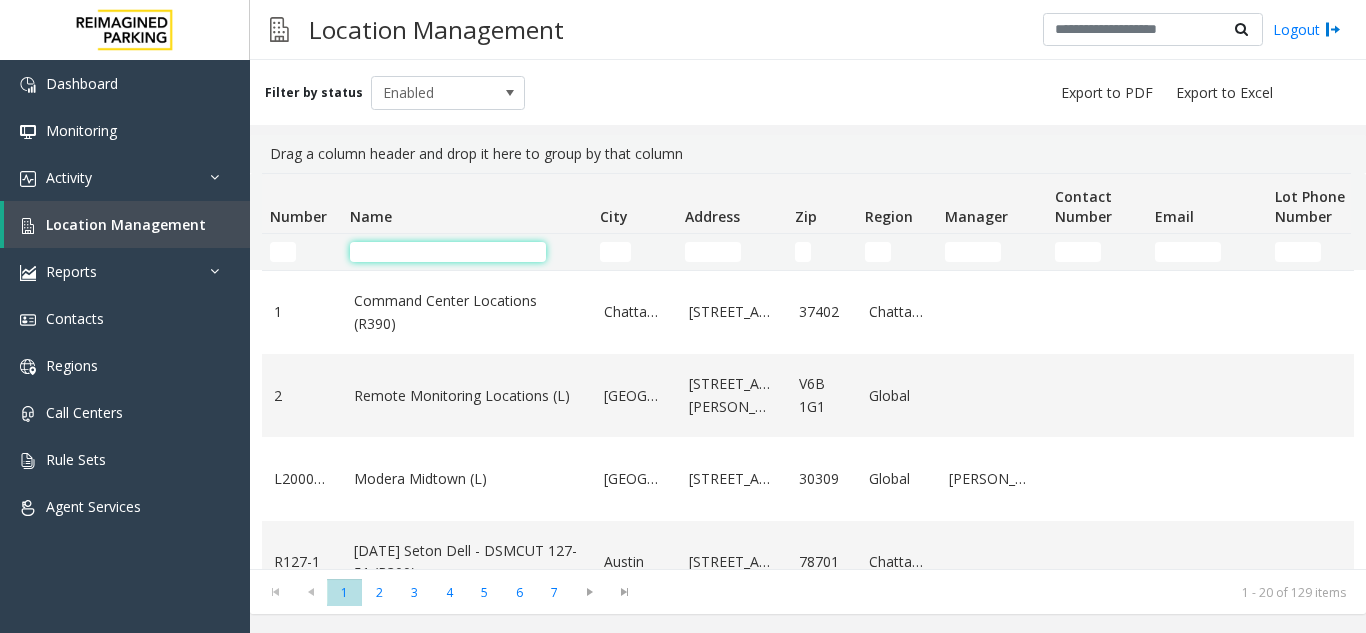 click 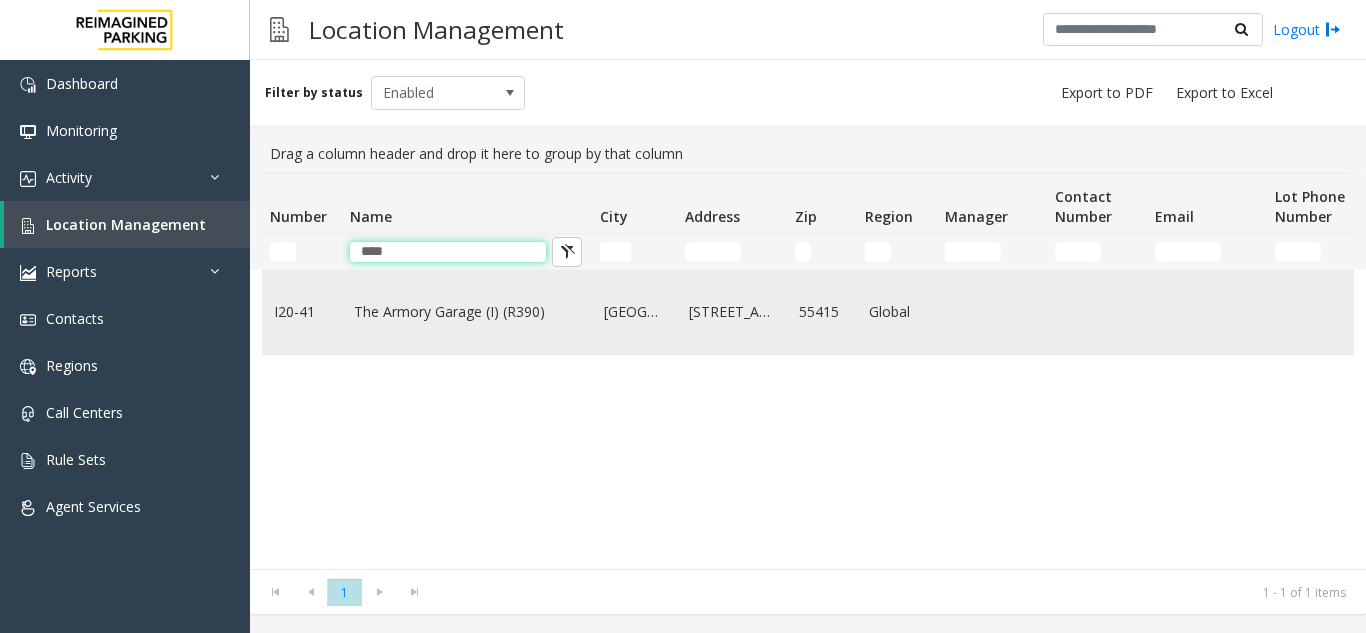 type on "****" 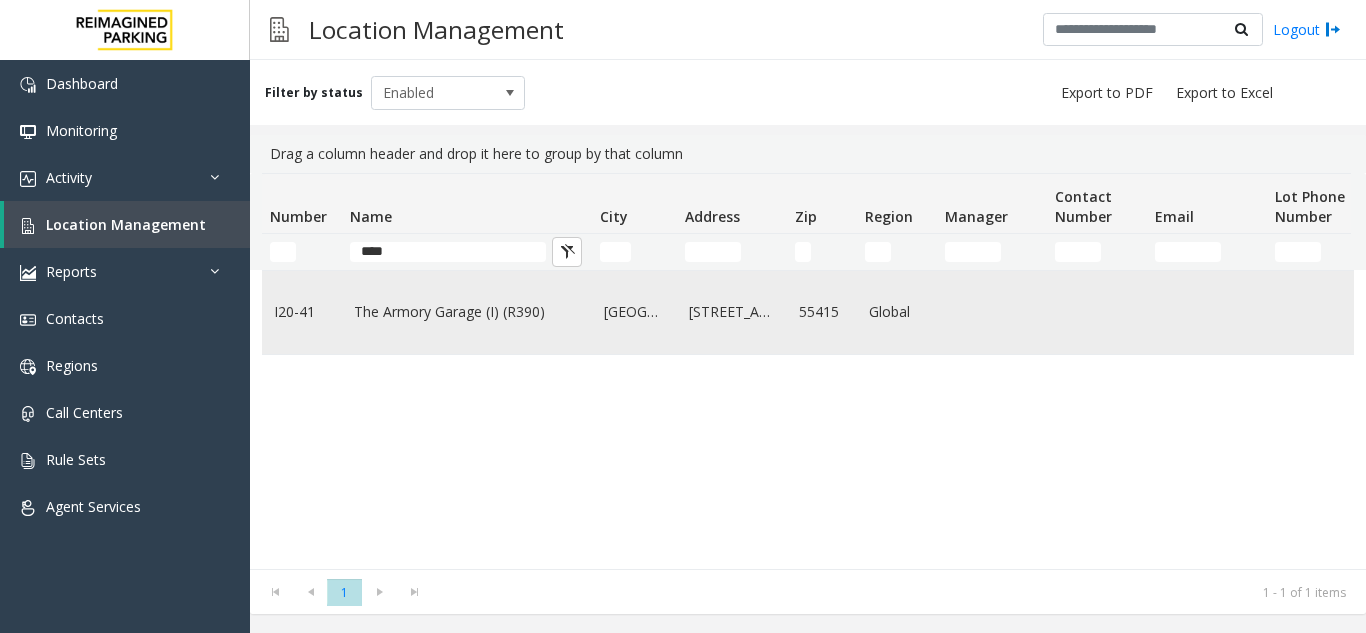 click on "The Armory Garage (I) (R390)" 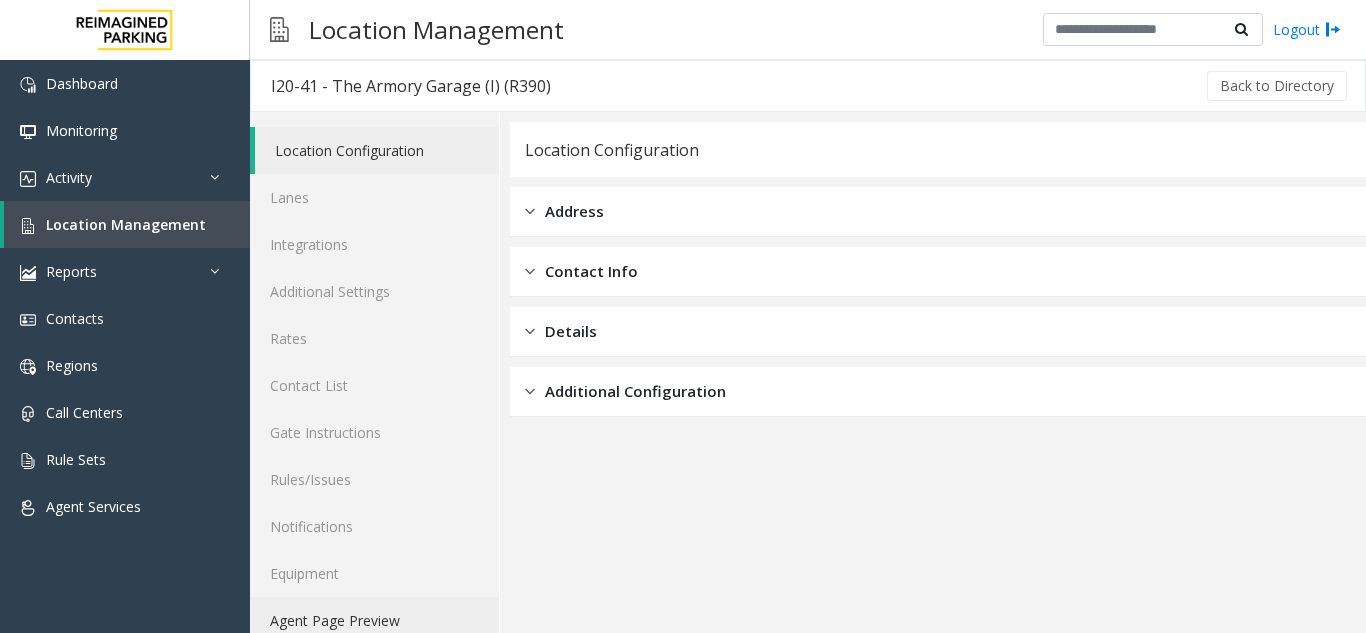click on "Agent Page Preview" 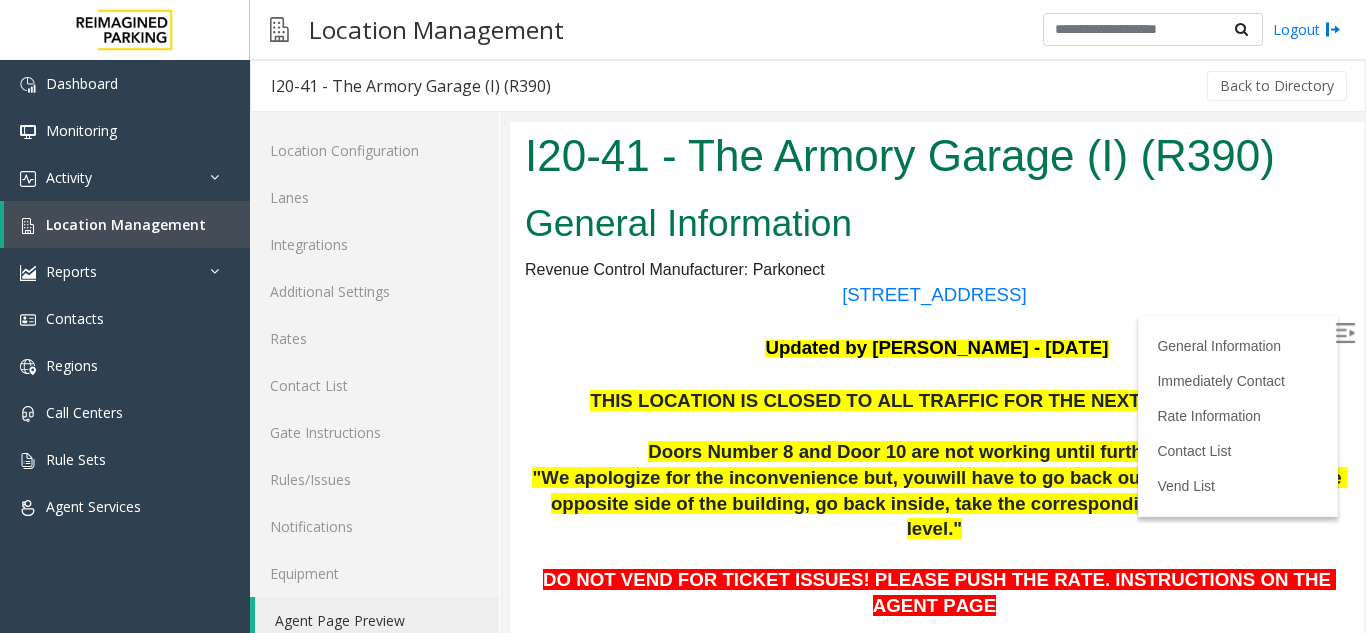 scroll, scrollTop: 0, scrollLeft: 0, axis: both 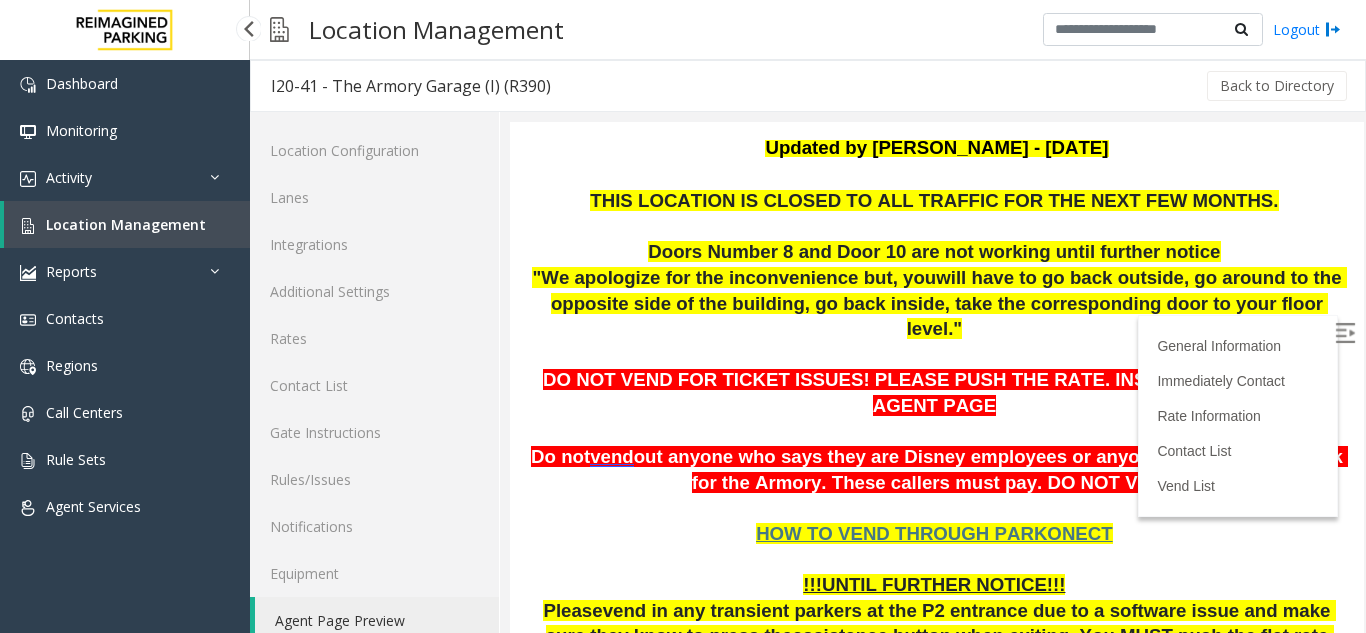 click on "Location Management" at bounding box center (127, 224) 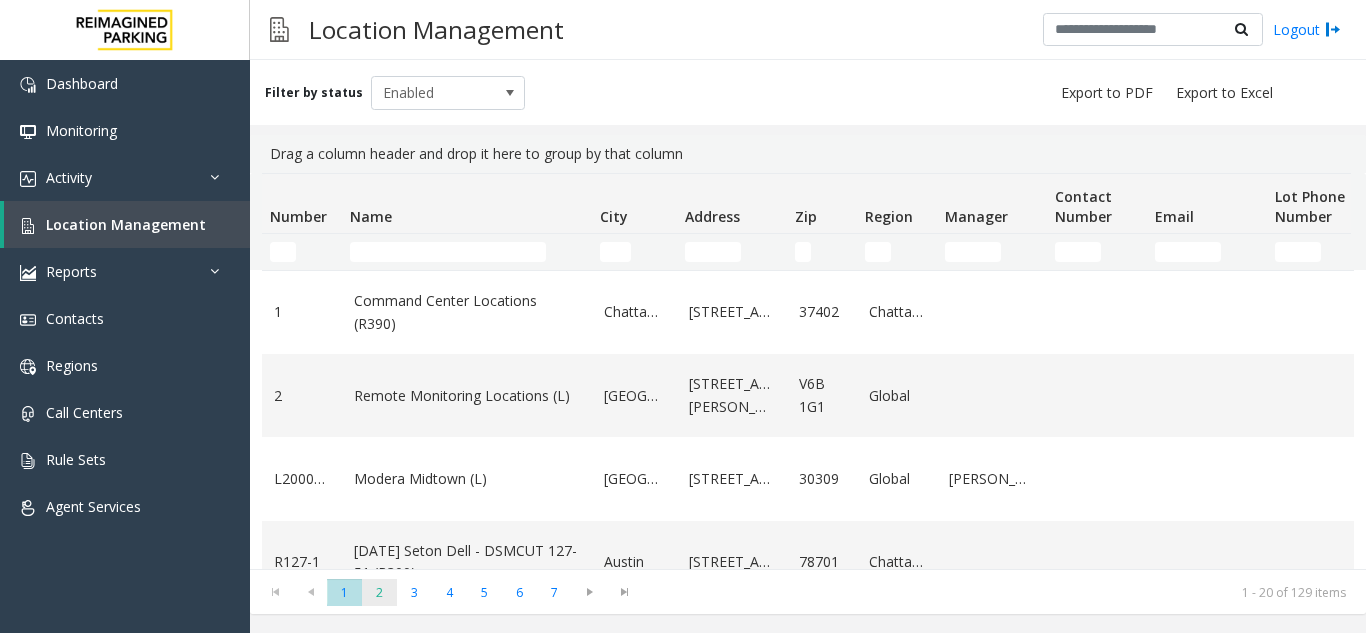 click on "2" 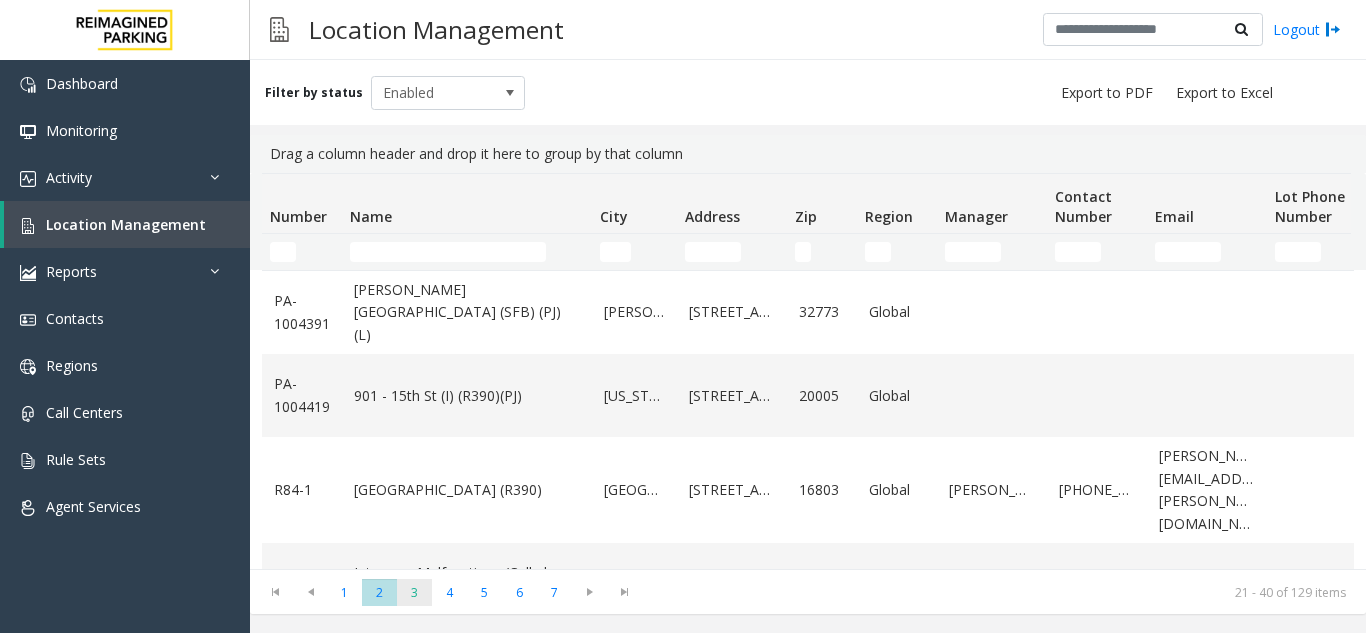 click on "3" 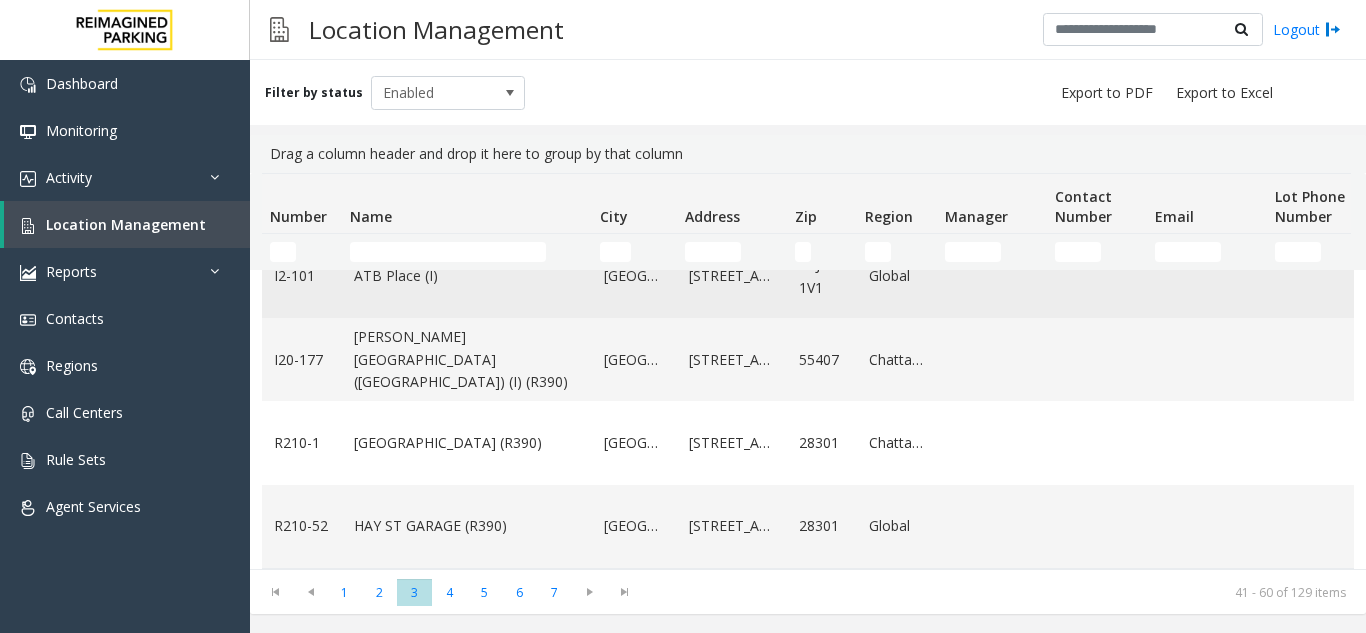 scroll, scrollTop: 1394, scrollLeft: 0, axis: vertical 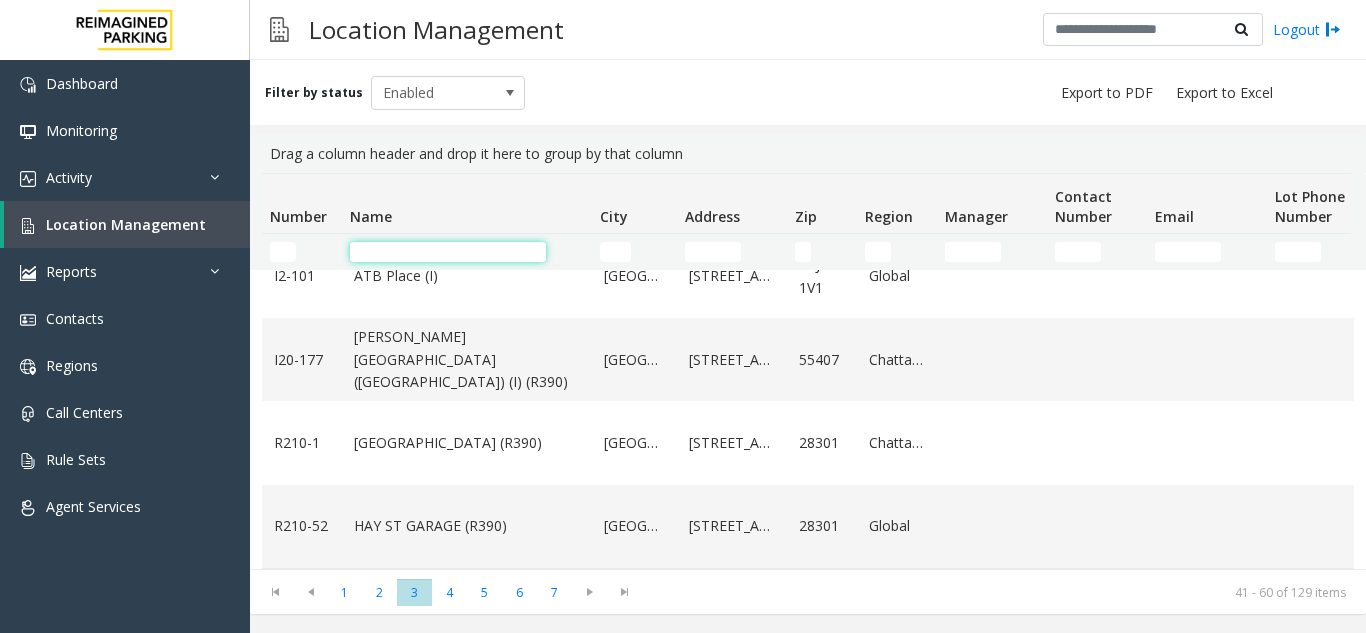 click 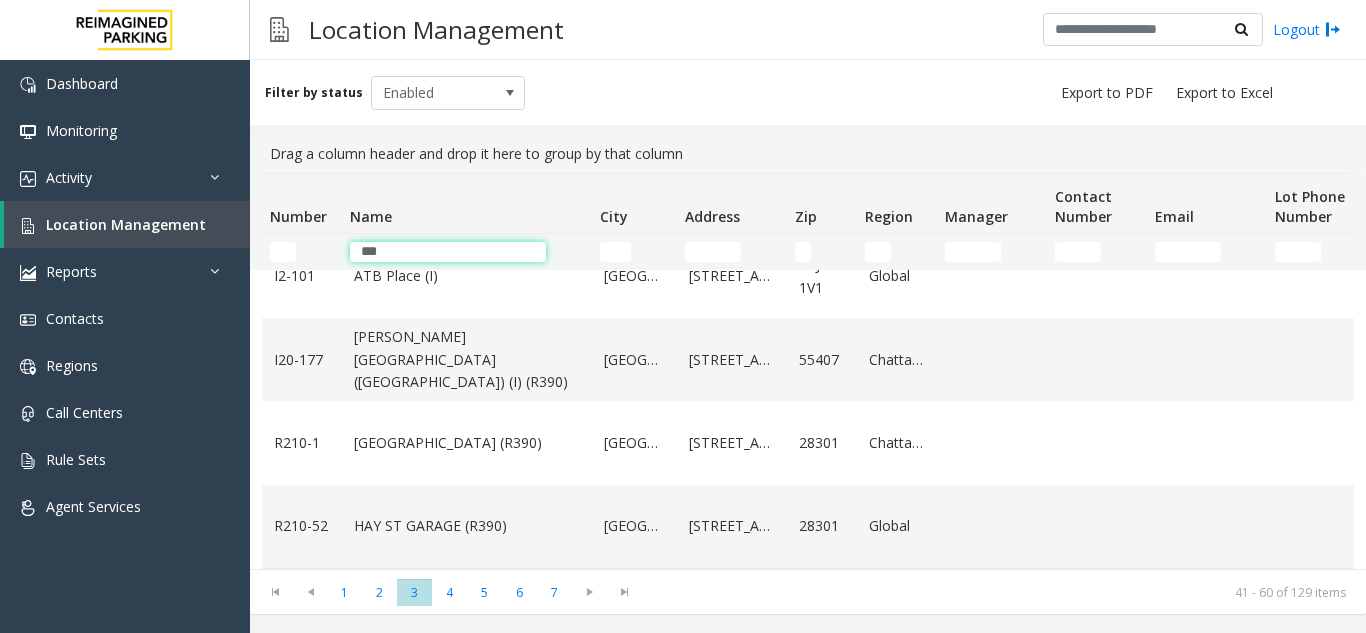 scroll, scrollTop: 0, scrollLeft: 0, axis: both 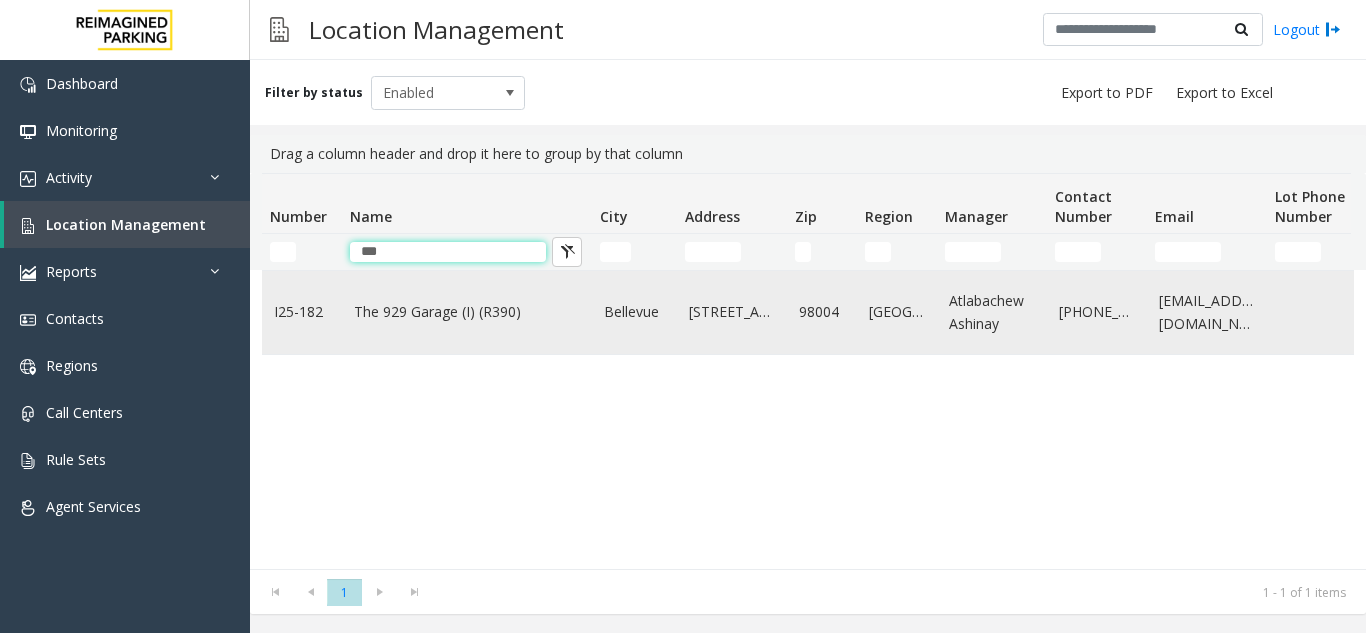 type on "***" 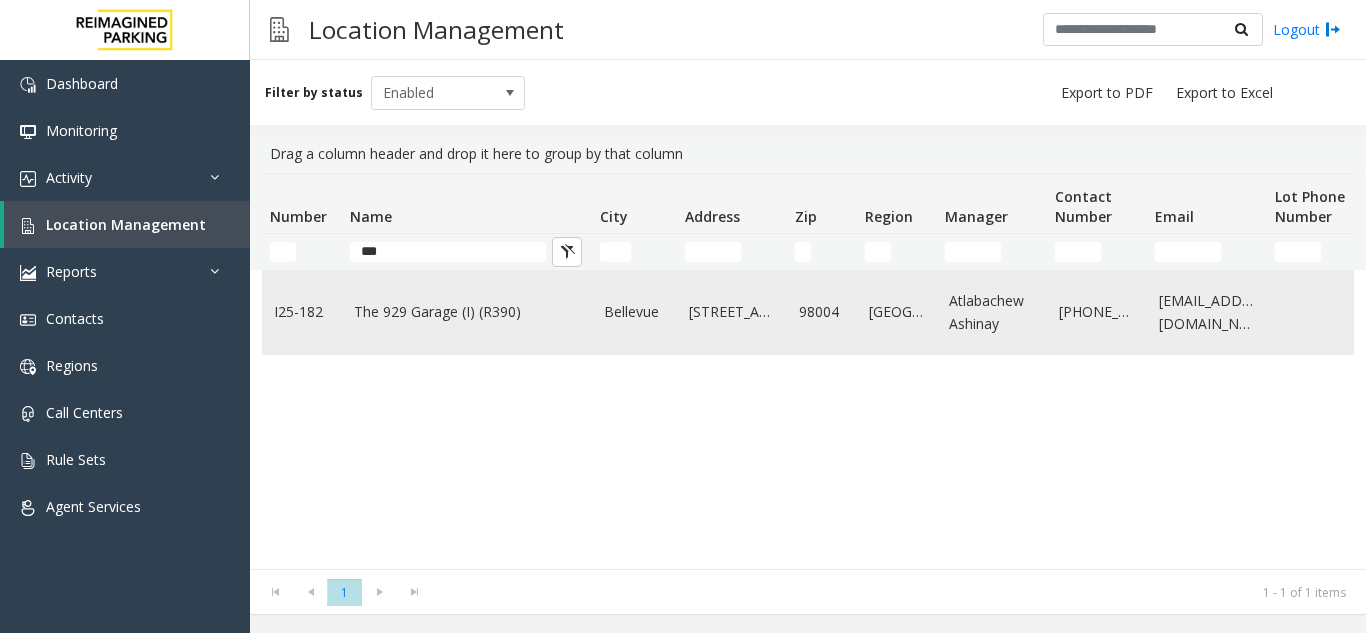 click on "The 929 Garage (I) (R390)" 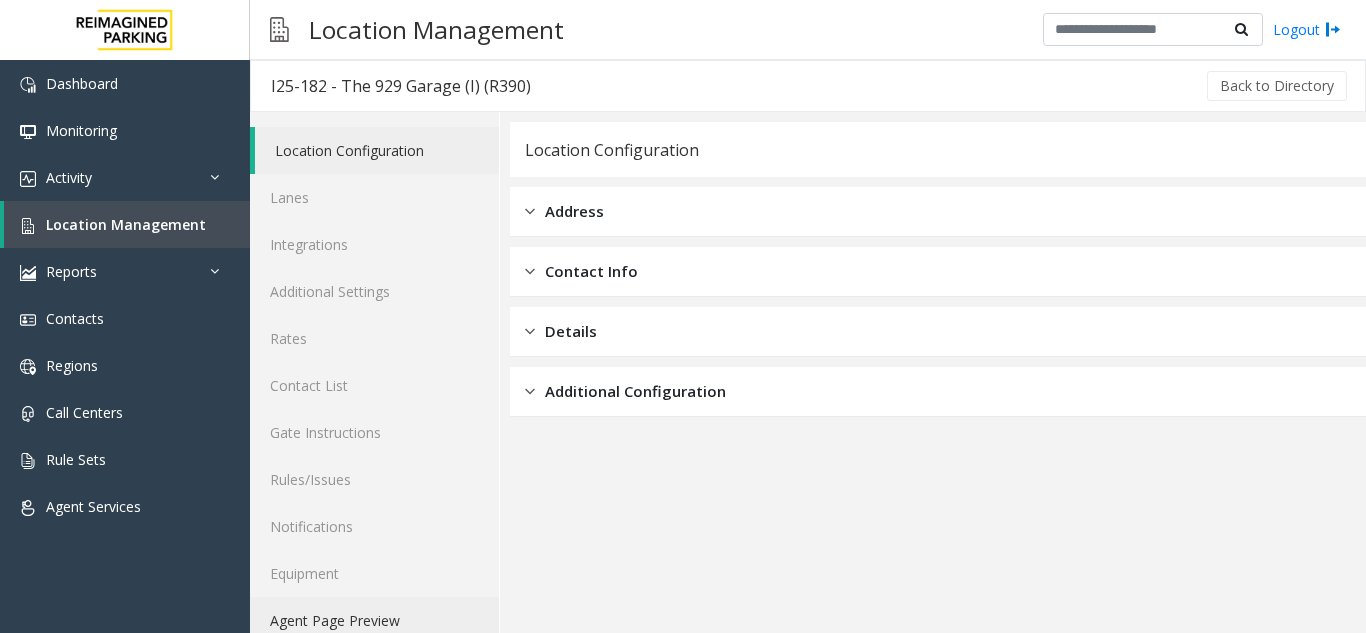 click on "Agent Page Preview" 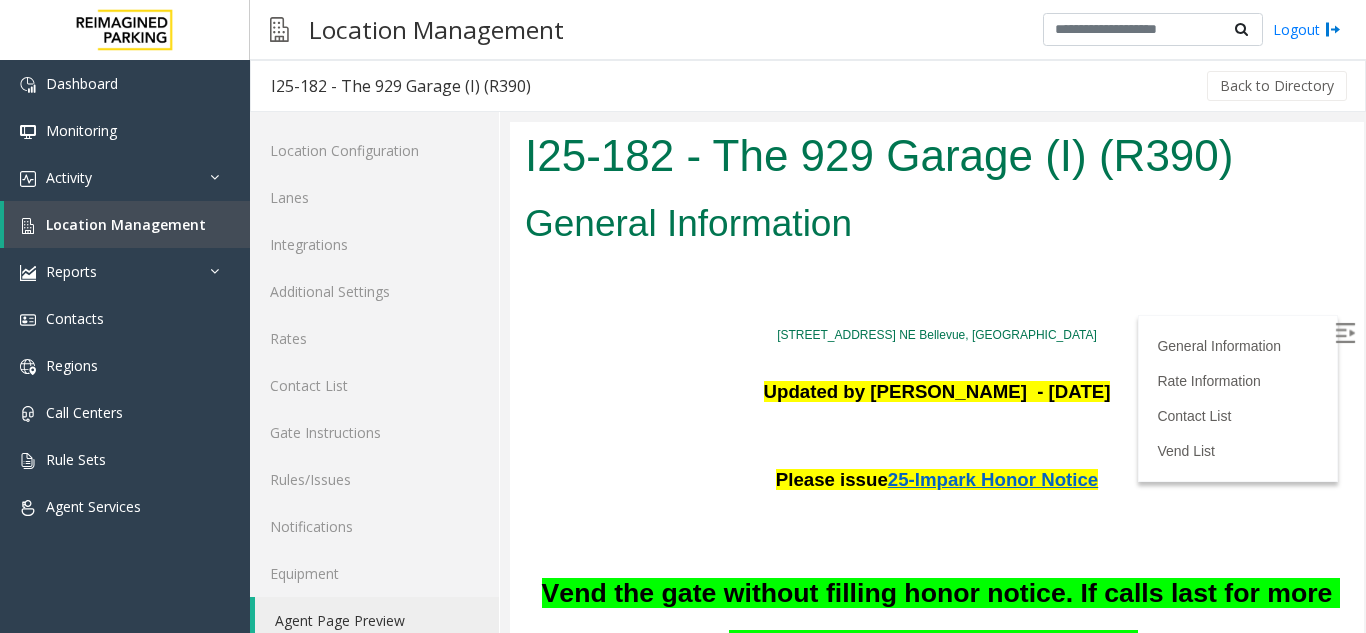 scroll, scrollTop: 0, scrollLeft: 0, axis: both 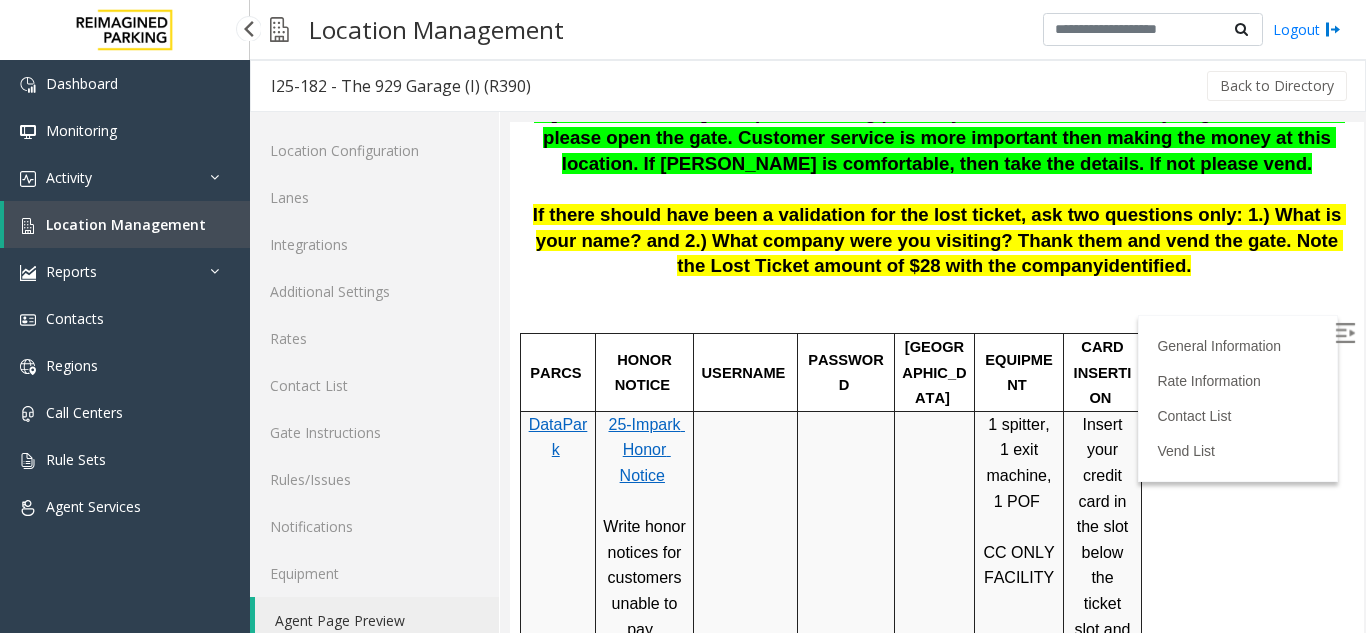click on "Location Management" at bounding box center [127, 224] 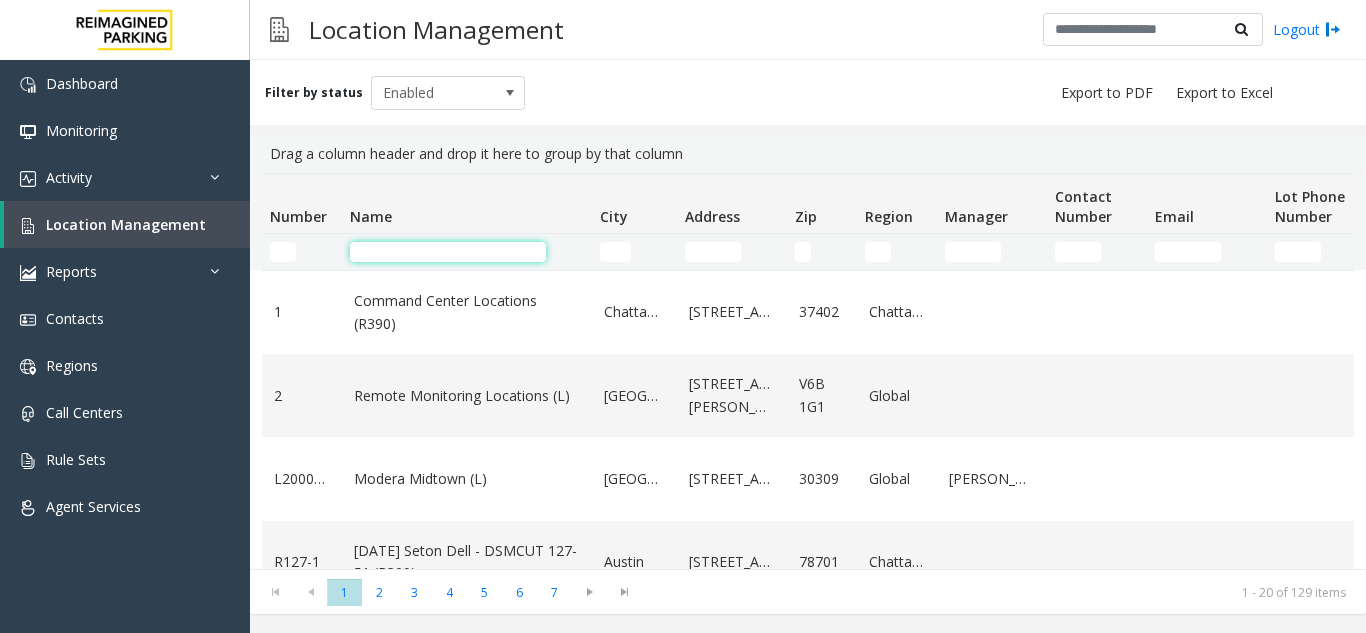 click 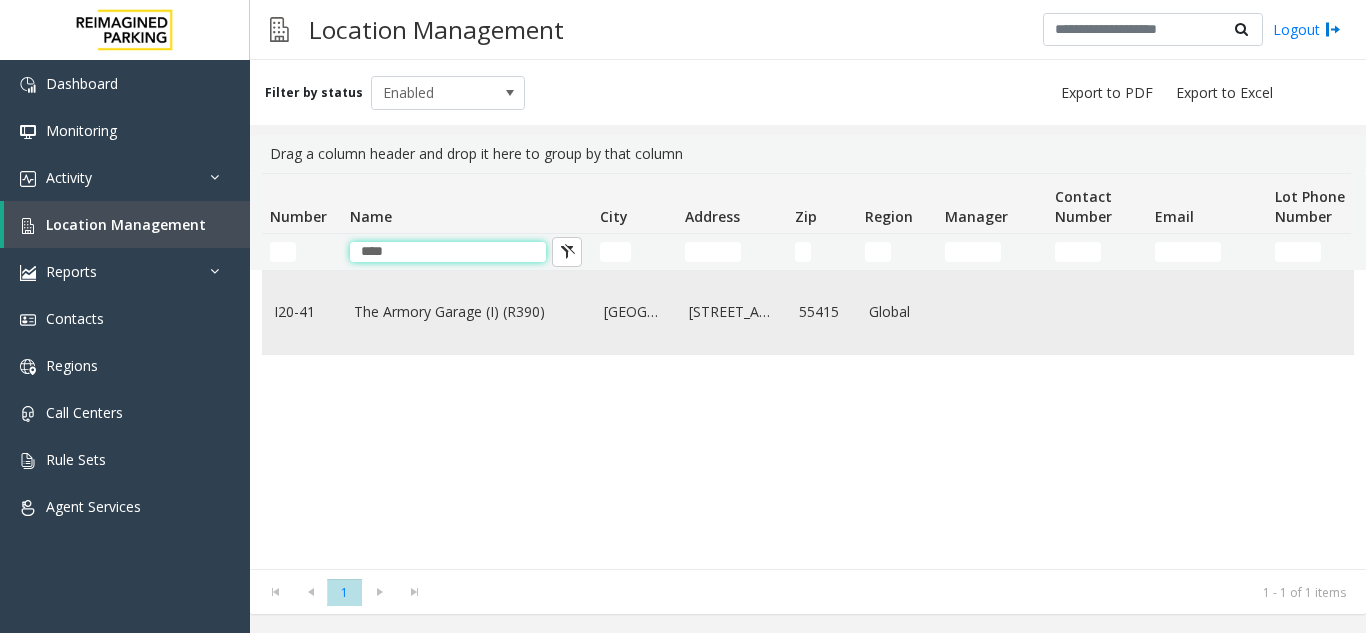 type on "****" 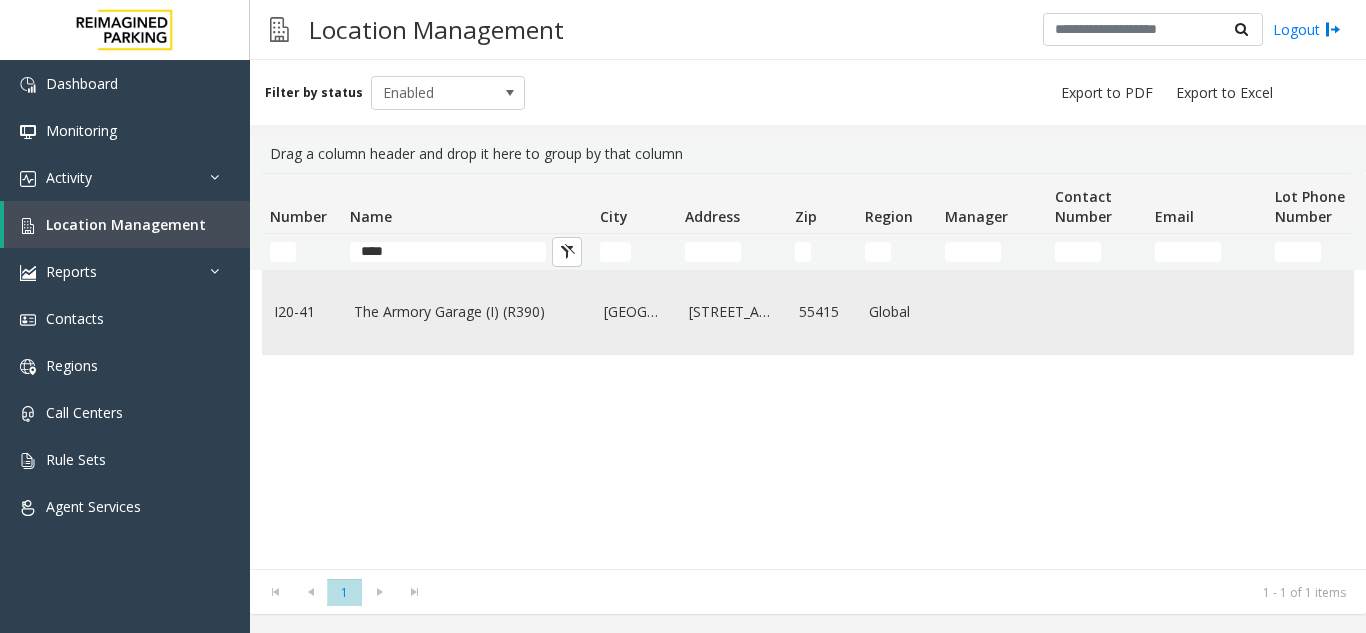 click on "The Armory Garage (I) (R390)" 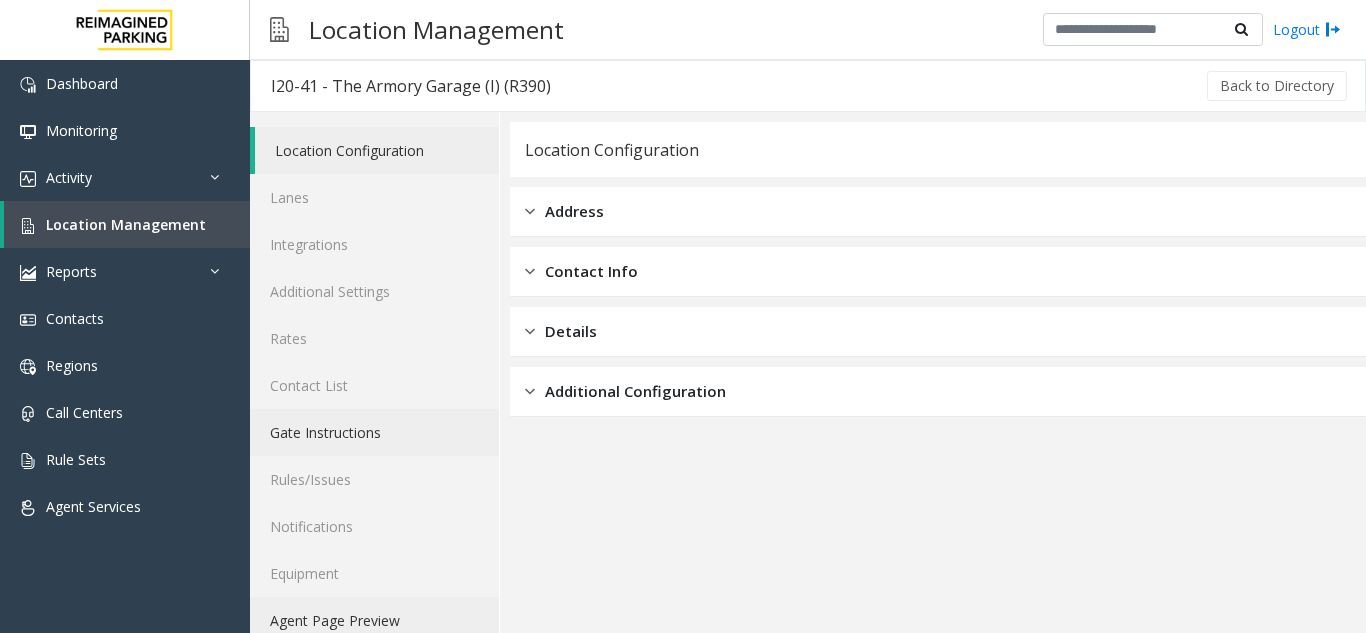drag, startPoint x: 404, startPoint y: 608, endPoint x: 440, endPoint y: 428, distance: 183.5647 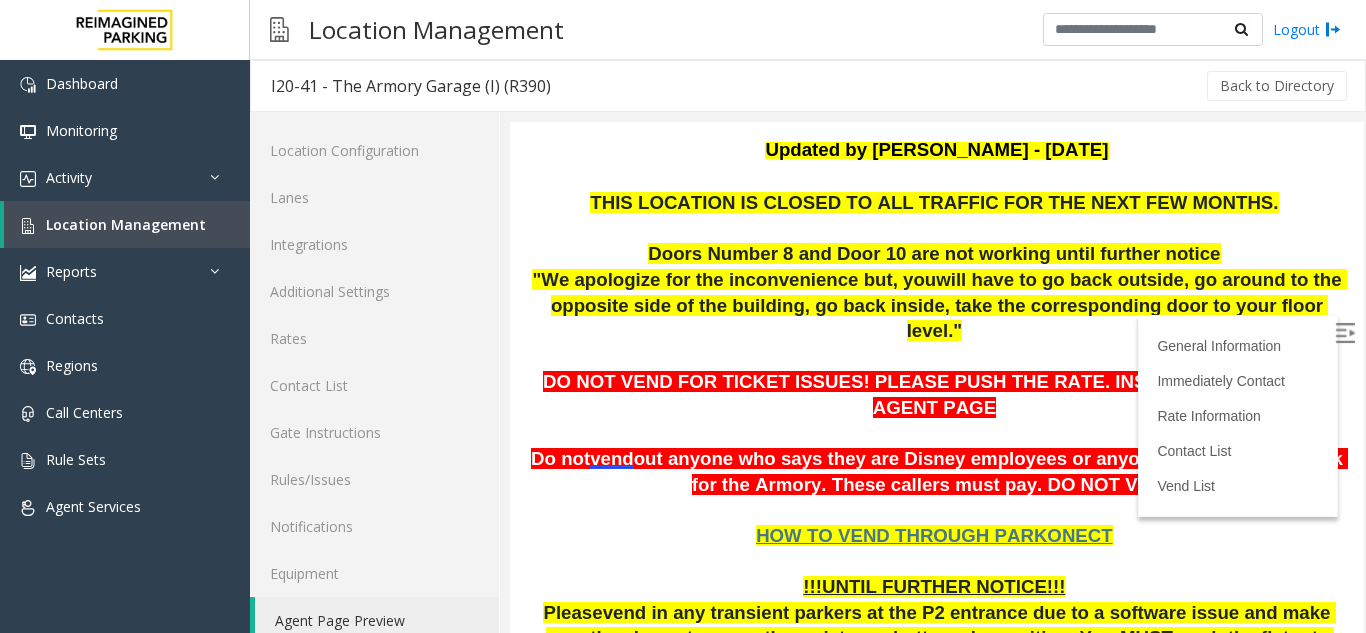 scroll, scrollTop: 200, scrollLeft: 0, axis: vertical 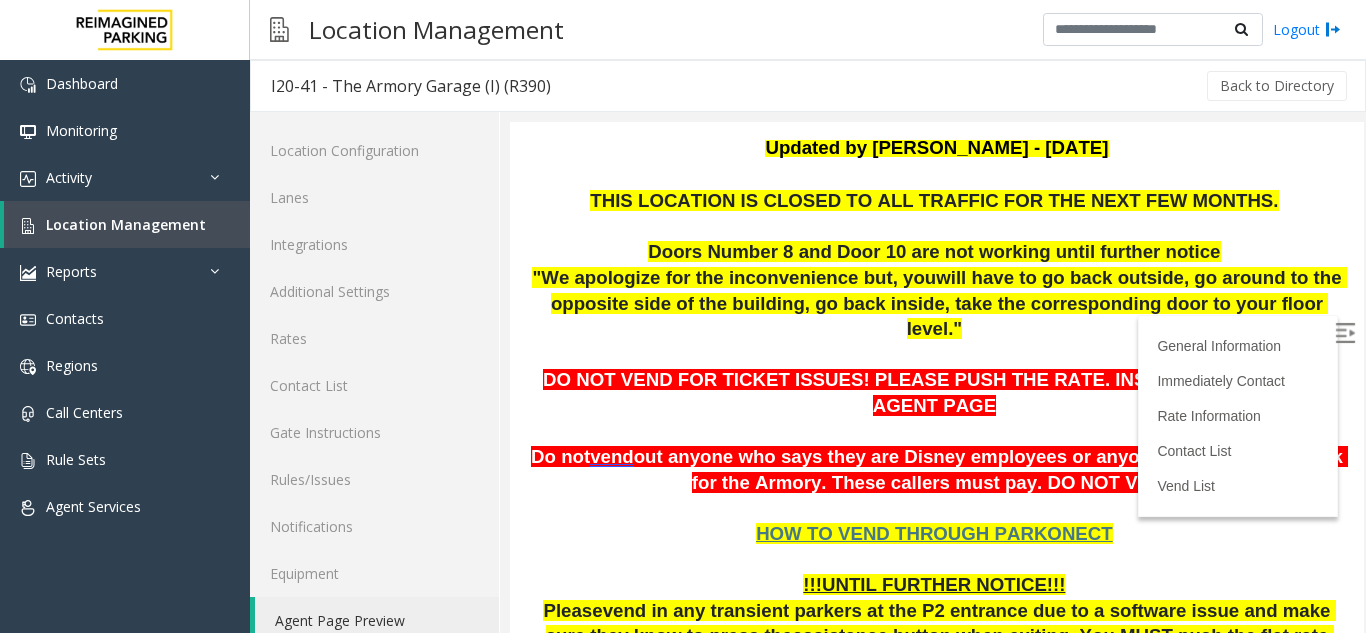 click at bounding box center [1345, 333] 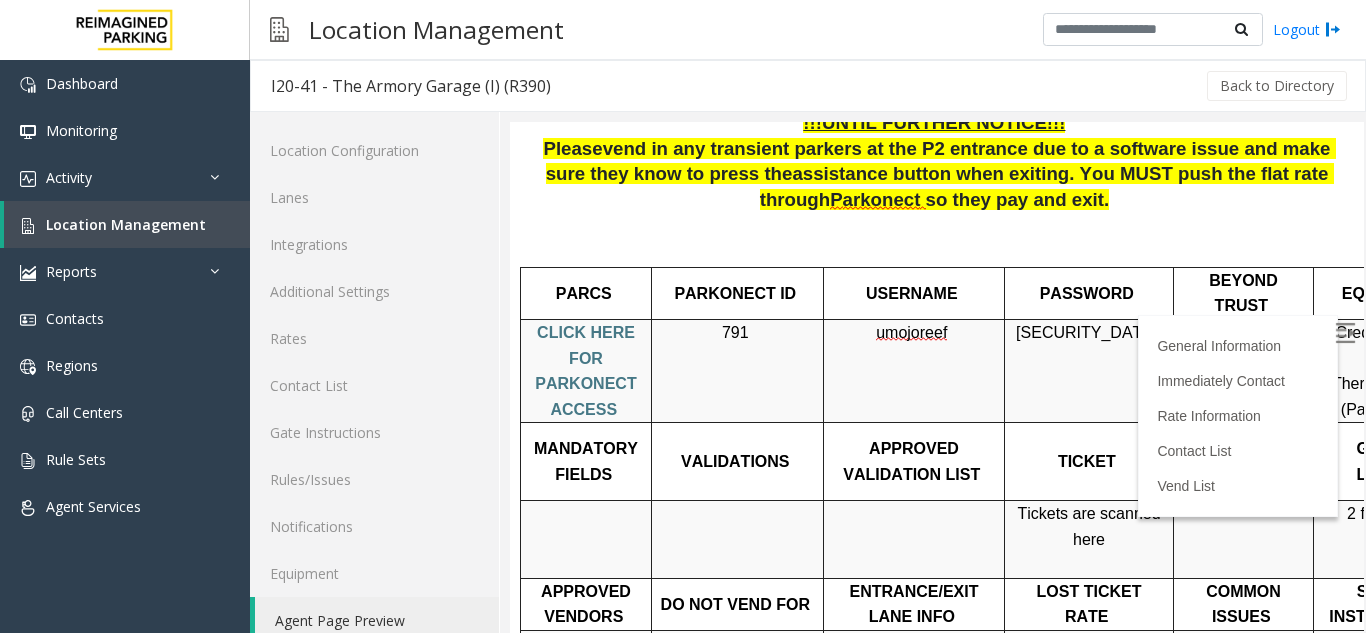 scroll, scrollTop: 700, scrollLeft: 0, axis: vertical 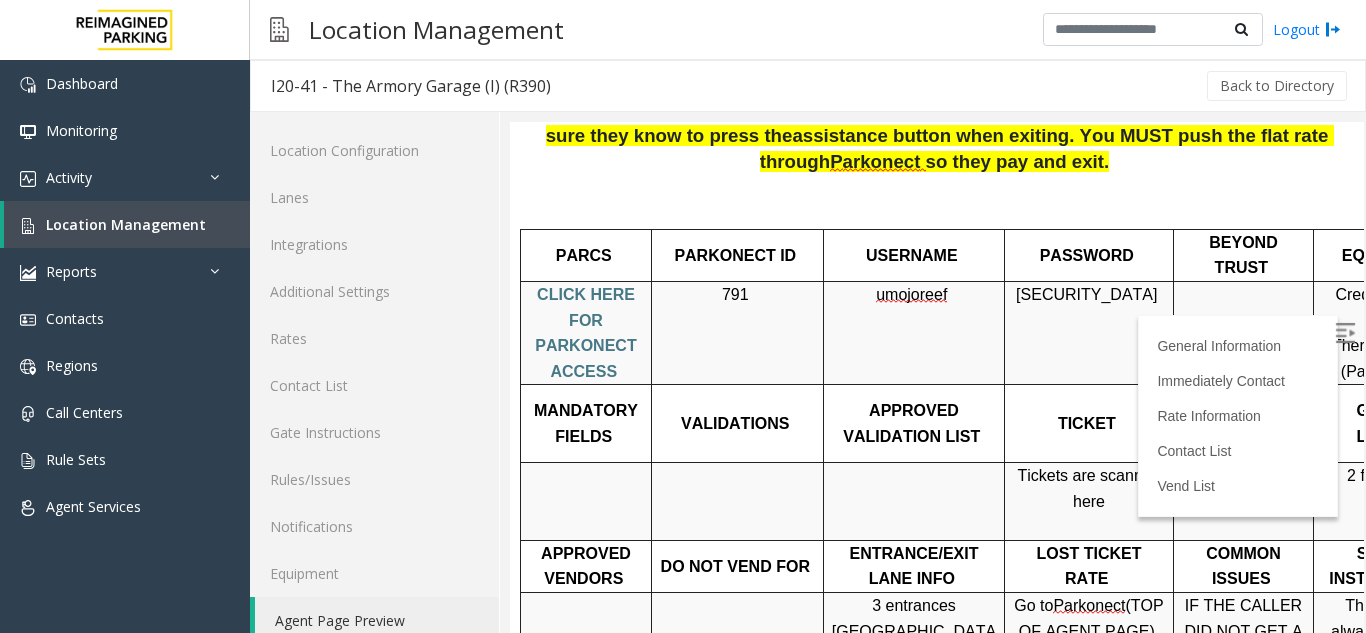 click on "umojoreef" at bounding box center (911, 295) 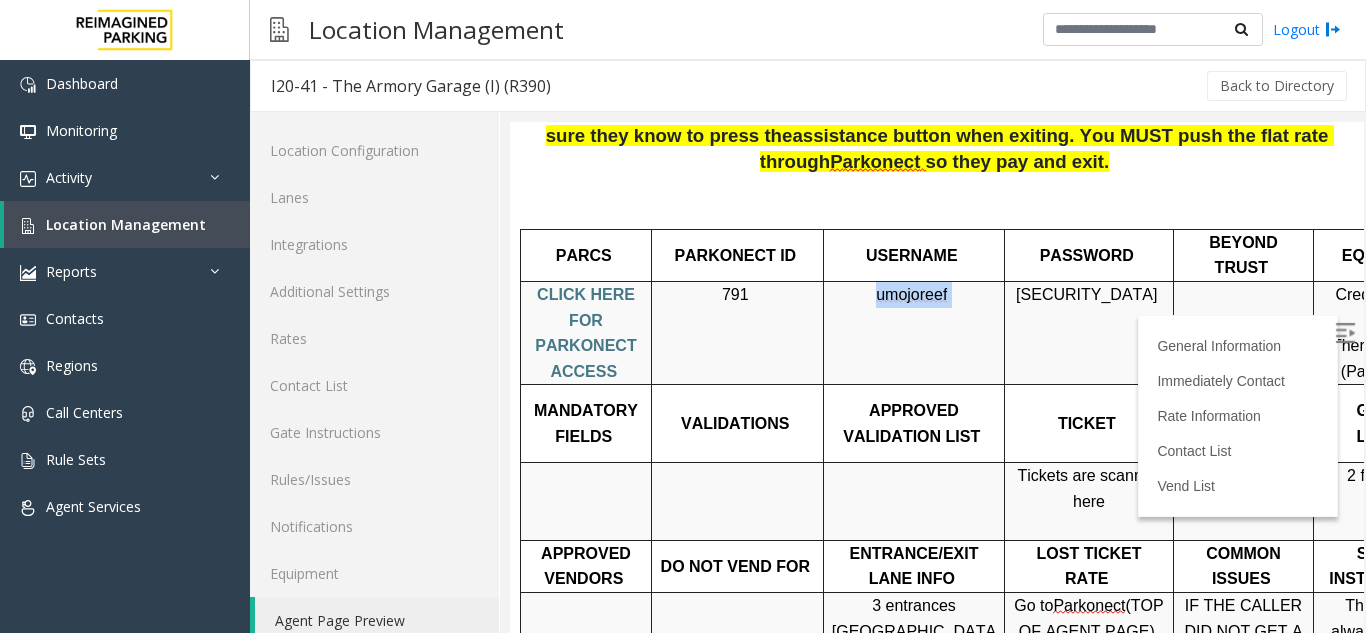click on "umojoreef" at bounding box center (911, 295) 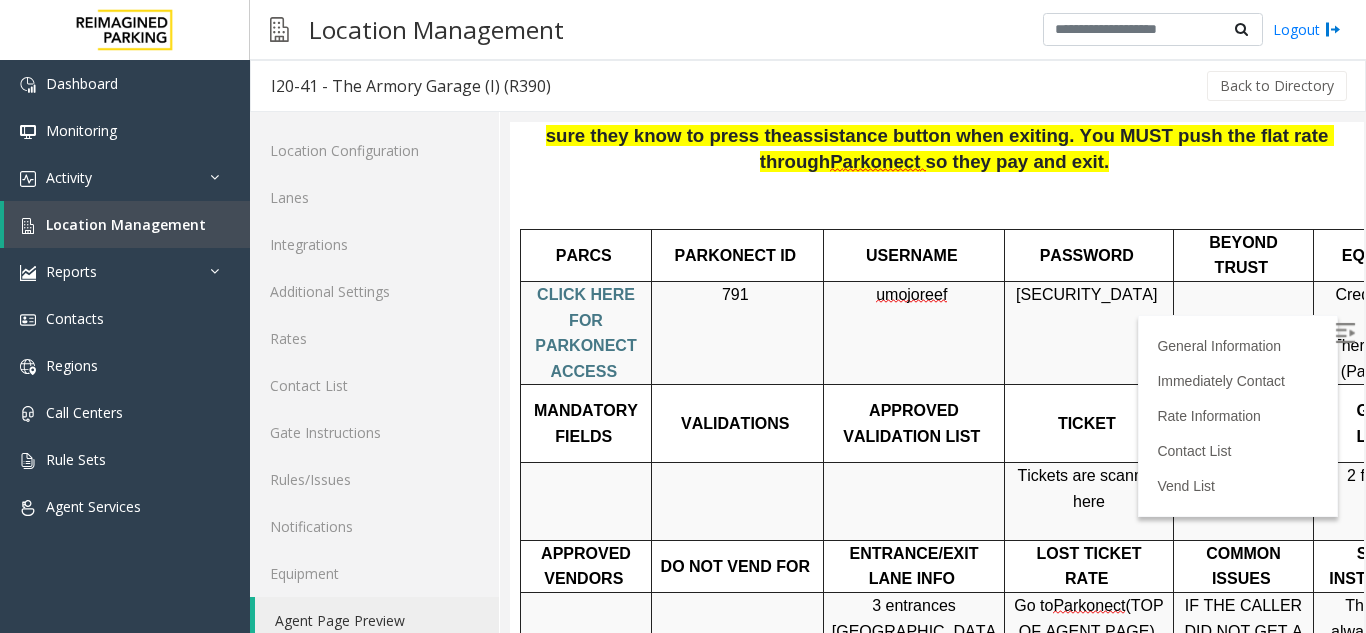 click on "umojoreef" at bounding box center [911, 295] 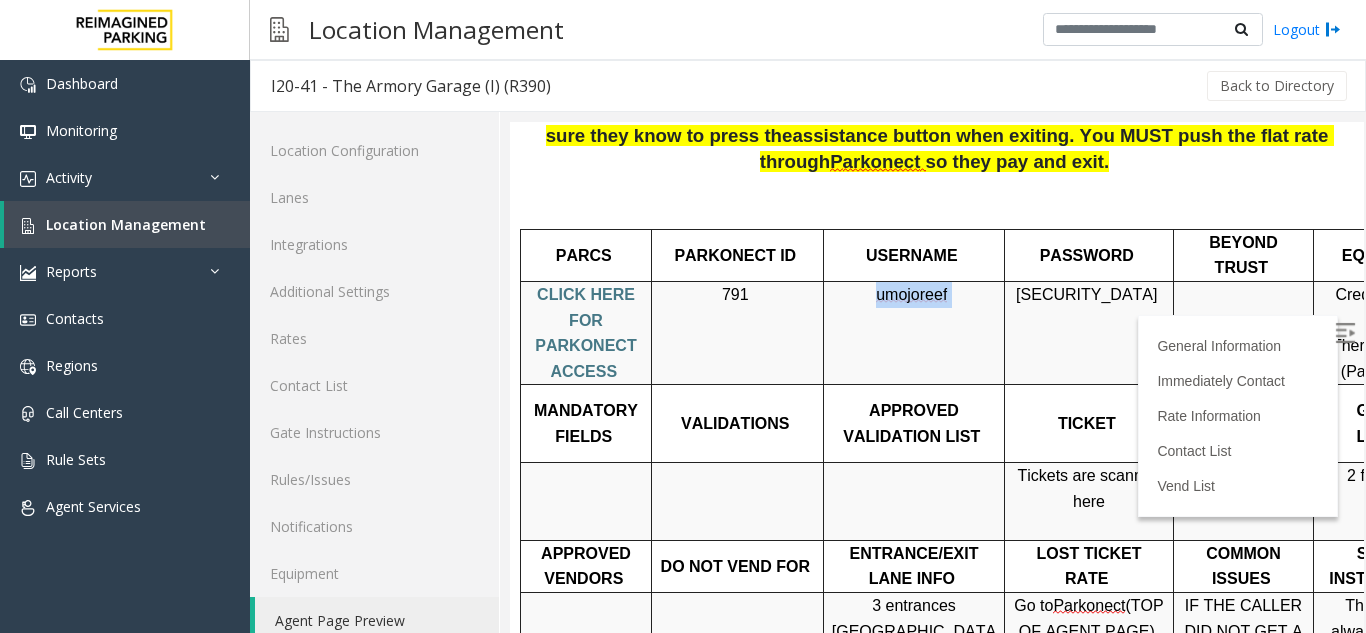 click on "umojoreef" at bounding box center (911, 295) 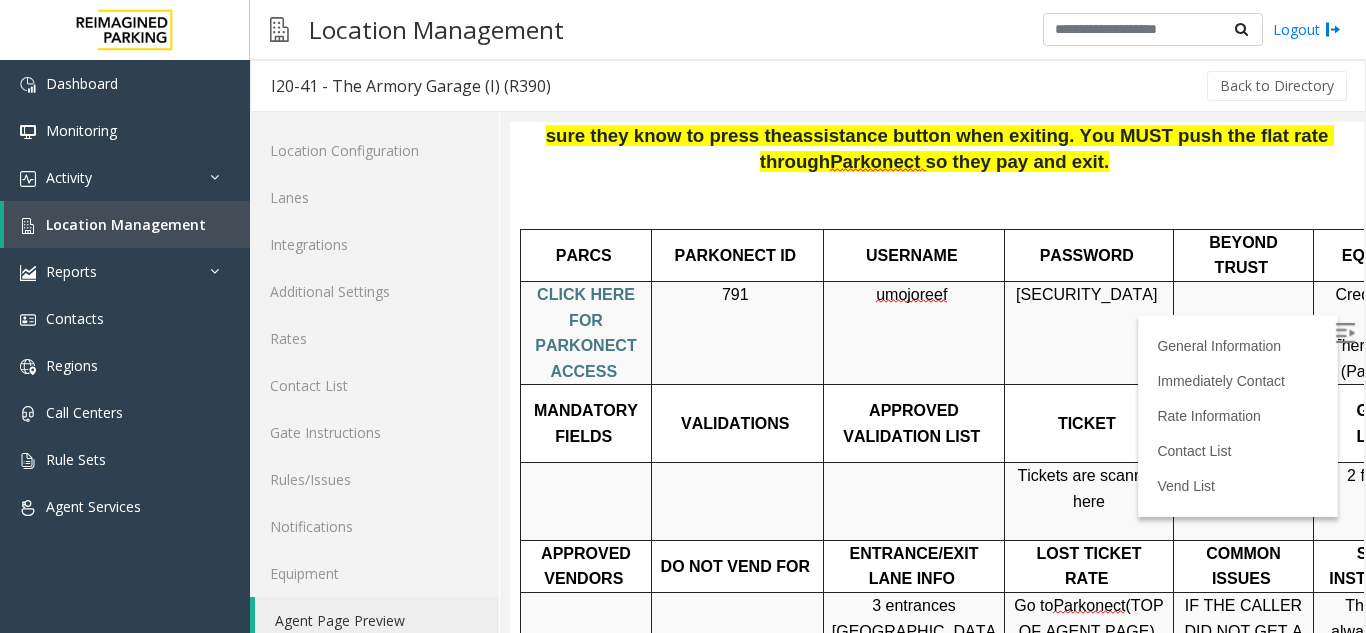 click on "[SECURITY_DATA]" at bounding box center [1086, 294] 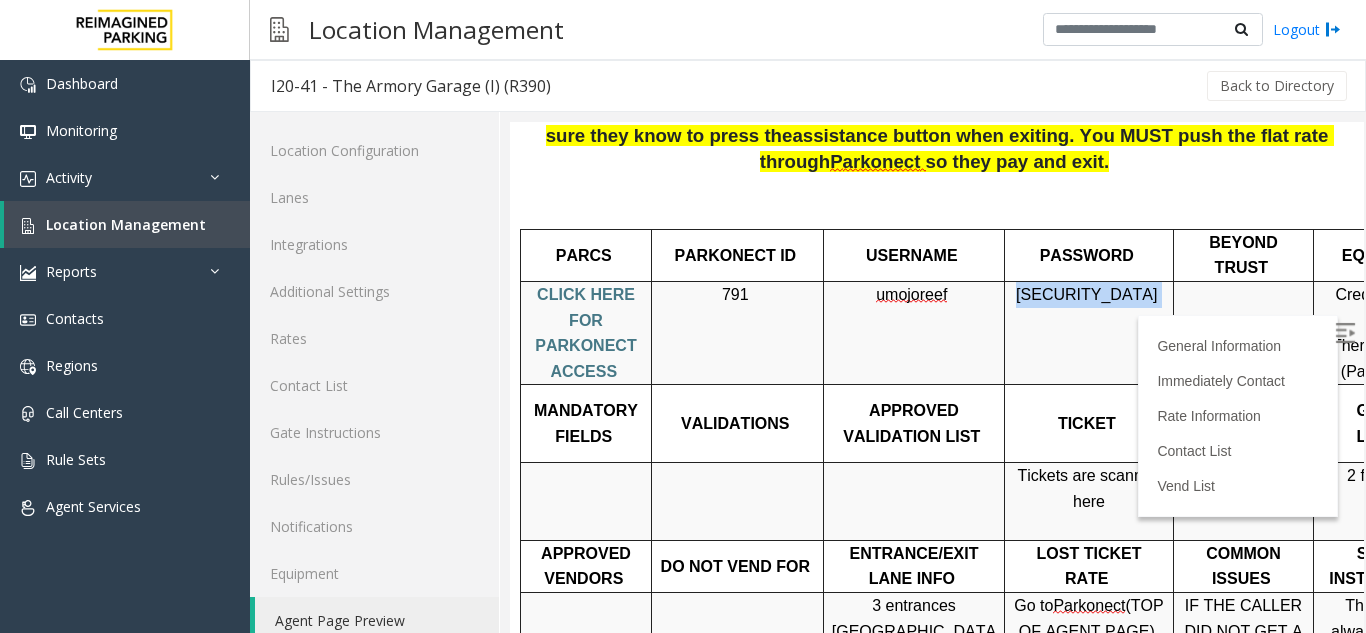 click on "[SECURITY_DATA]" at bounding box center [1086, 294] 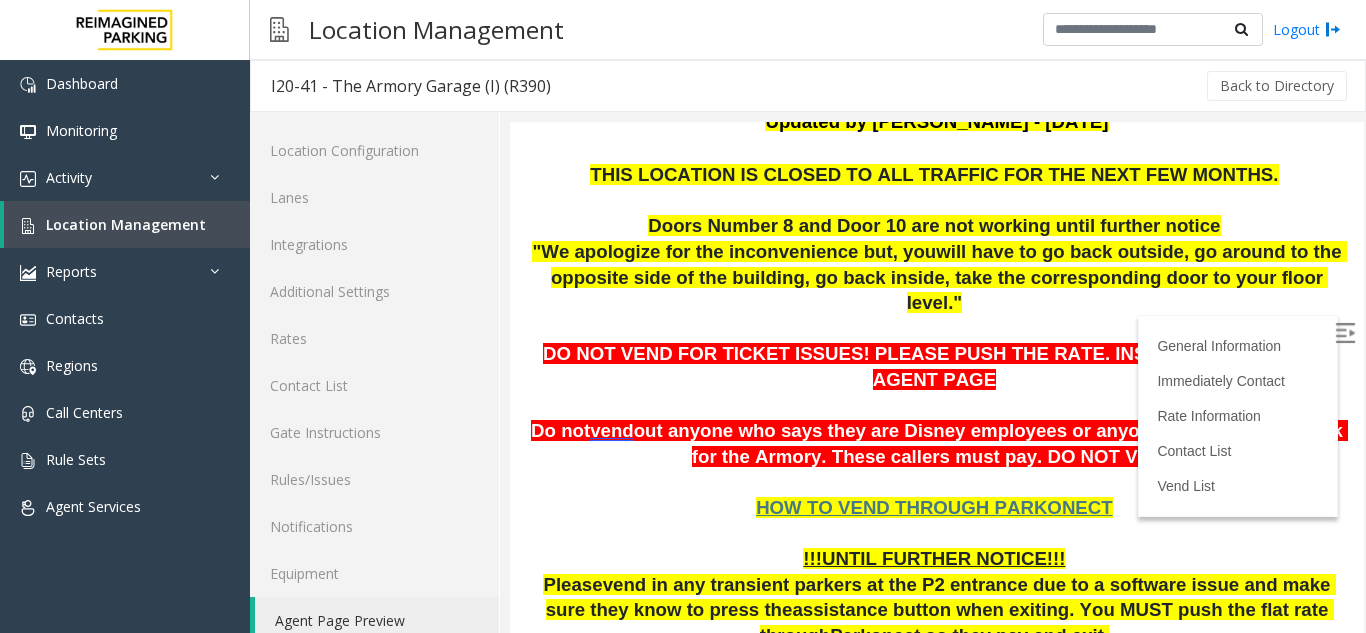 scroll, scrollTop: 200, scrollLeft: 0, axis: vertical 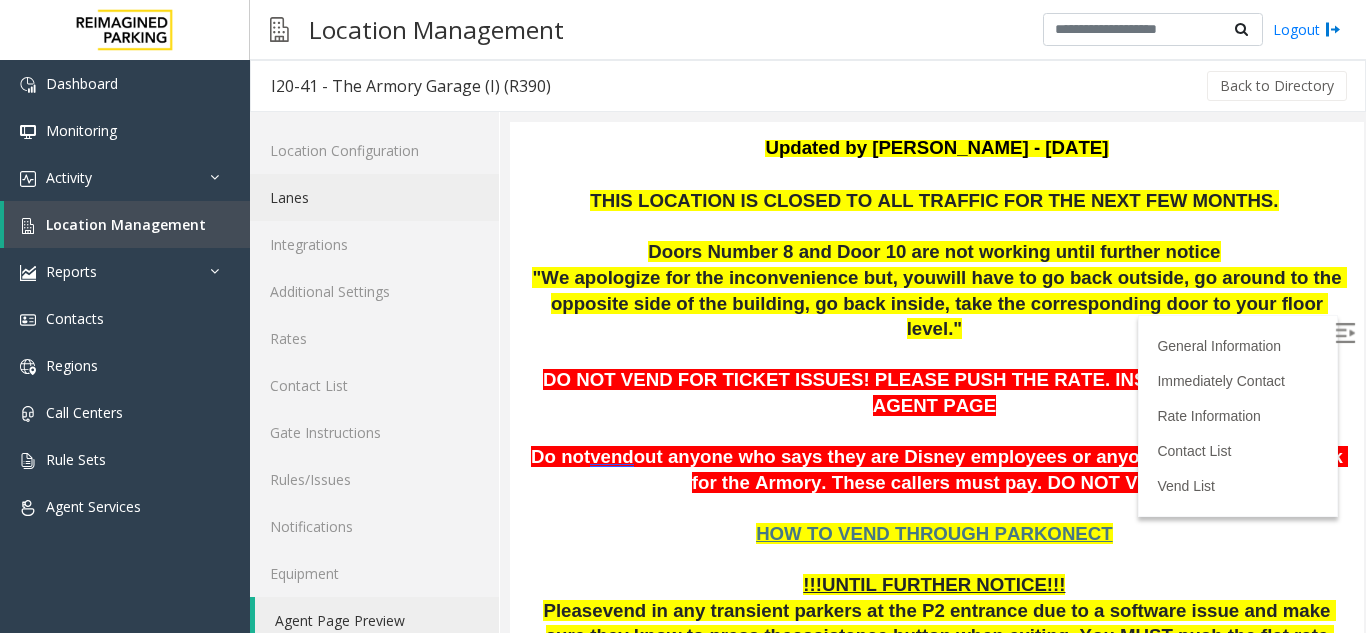 click on "Lanes" 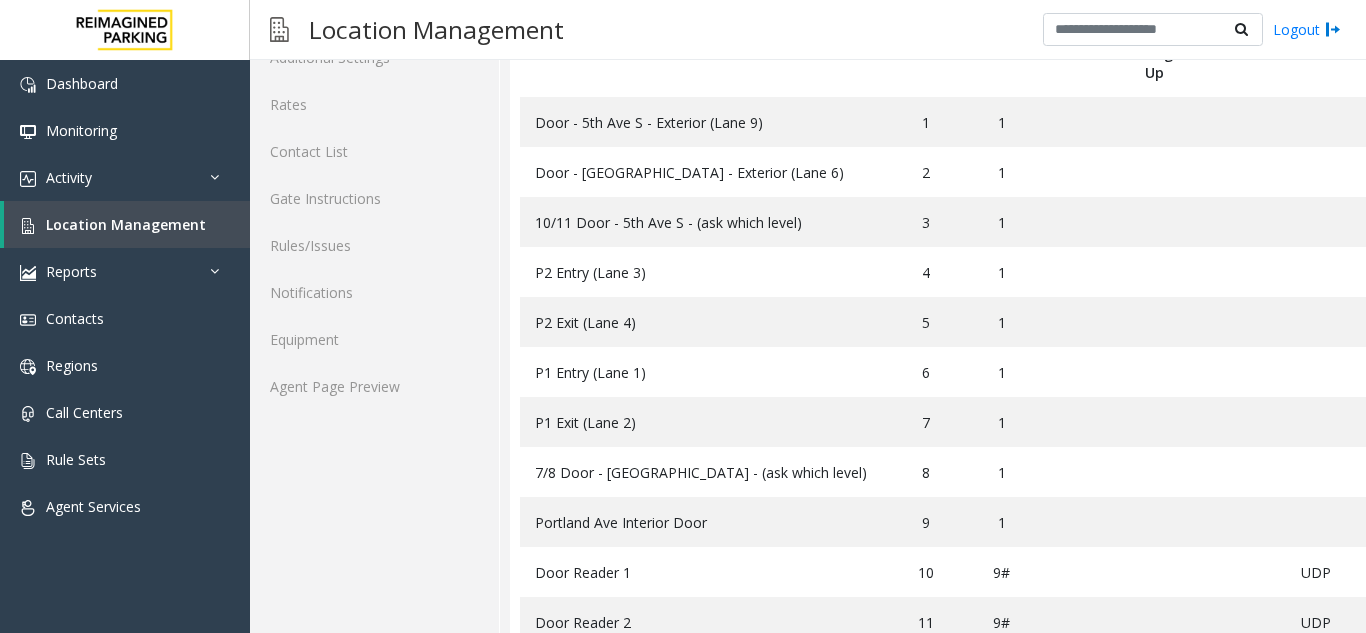 scroll, scrollTop: 200, scrollLeft: 0, axis: vertical 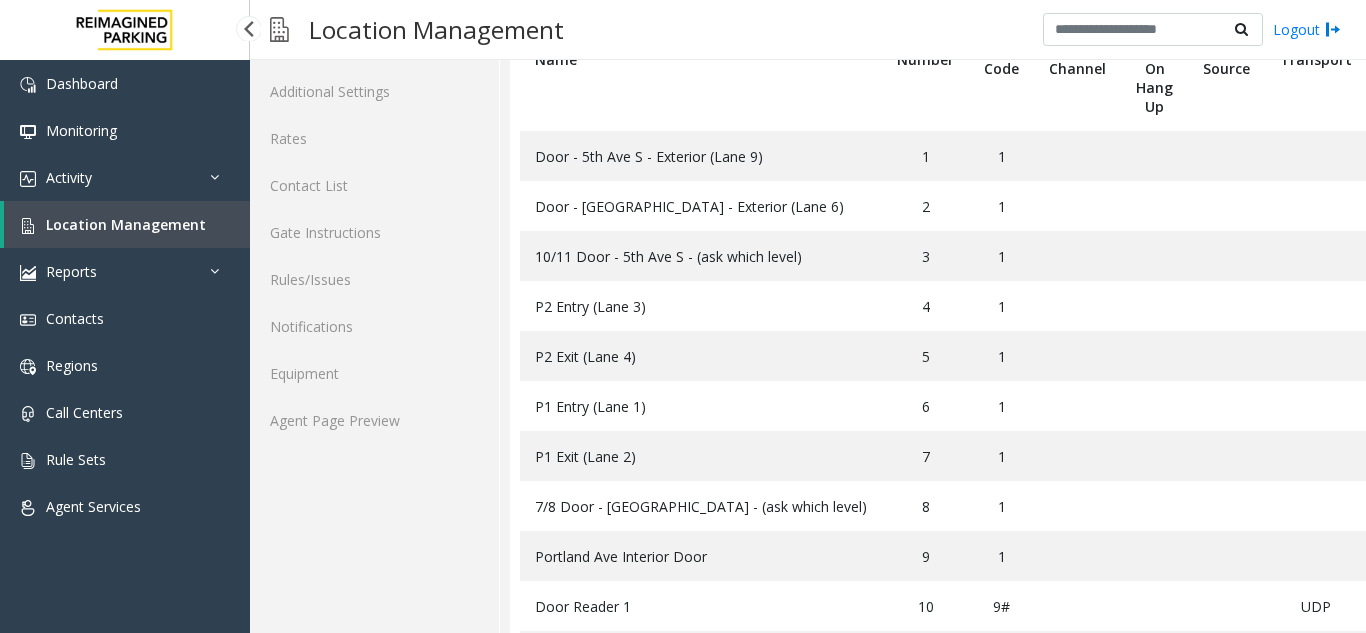 click on "Location Management" at bounding box center [127, 224] 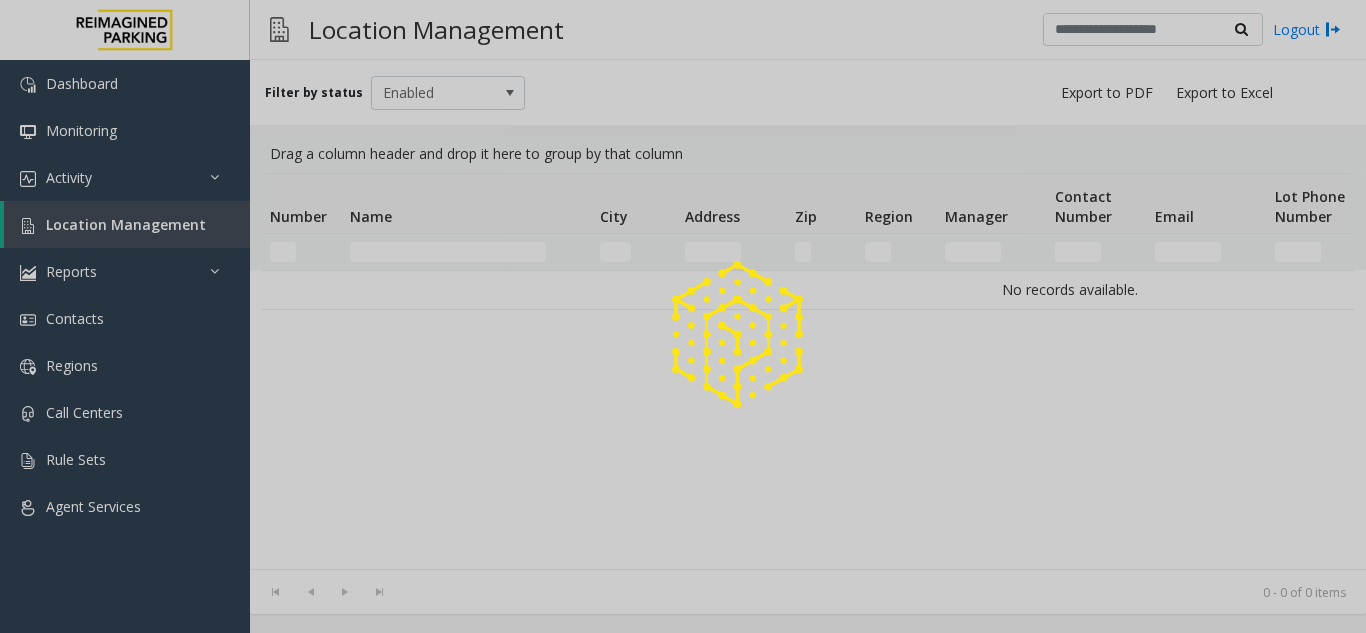 scroll, scrollTop: 0, scrollLeft: 0, axis: both 